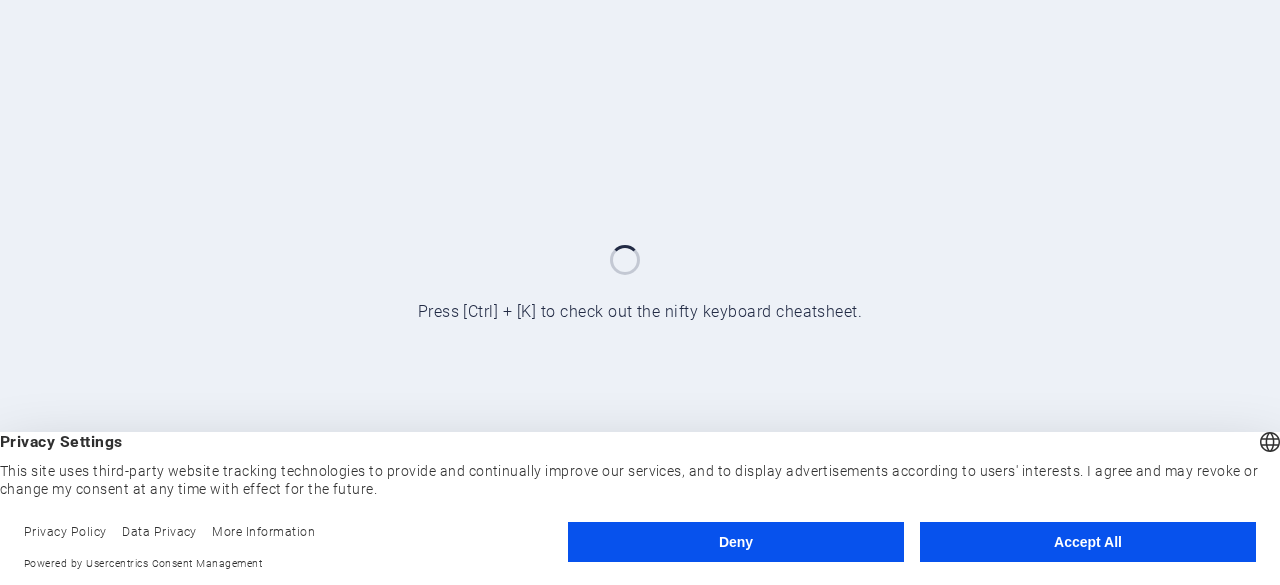 scroll, scrollTop: 0, scrollLeft: 0, axis: both 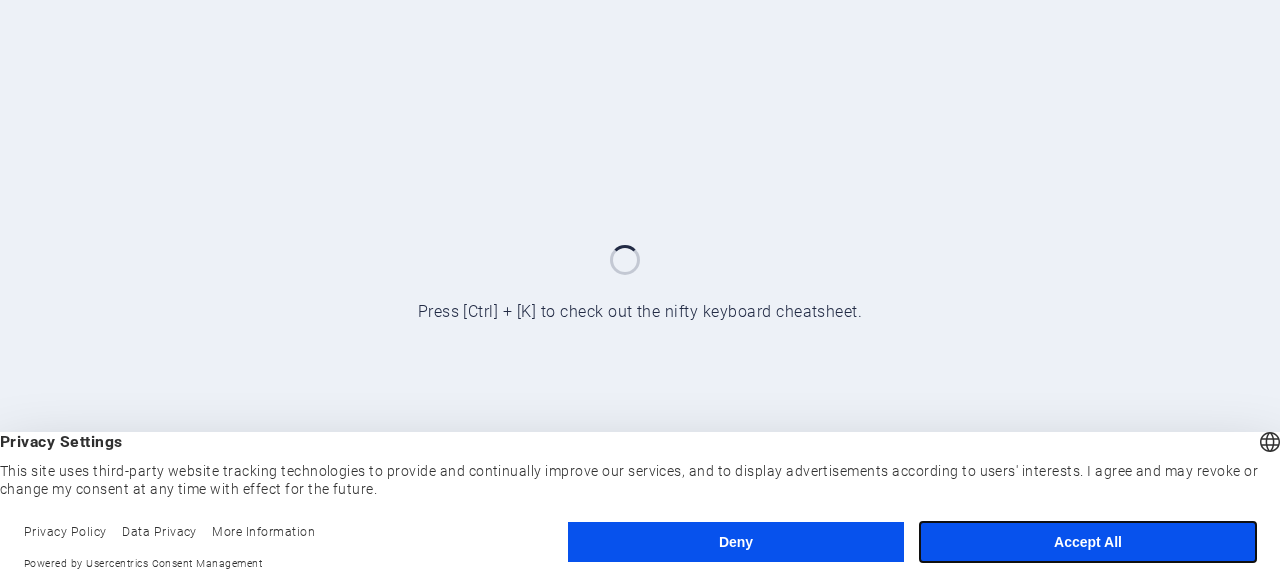 click on "Accept All" at bounding box center [1088, 542] 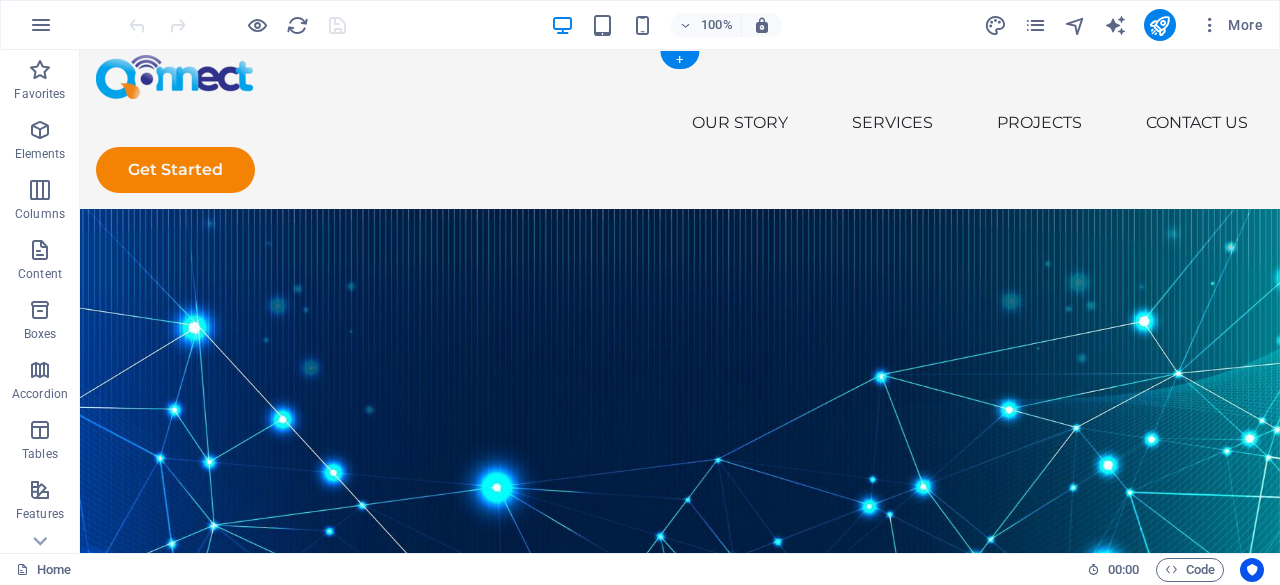scroll, scrollTop: 0, scrollLeft: 0, axis: both 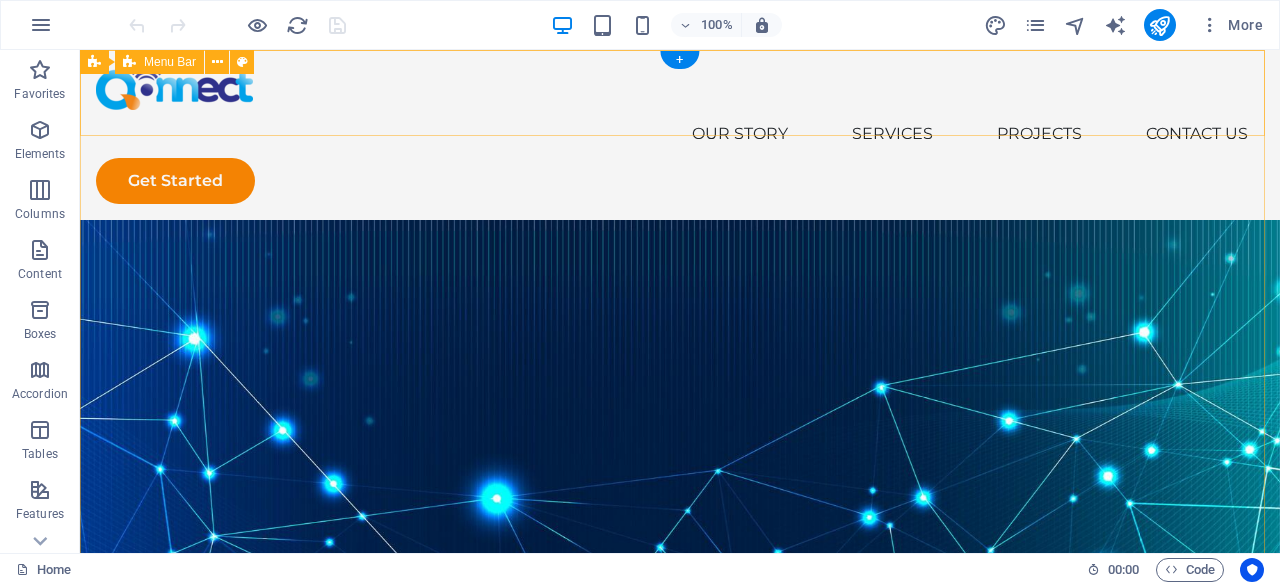 click on "Our Story Services Projects Contact Us Get Started" at bounding box center (680, 135) 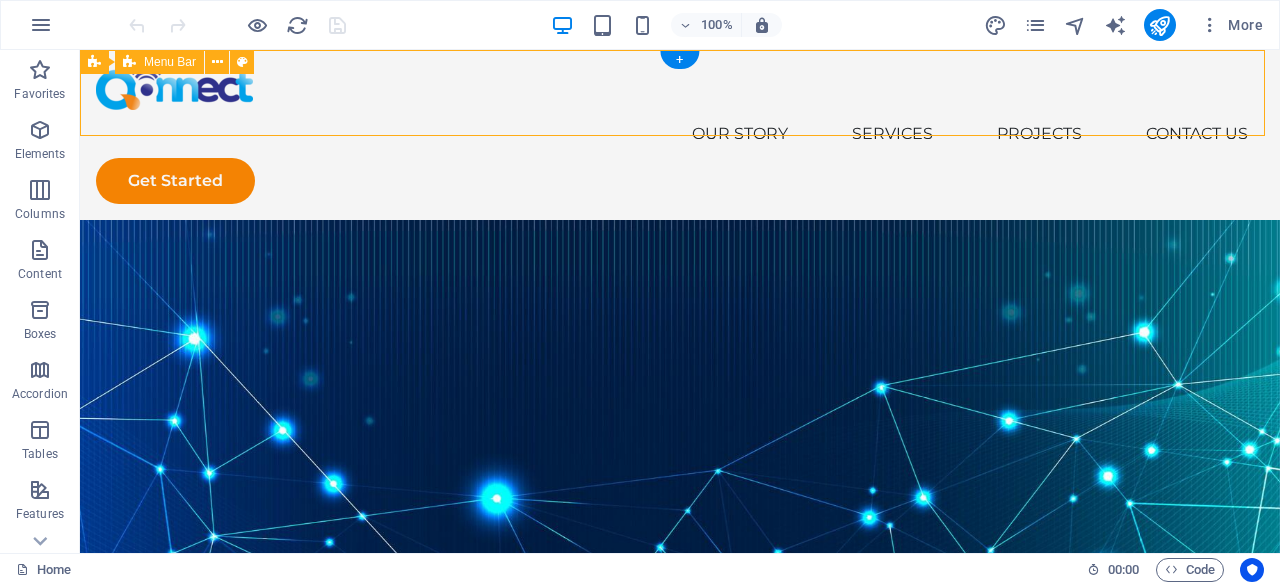click on "Our Story Services Projects Contact Us Get Started" at bounding box center [680, 135] 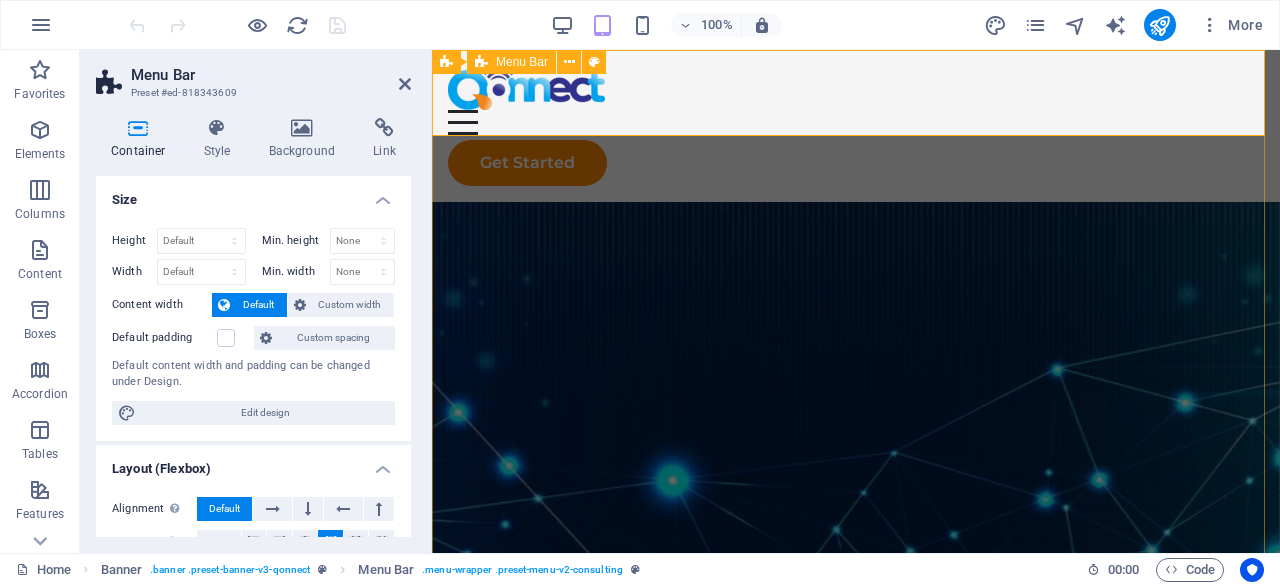 click on "Our Story Services Projects Contact Us Get Started" at bounding box center (856, 126) 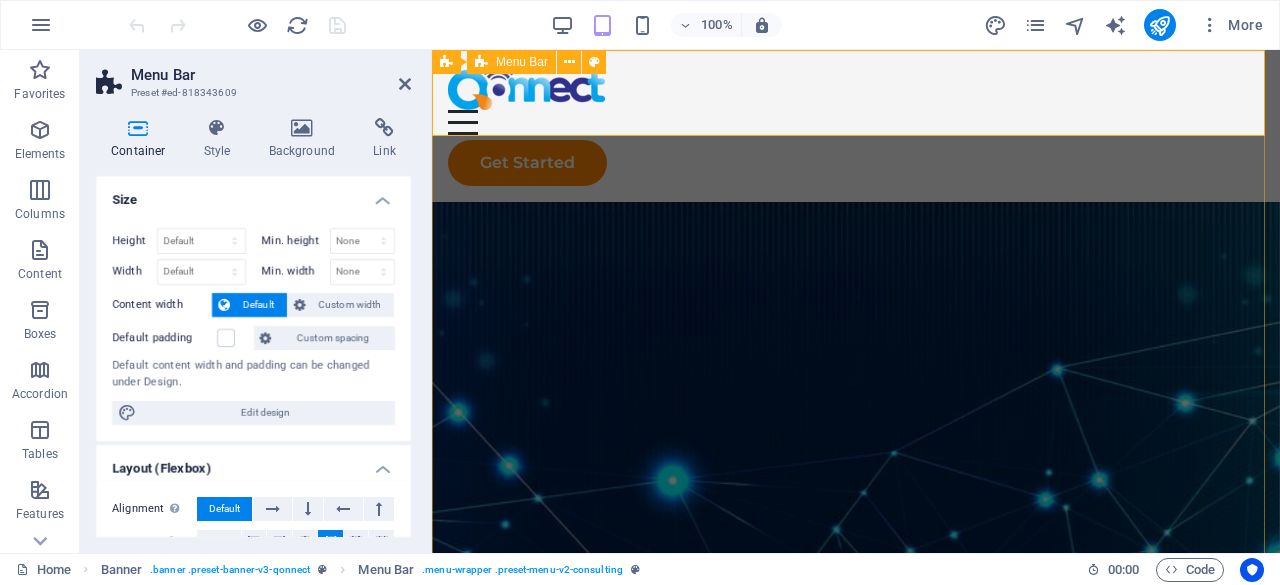 click on "Our Story Services Projects Contact Us Get Started" at bounding box center [856, 126] 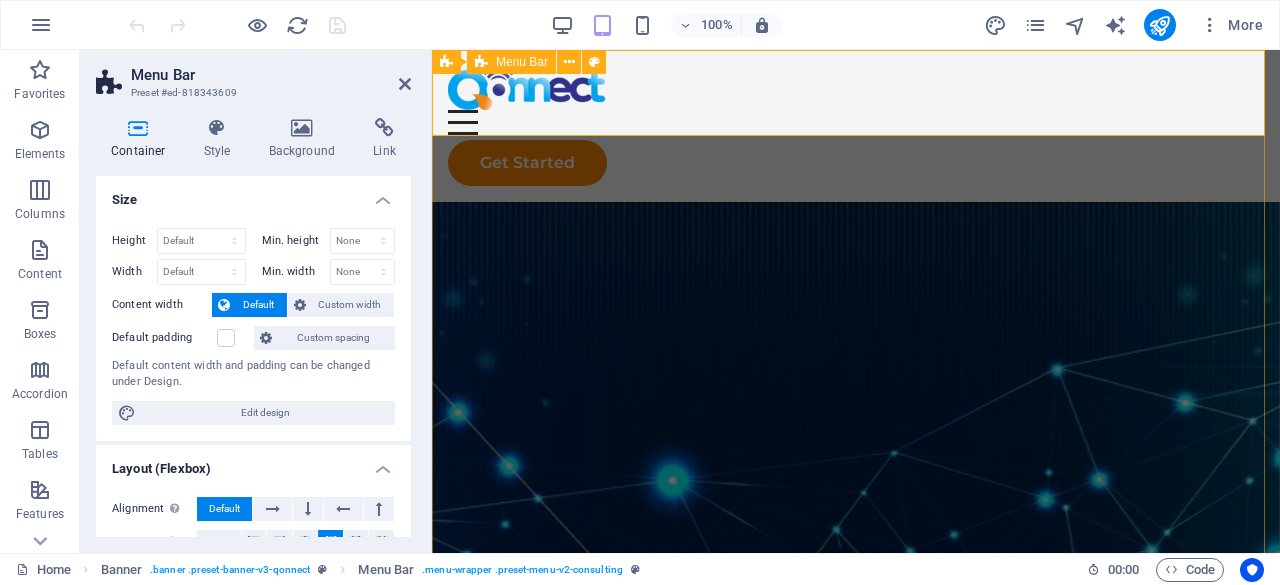click on "Our Story Services Projects Contact Us Get Started" at bounding box center [856, 126] 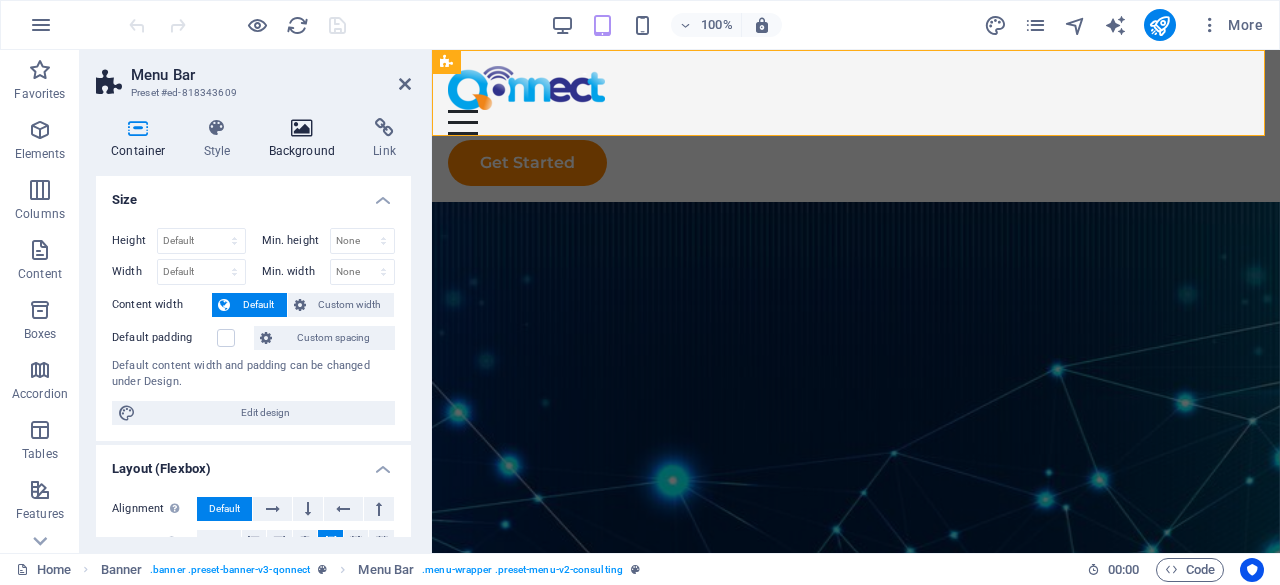 click at bounding box center [302, 128] 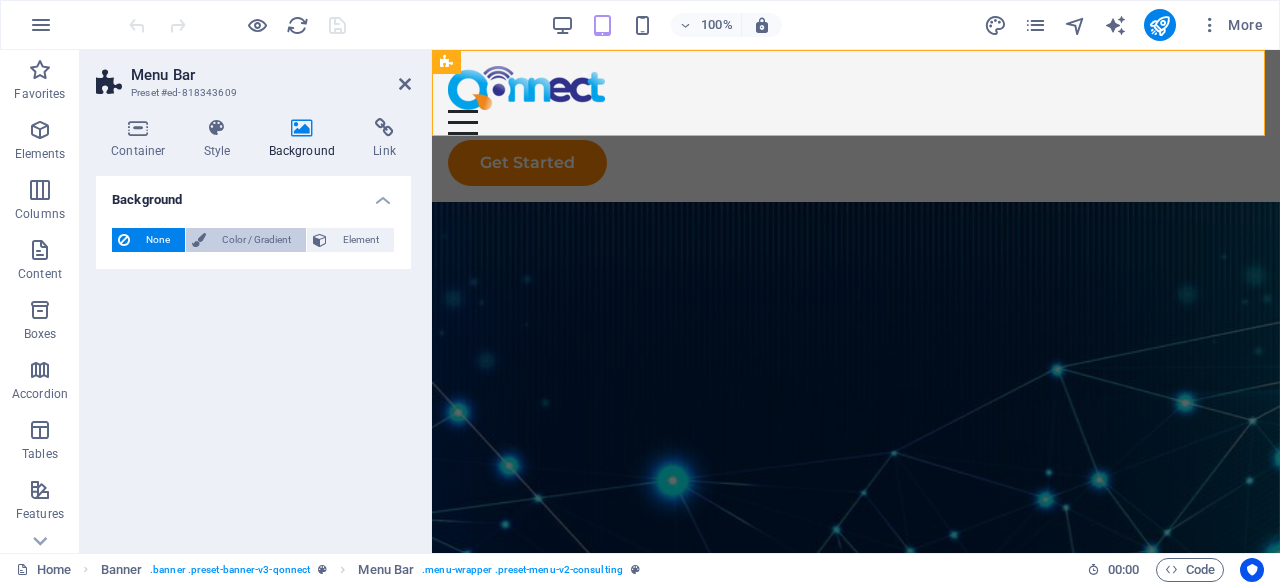click on "Color / Gradient" at bounding box center (256, 240) 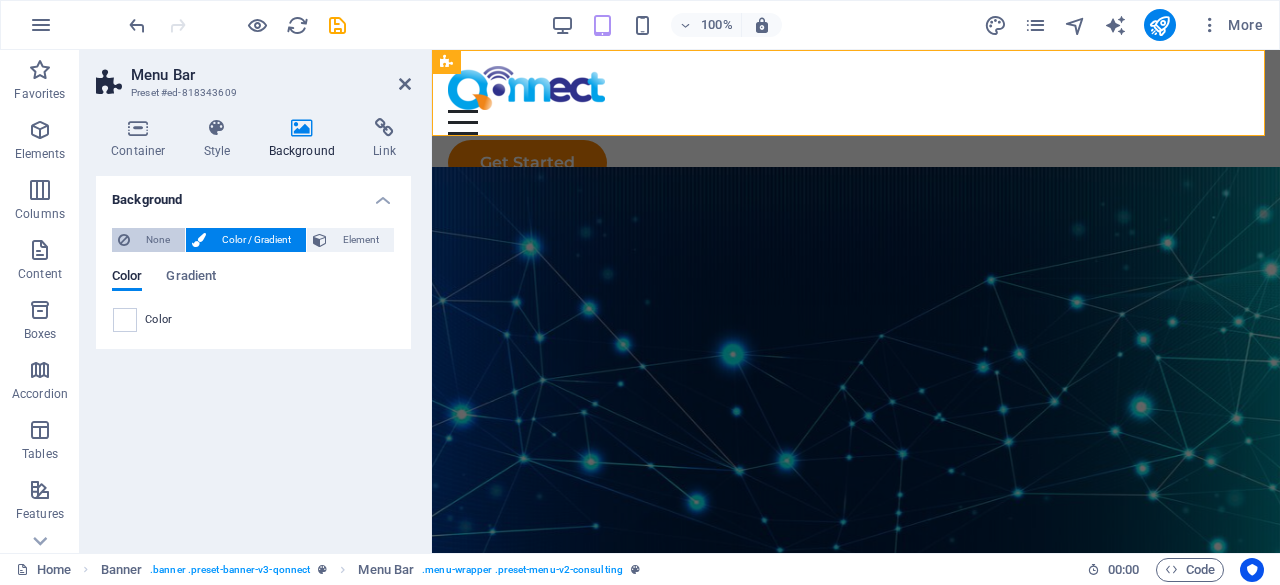 click on "None" at bounding box center [157, 240] 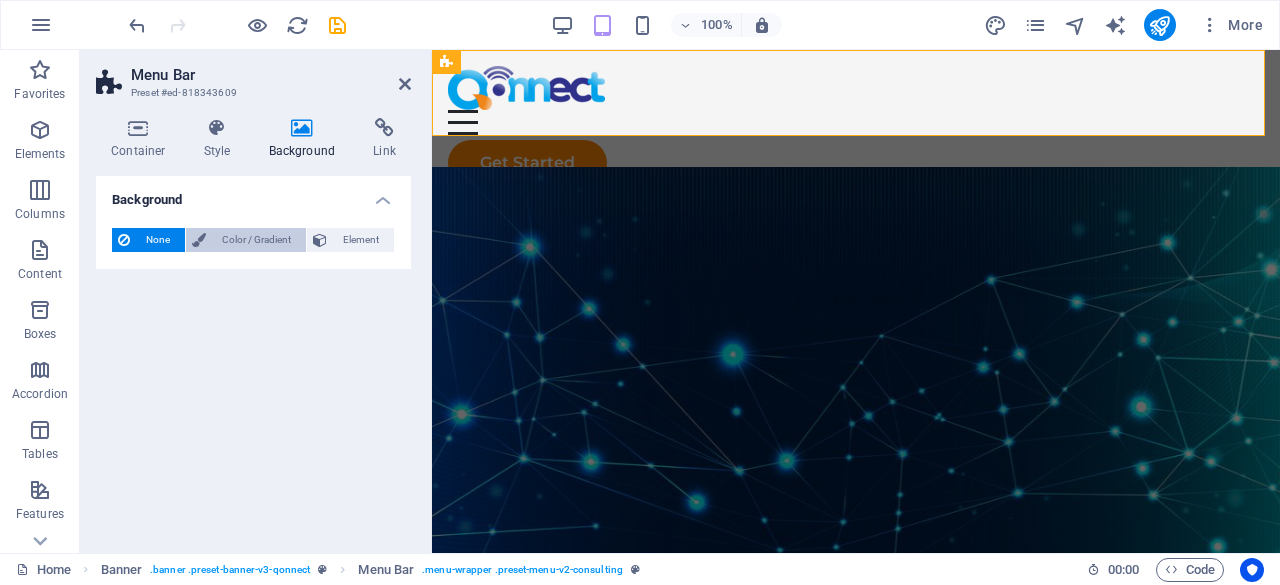 click on "Color / Gradient" at bounding box center (256, 240) 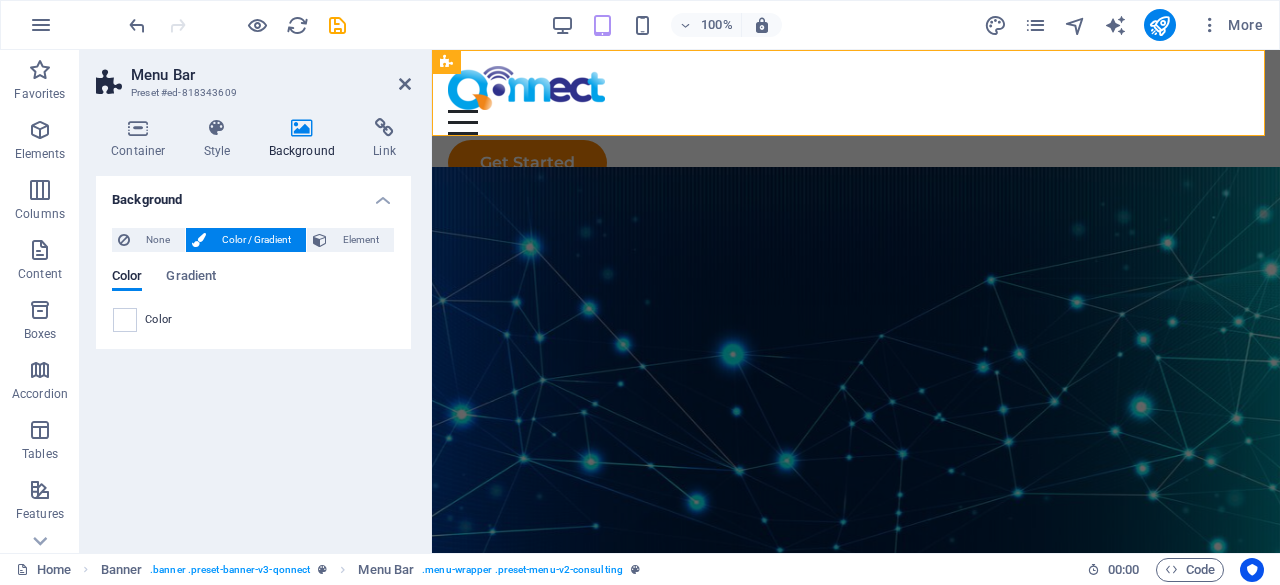 click on "Background" at bounding box center (306, 139) 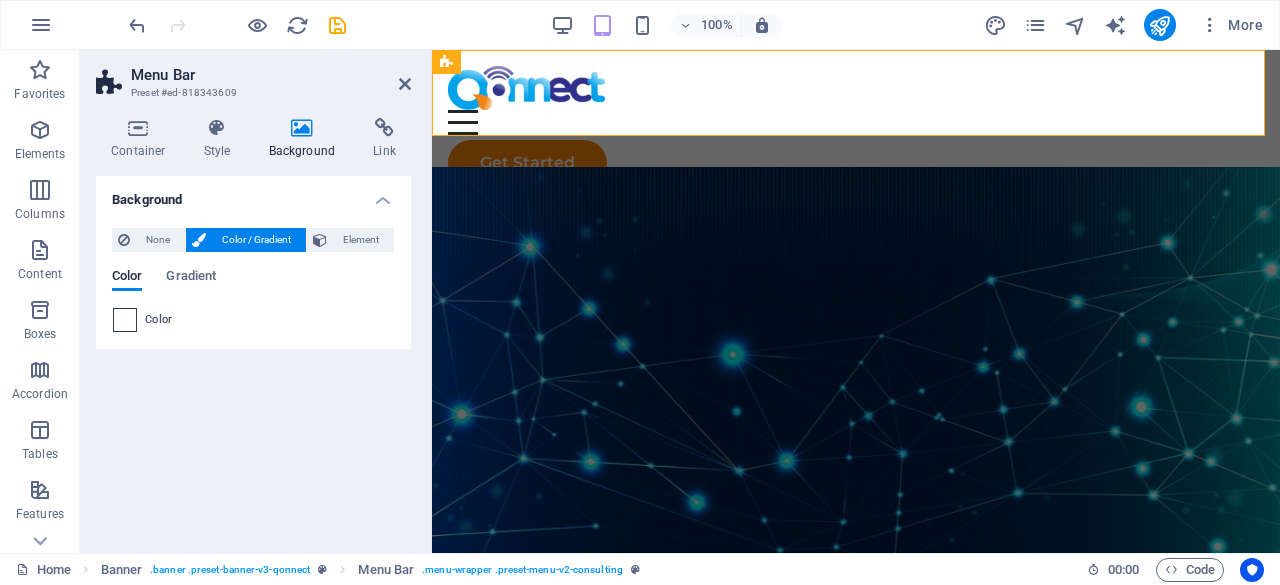 click at bounding box center (125, 320) 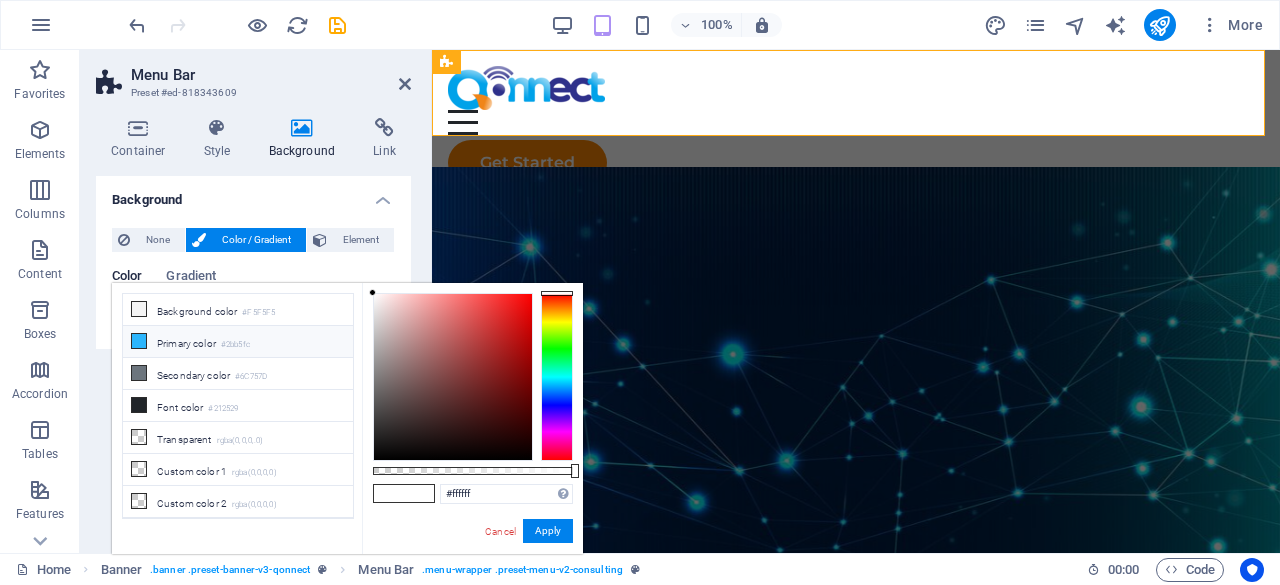click on "#2bb5fc" at bounding box center (235, 345) 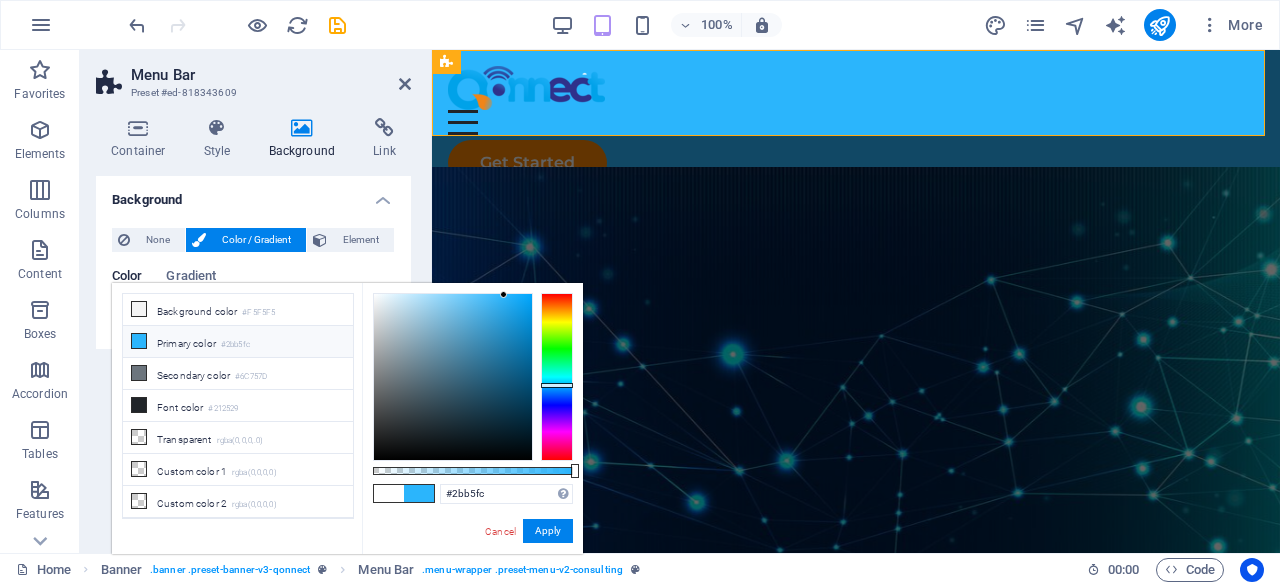 click on "#2bb5fc" at bounding box center [235, 345] 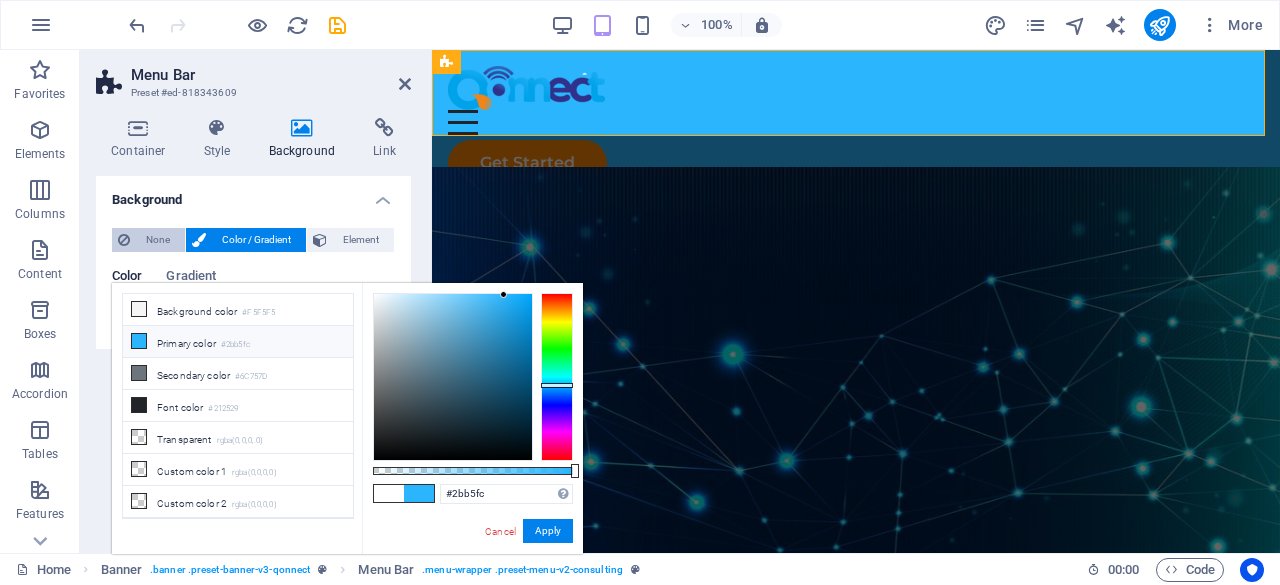 click on "None" at bounding box center [157, 240] 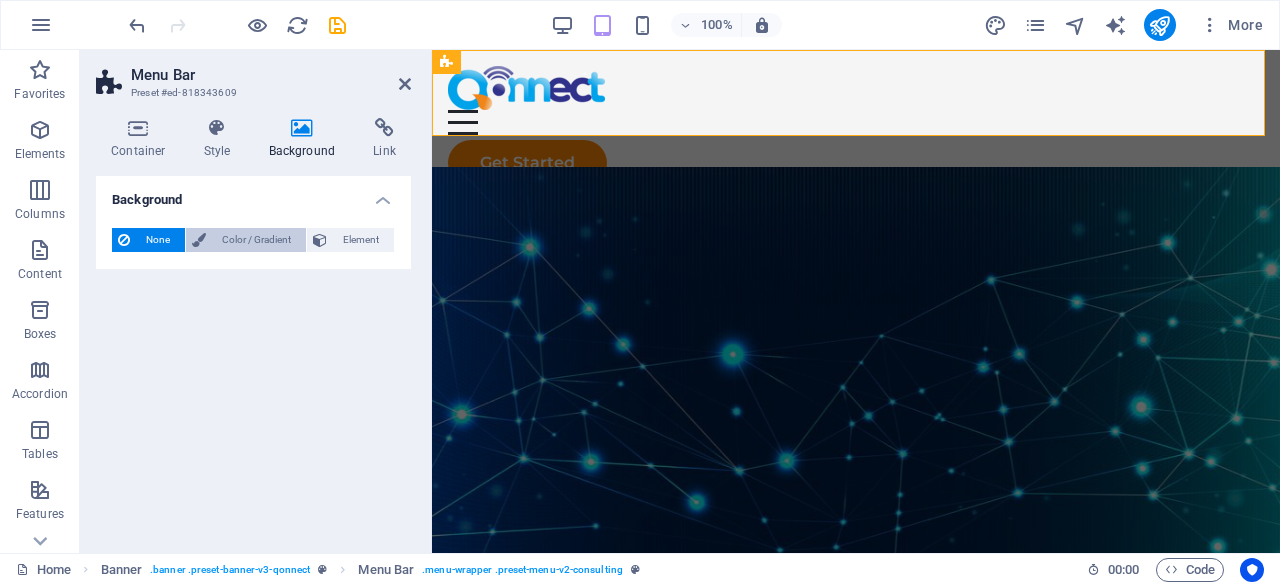 click on "Color / Gradient" at bounding box center [256, 240] 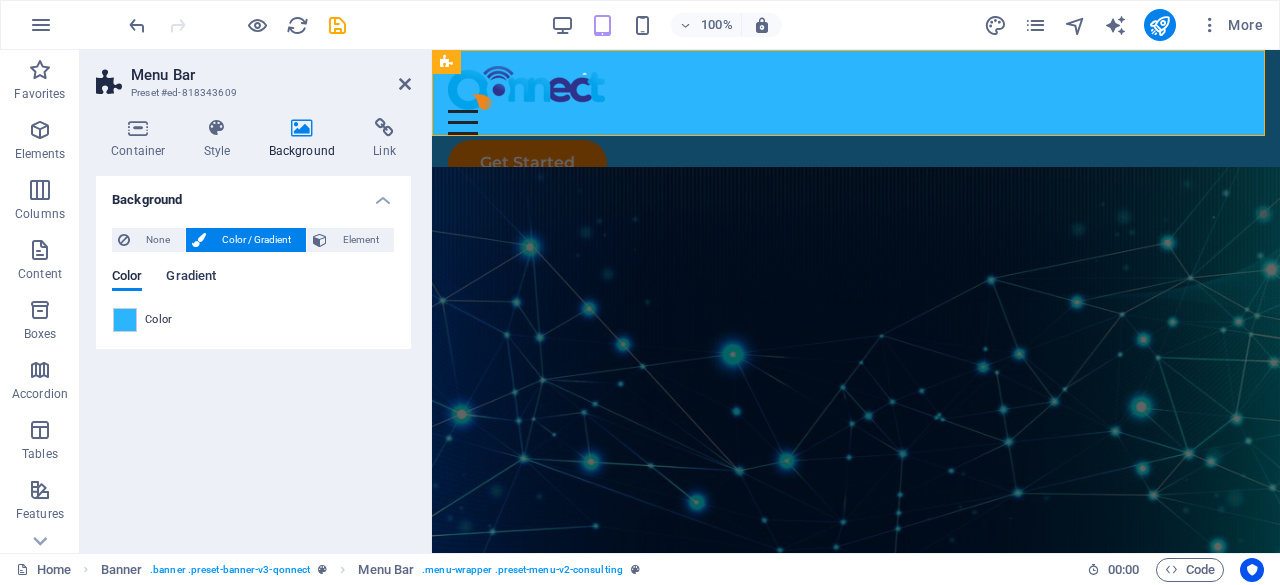 click on "Gradient" at bounding box center (191, 278) 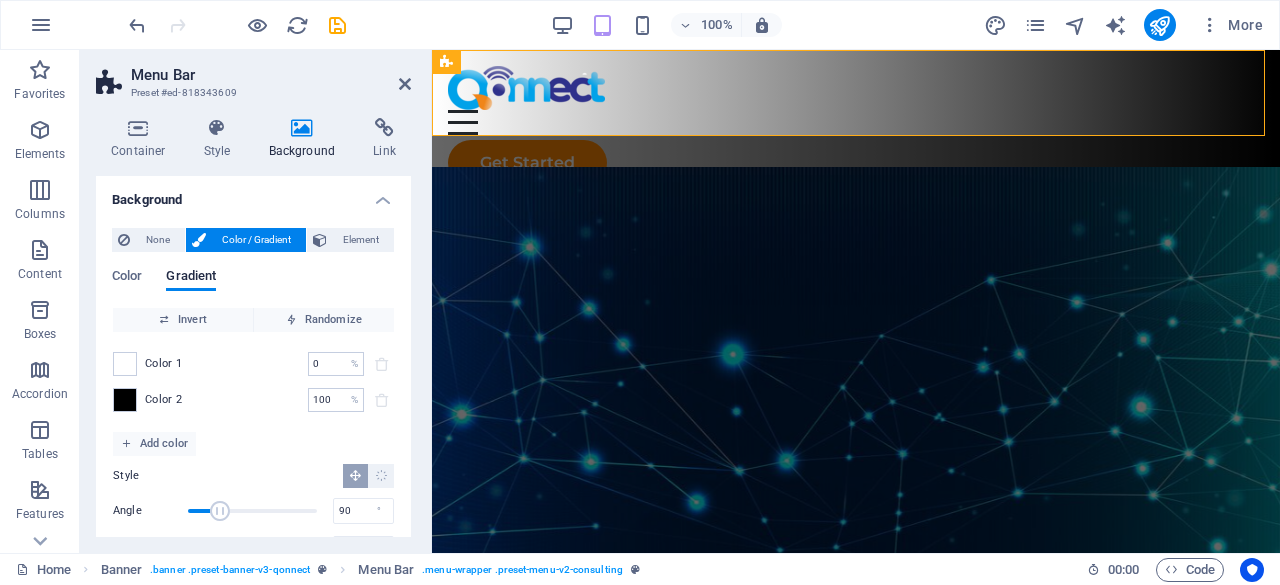 click on "Color 2" at bounding box center (164, 400) 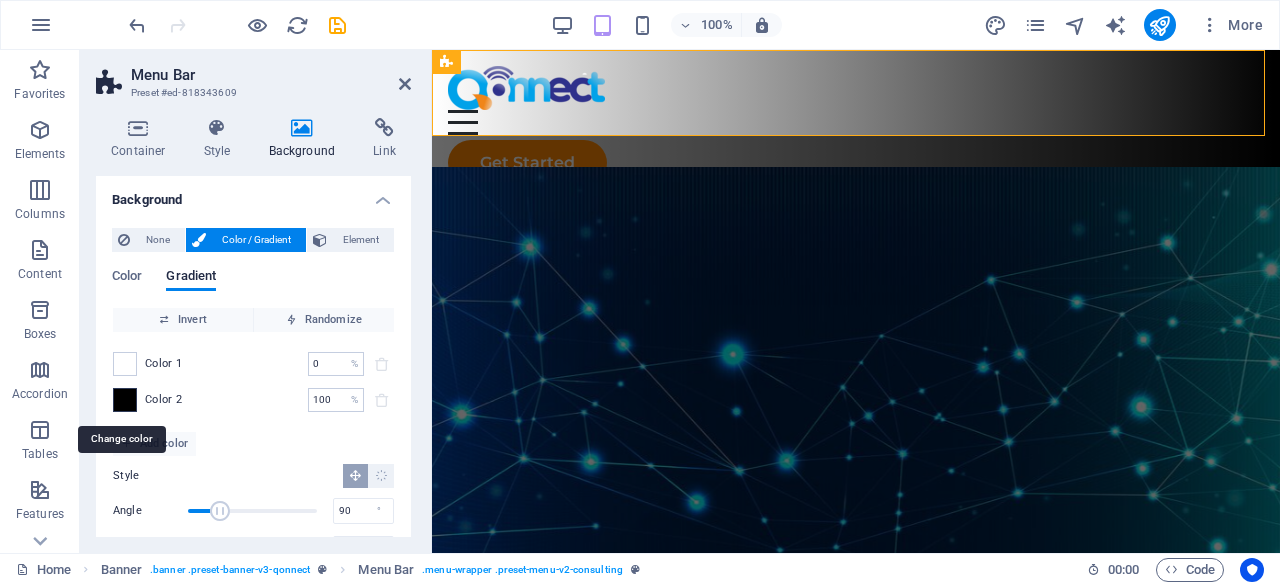 click at bounding box center (125, 400) 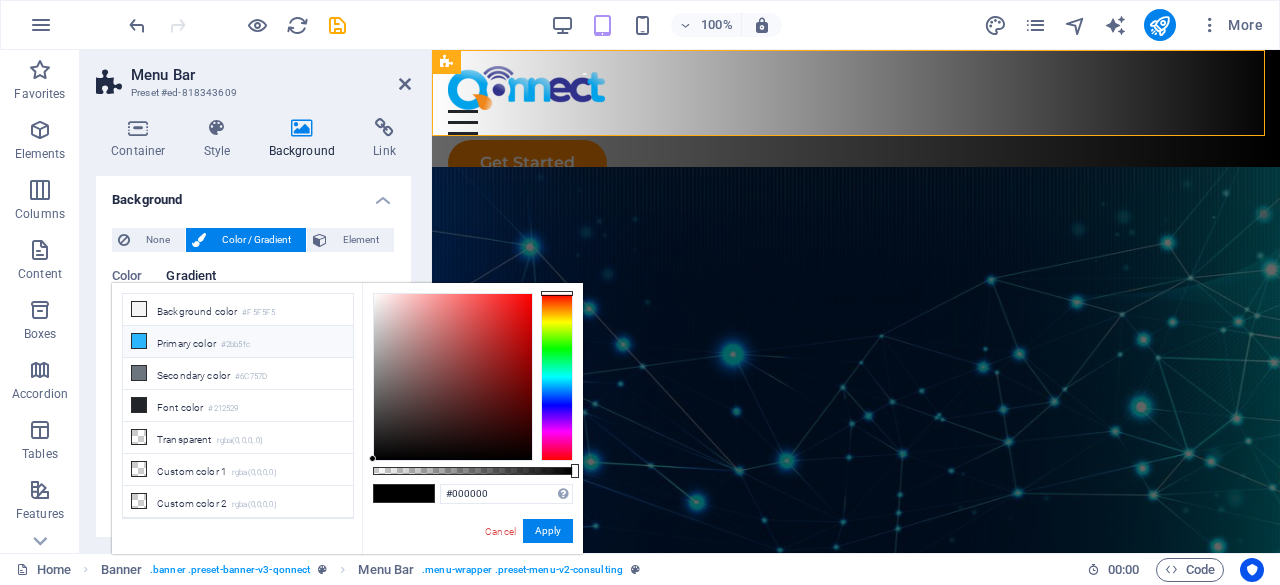 click at bounding box center [557, 377] 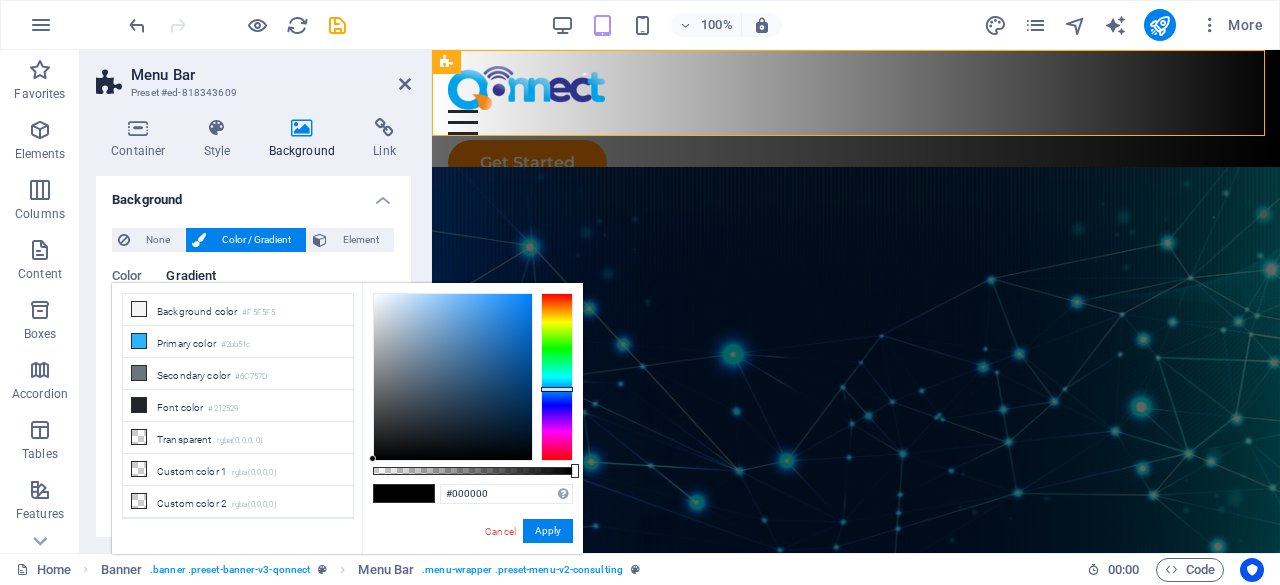 drag, startPoint x: 567, startPoint y: 396, endPoint x: 555, endPoint y: 377, distance: 22.472204 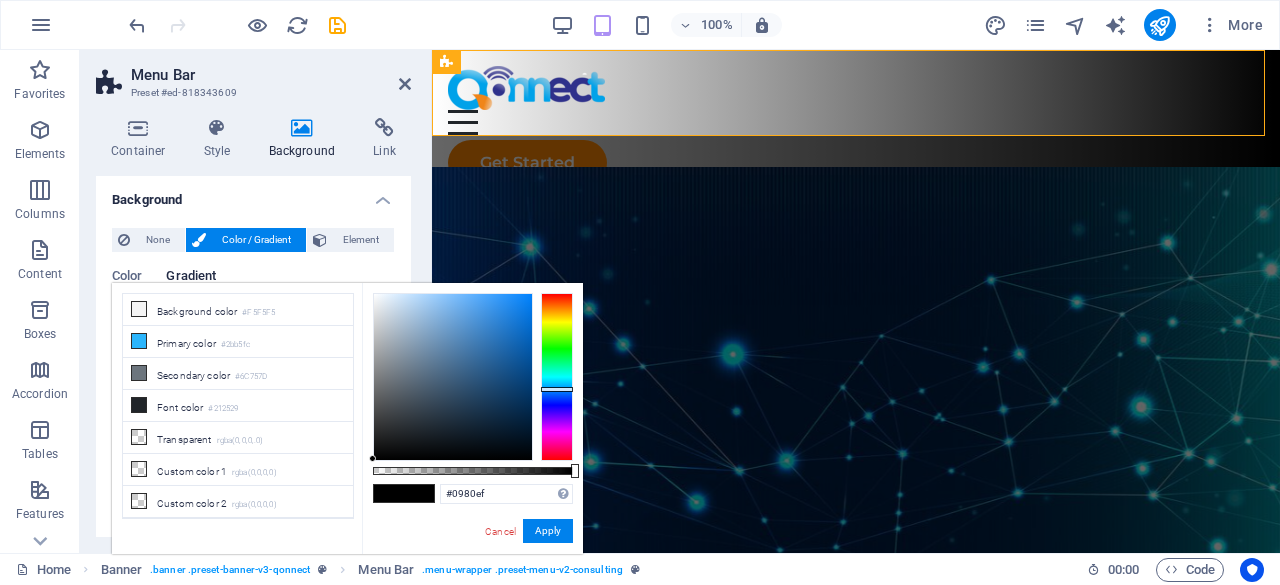 click at bounding box center (453, 377) 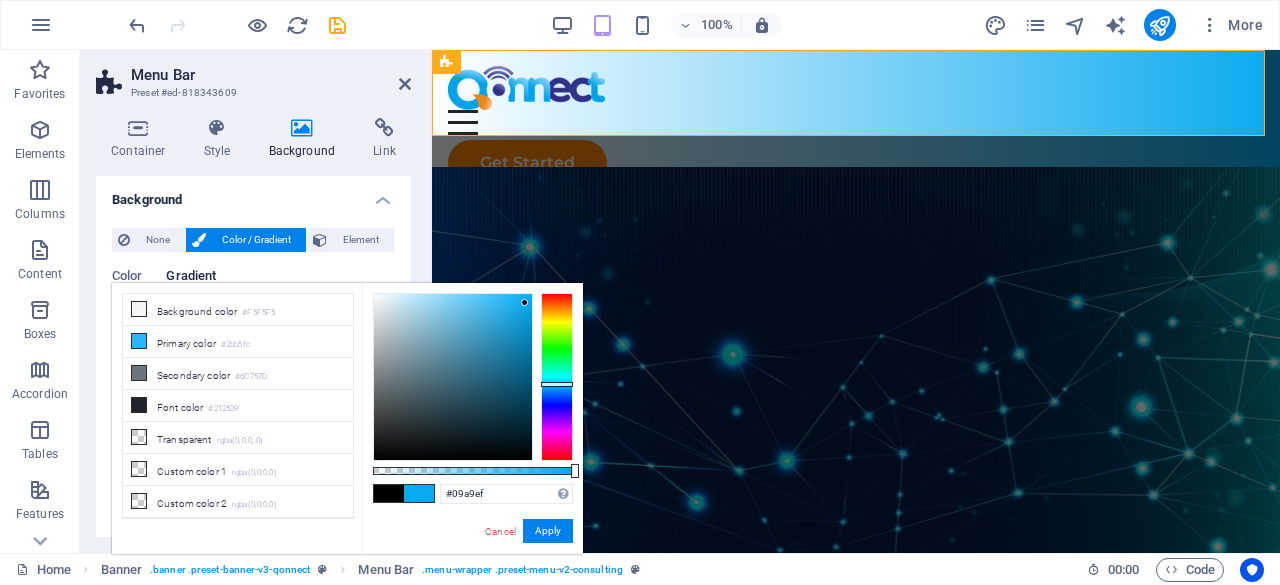 click at bounding box center (557, 377) 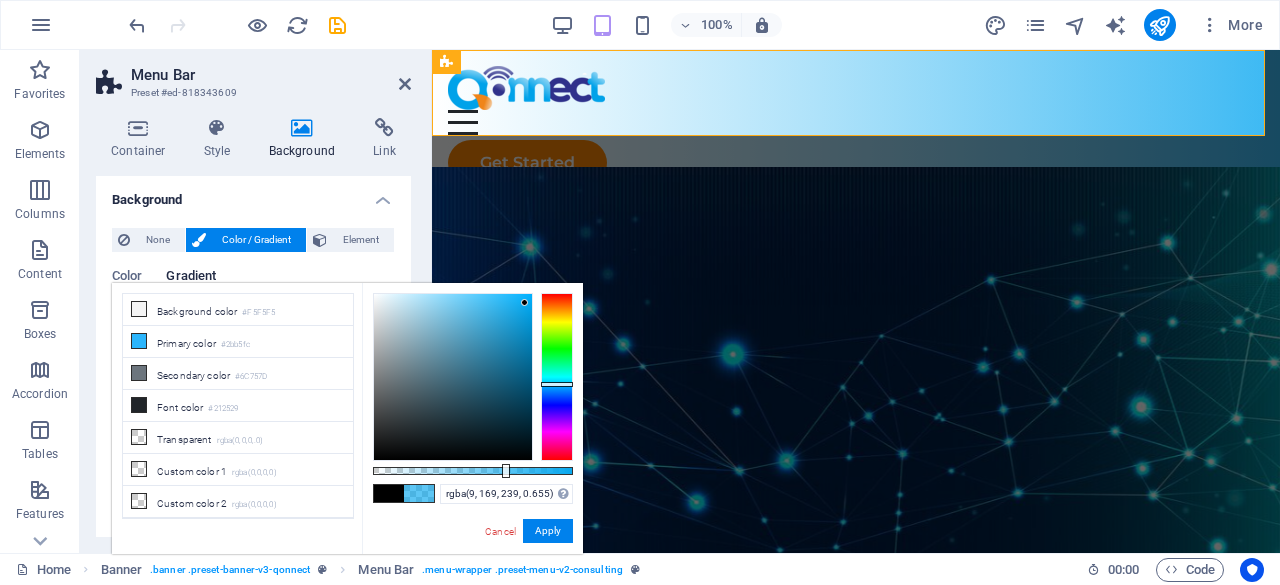 drag, startPoint x: 573, startPoint y: 468, endPoint x: 504, endPoint y: 467, distance: 69.00725 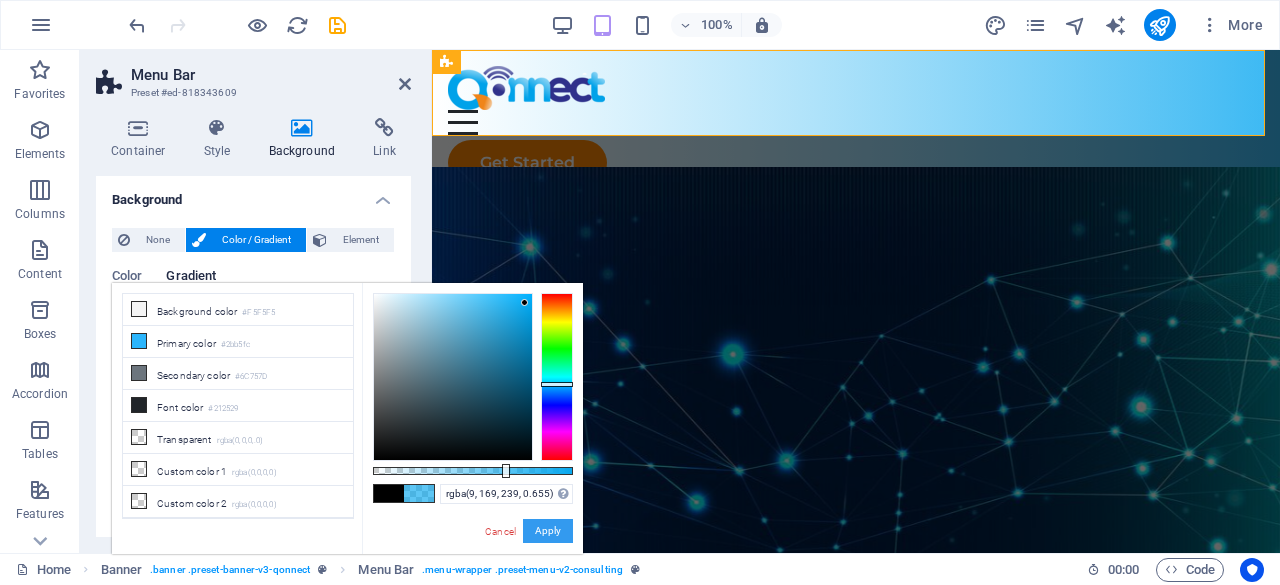 click on "Apply" at bounding box center (548, 531) 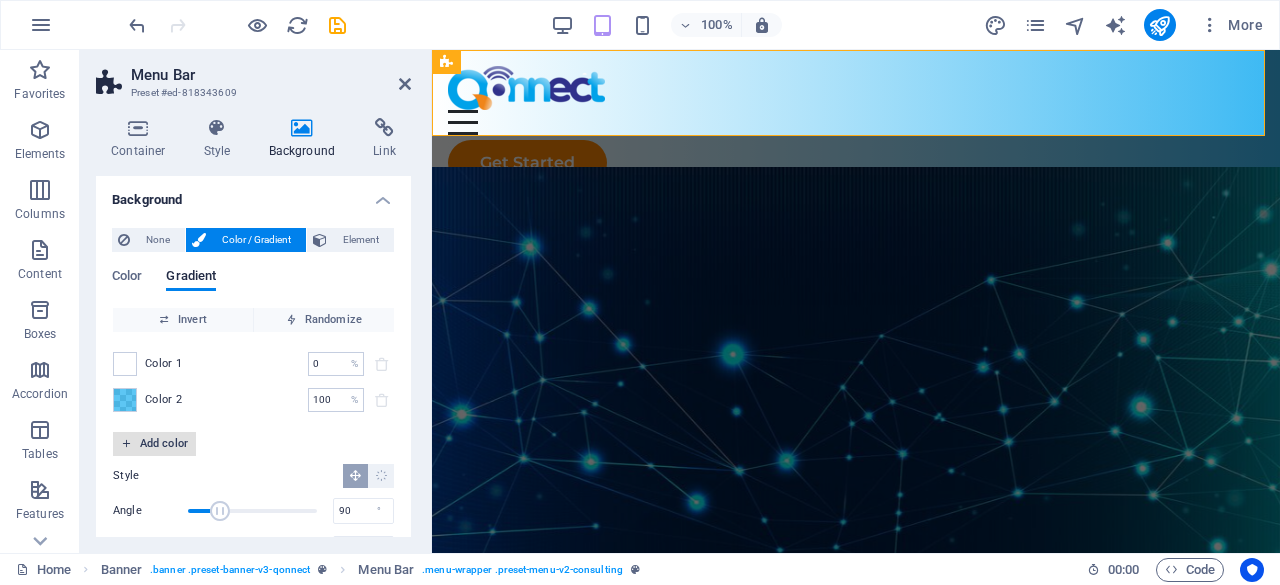 click on "Add color" at bounding box center [154, 444] 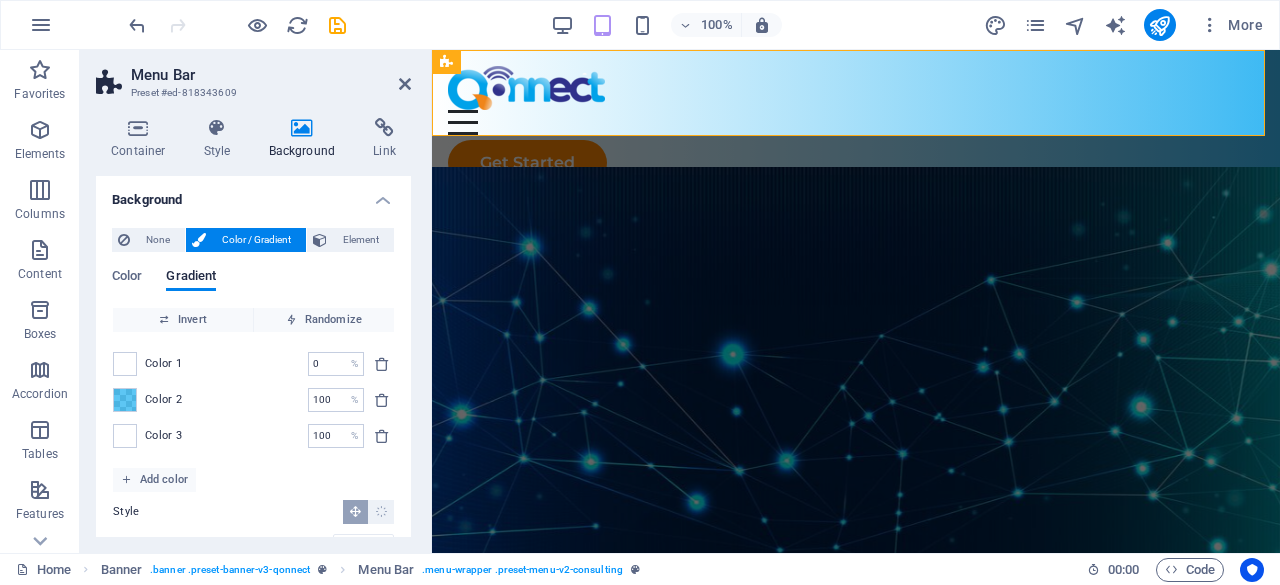 click on "Color 3 100 % ​" at bounding box center (253, 436) 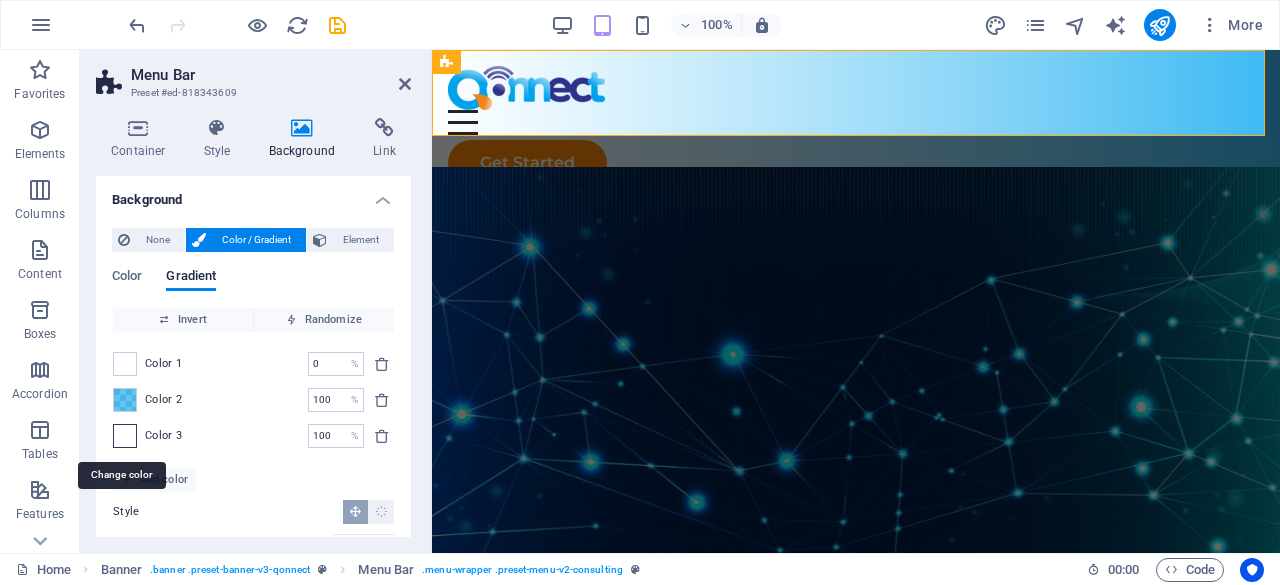 click at bounding box center [125, 436] 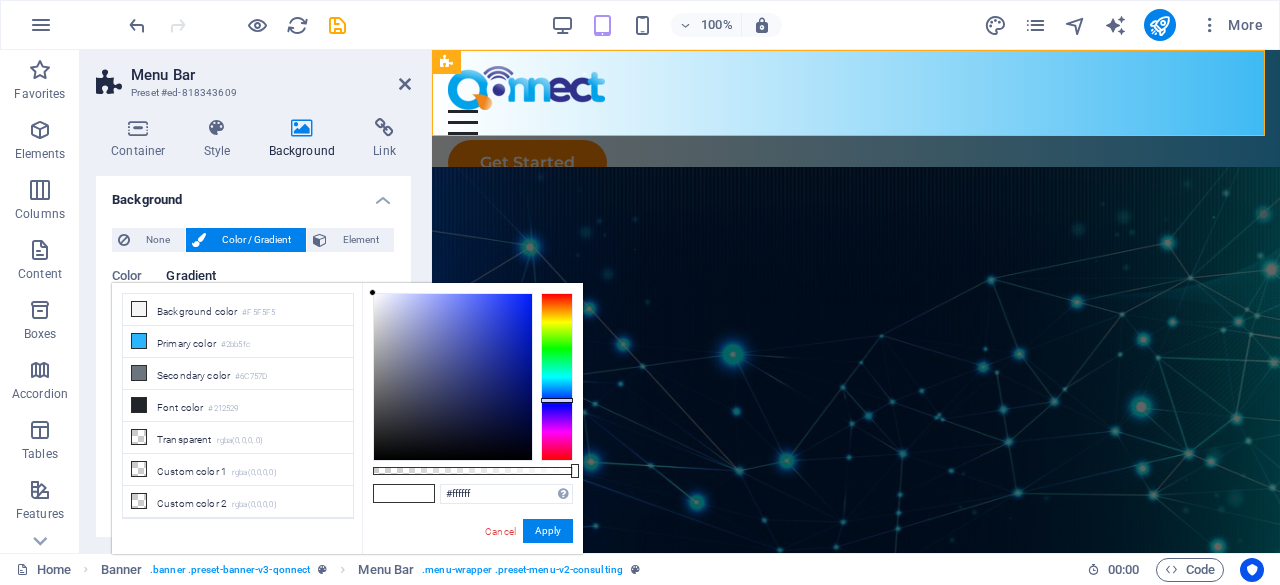 click at bounding box center [557, 377] 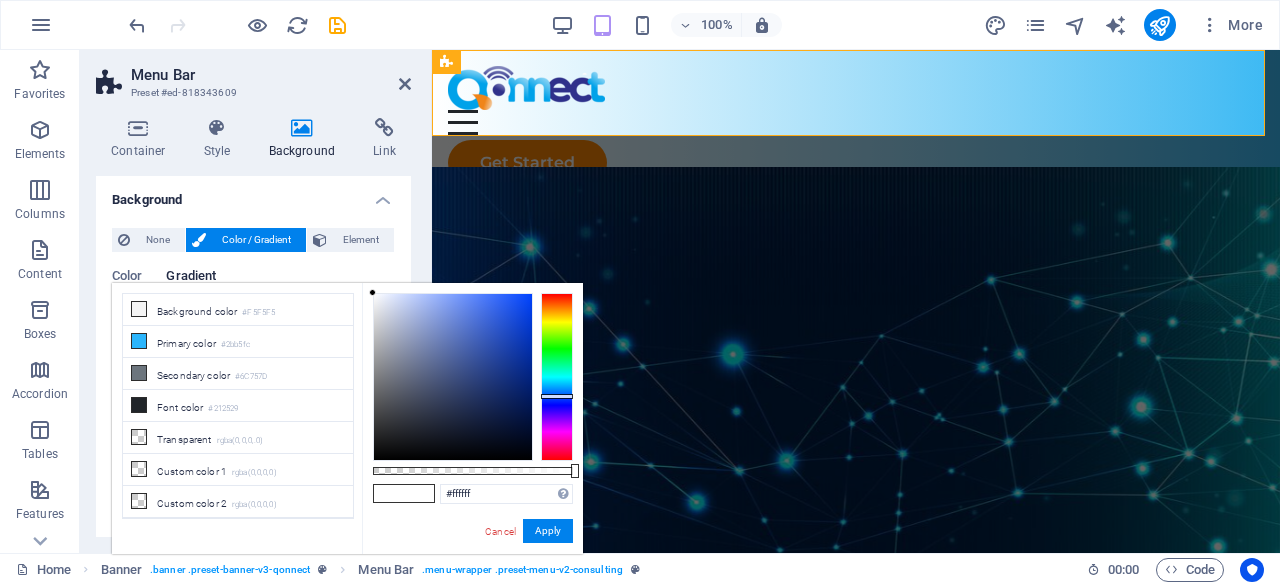 drag, startPoint x: 554, startPoint y: 399, endPoint x: 523, endPoint y: 375, distance: 39.20459 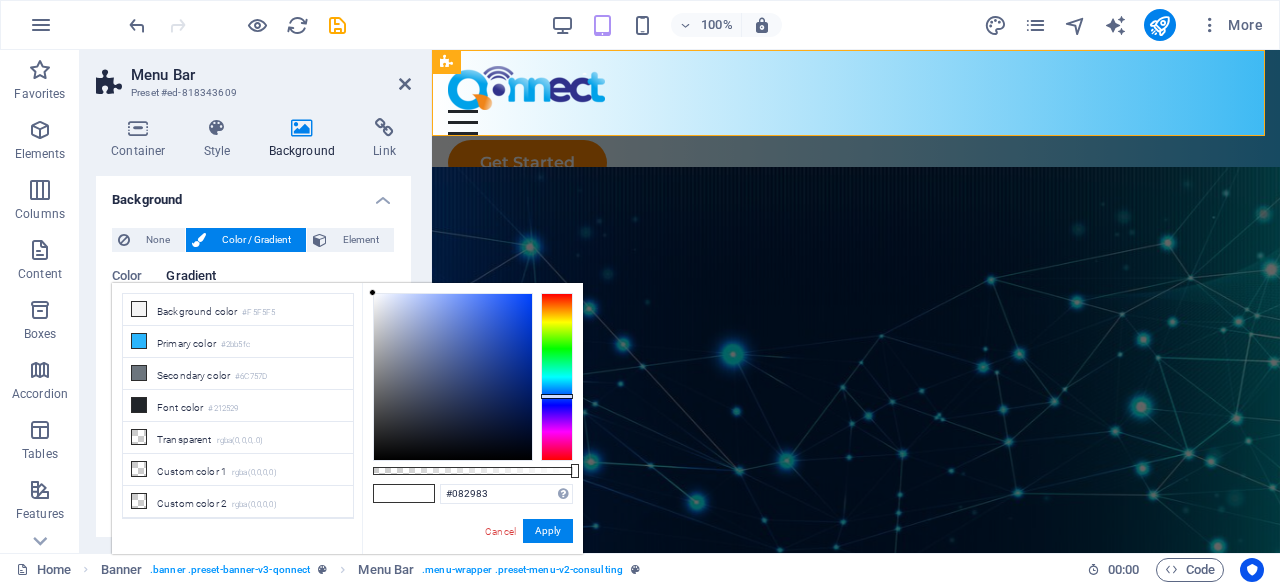click at bounding box center [453, 377] 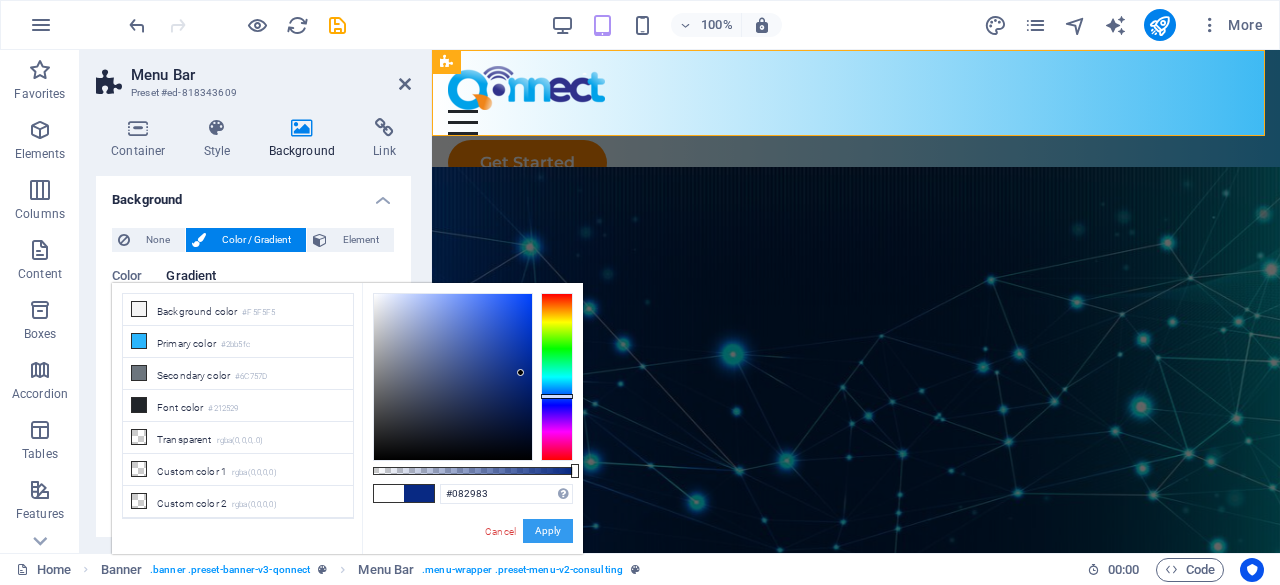click on "Apply" at bounding box center (548, 531) 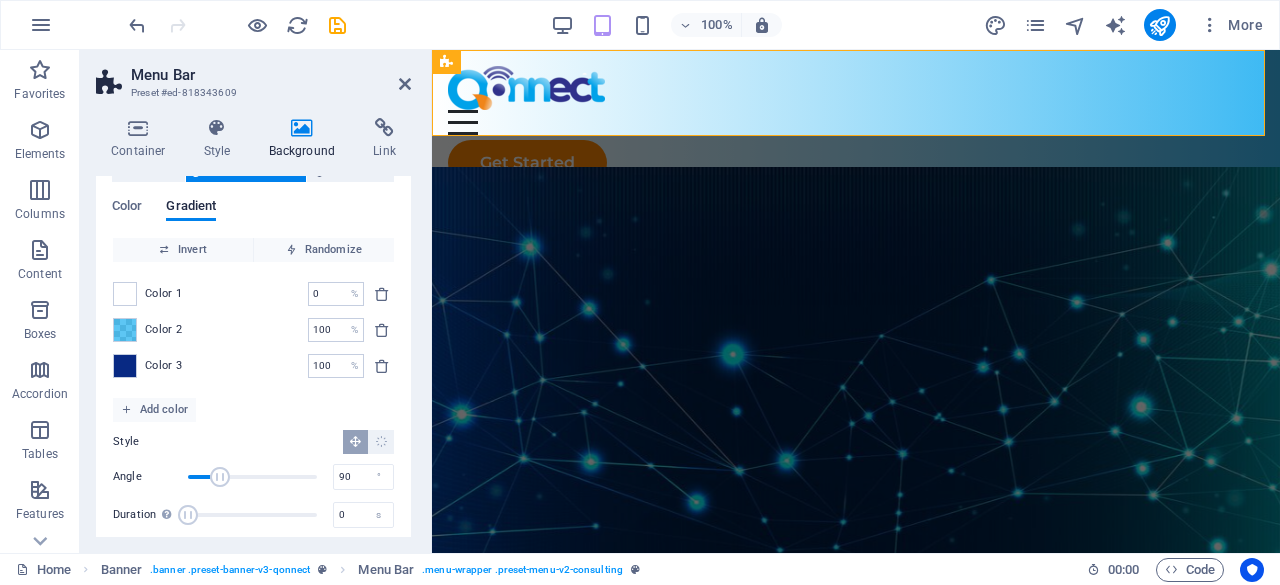 scroll, scrollTop: 87, scrollLeft: 0, axis: vertical 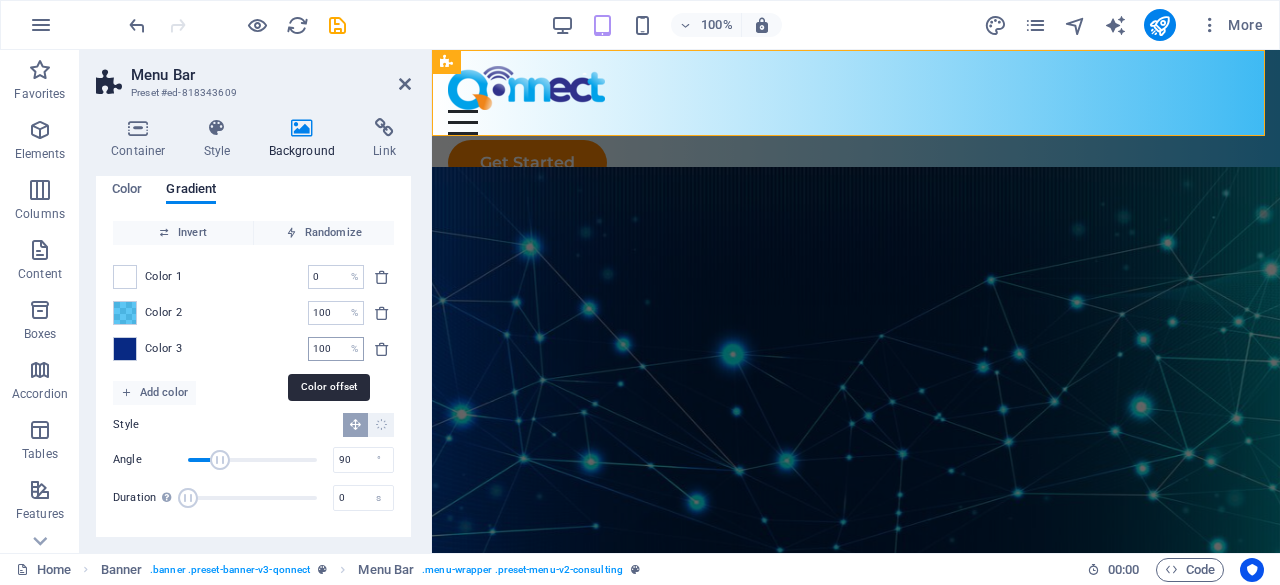 click on "100 % ​" at bounding box center (336, 349) 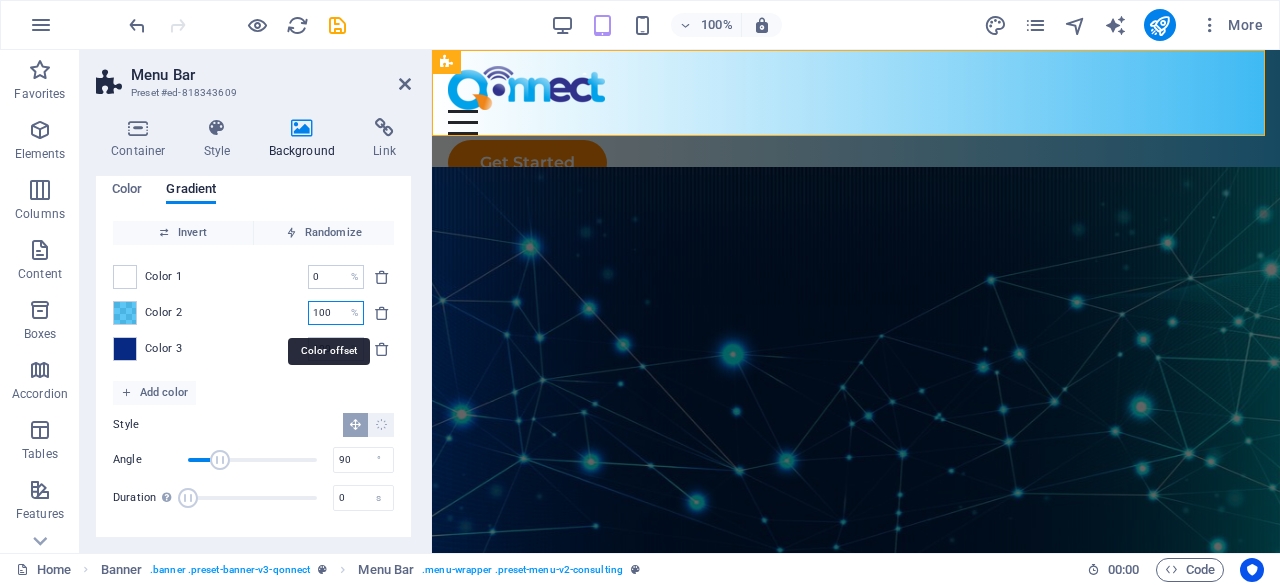 click on "100" at bounding box center (325, 313) 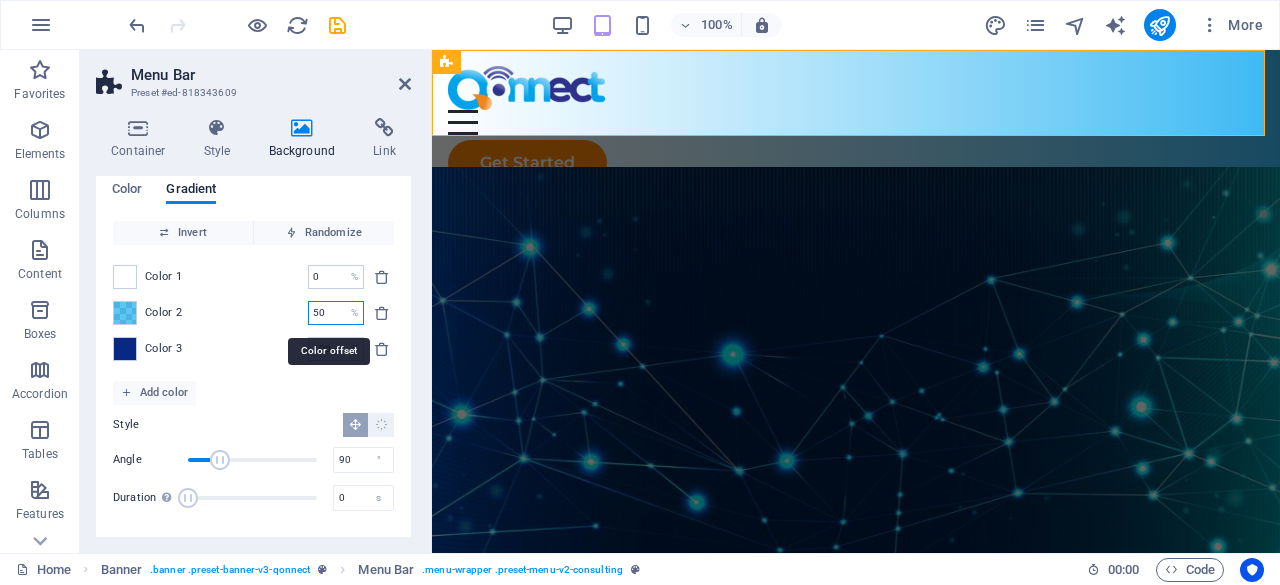 type on "50" 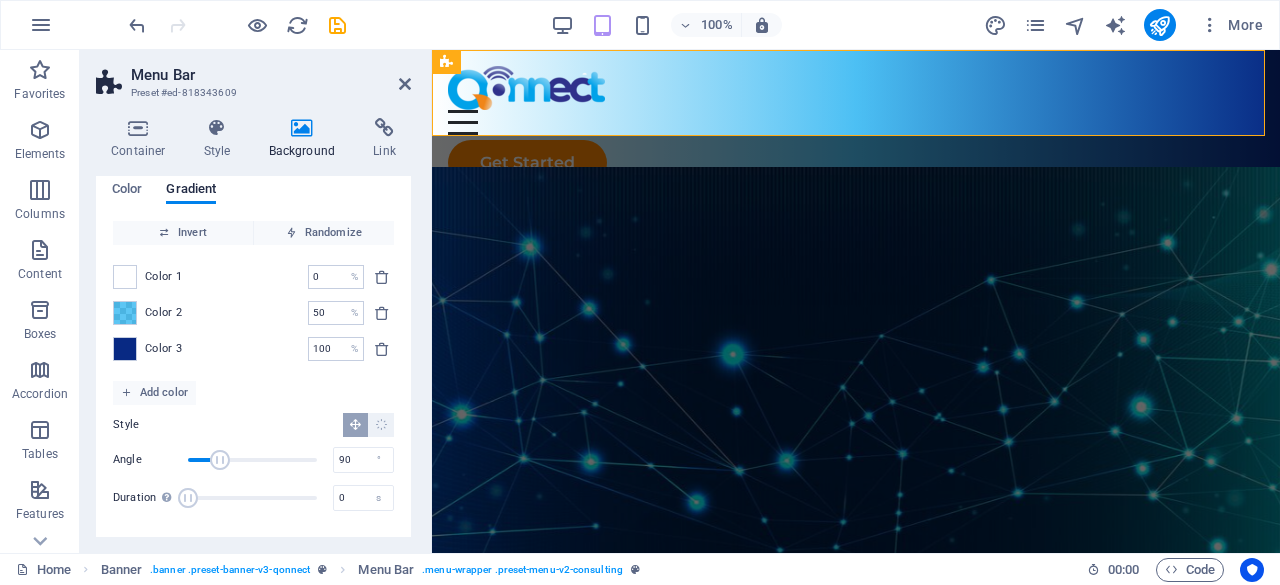 click on "Color 1 0 % ​ Color 2 50 % ​ Color 3 100 % ​" at bounding box center (253, 313) 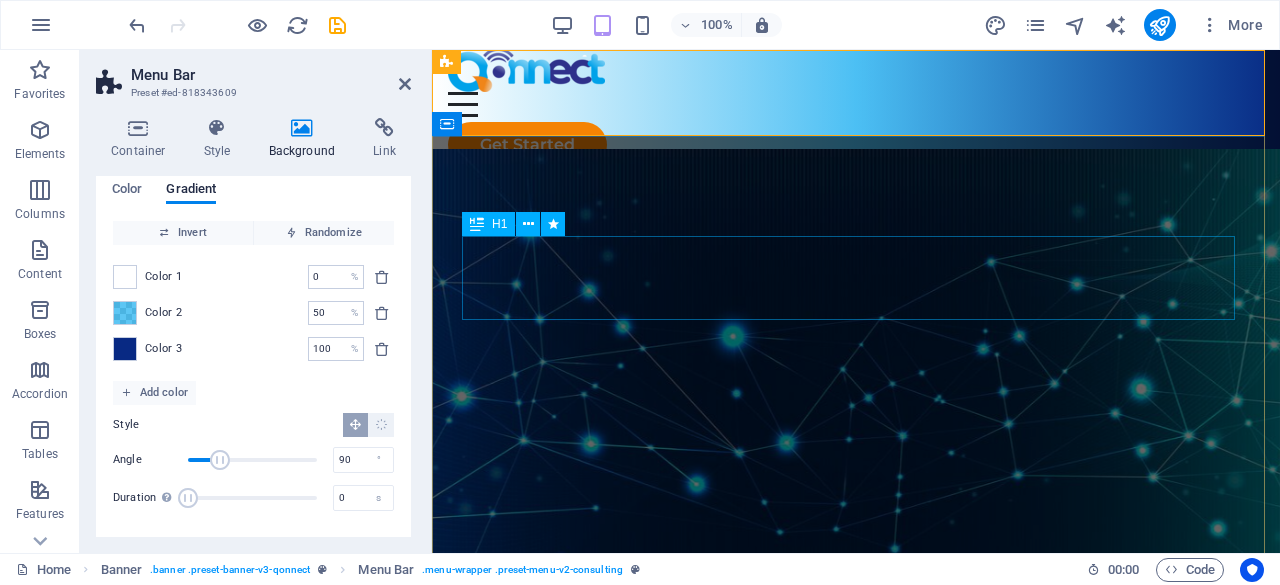 scroll, scrollTop: 0, scrollLeft: 0, axis: both 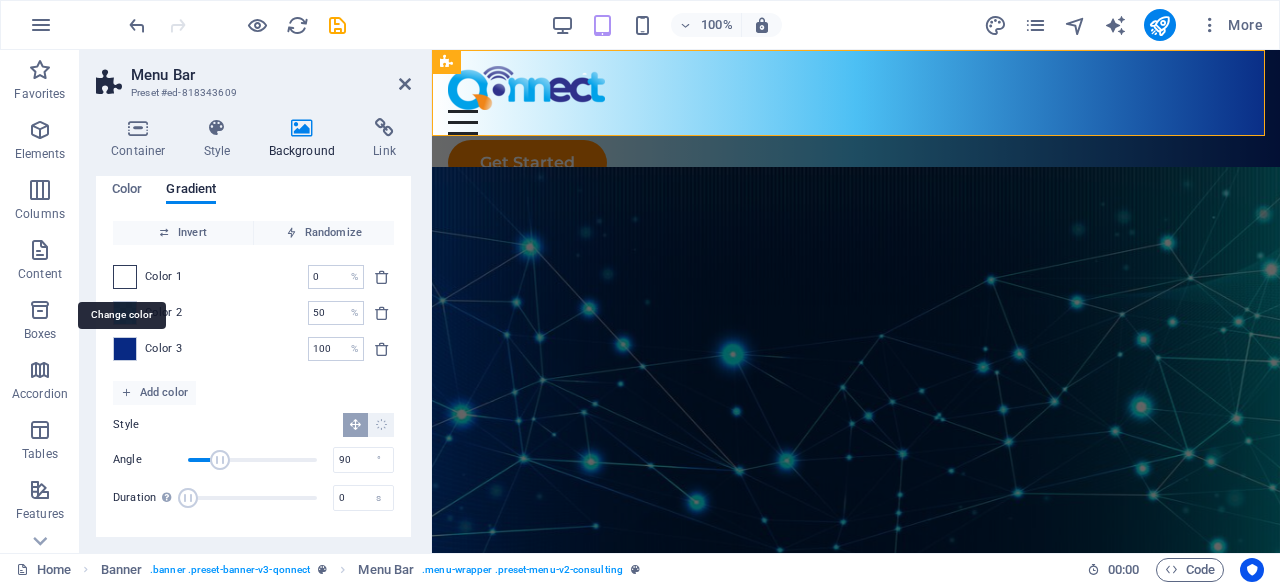 click at bounding box center (125, 277) 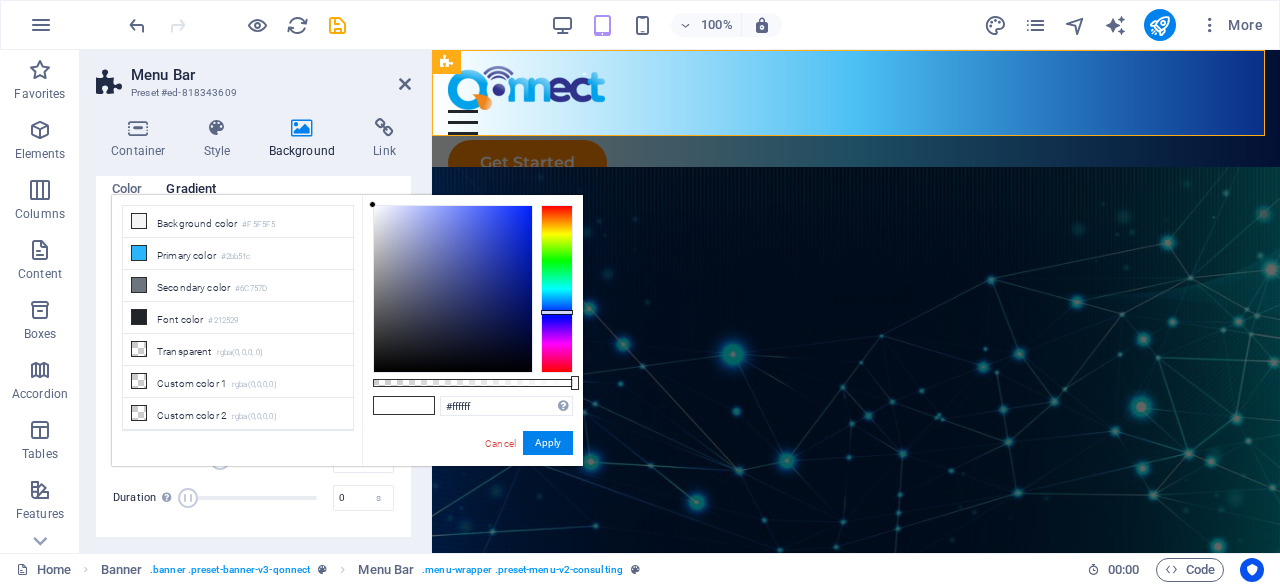 click at bounding box center (557, 289) 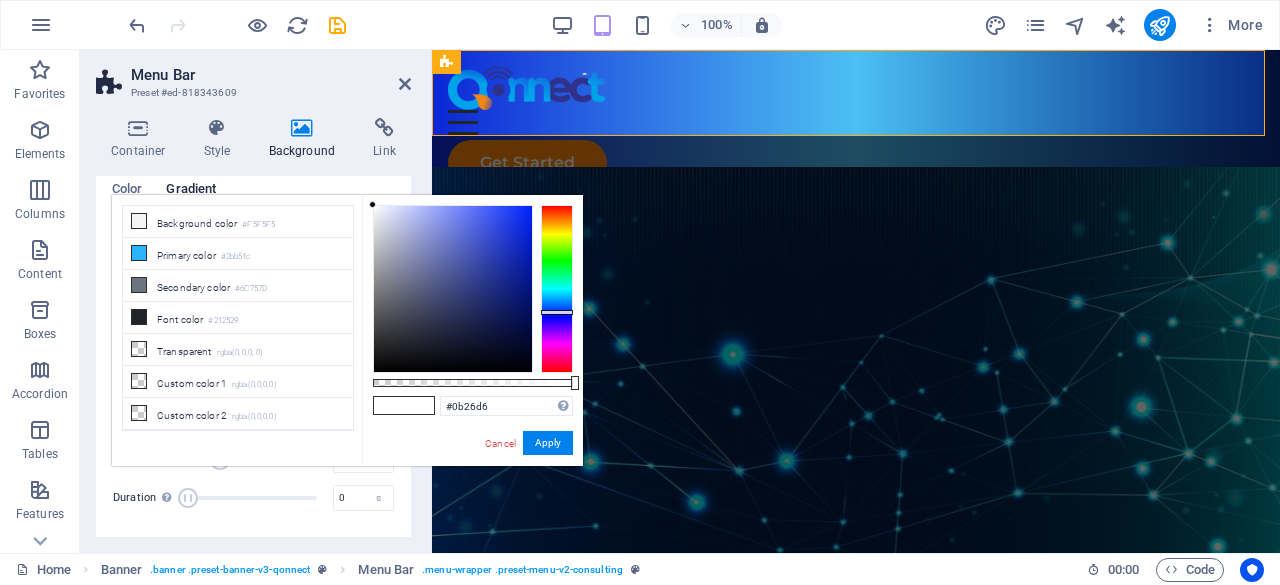 click at bounding box center (453, 289) 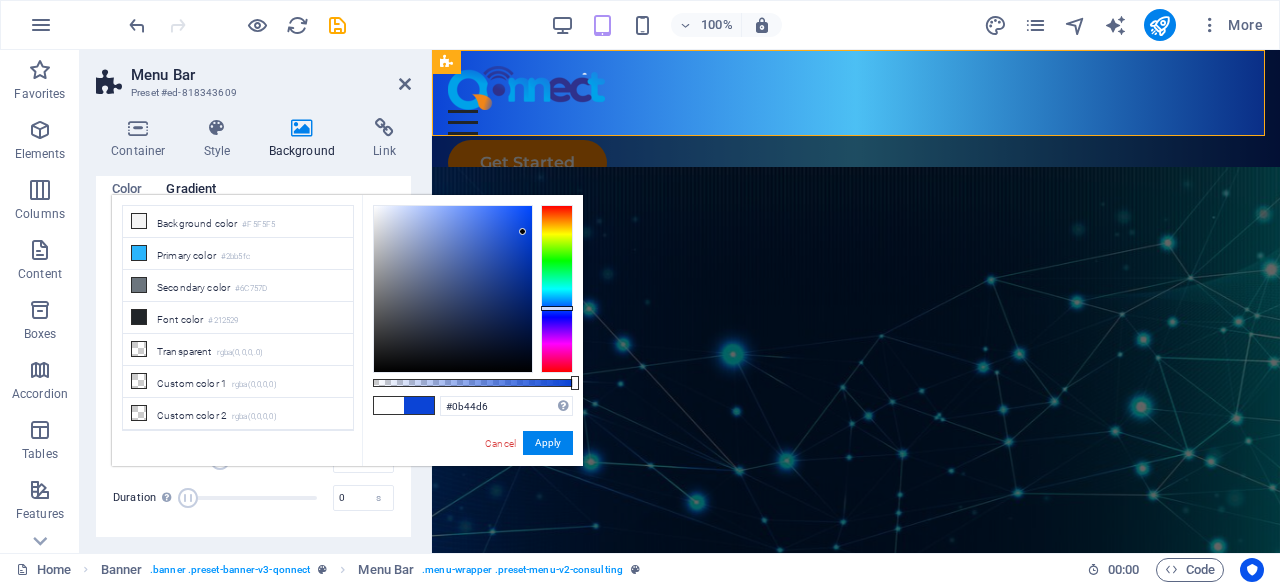 click at bounding box center (557, 289) 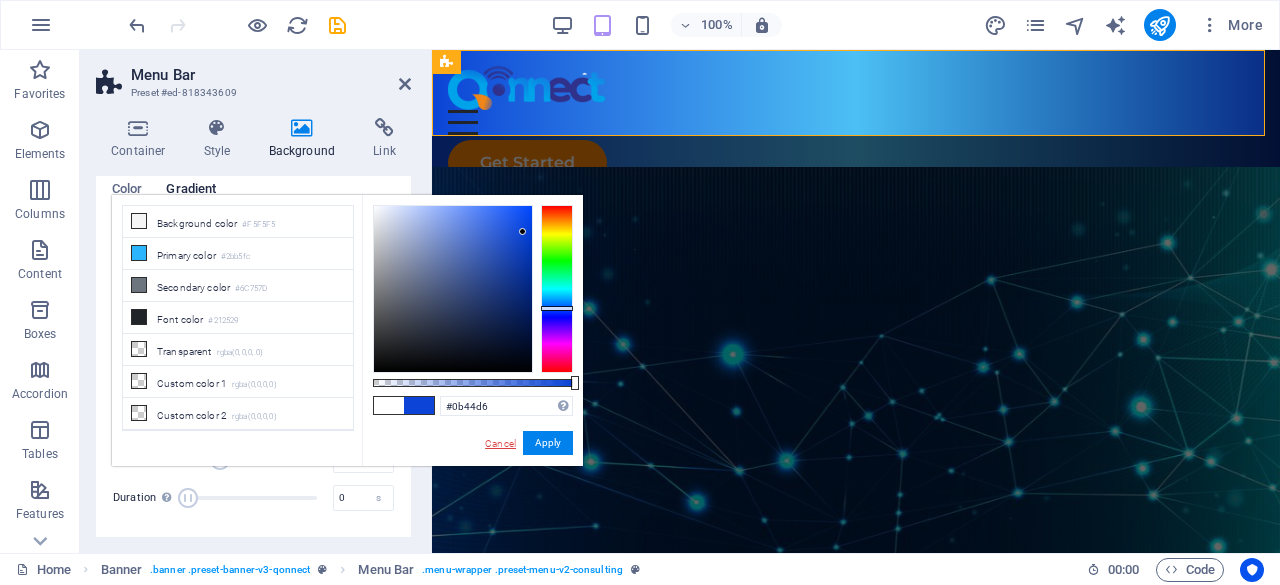 click on "Cancel" at bounding box center [500, 443] 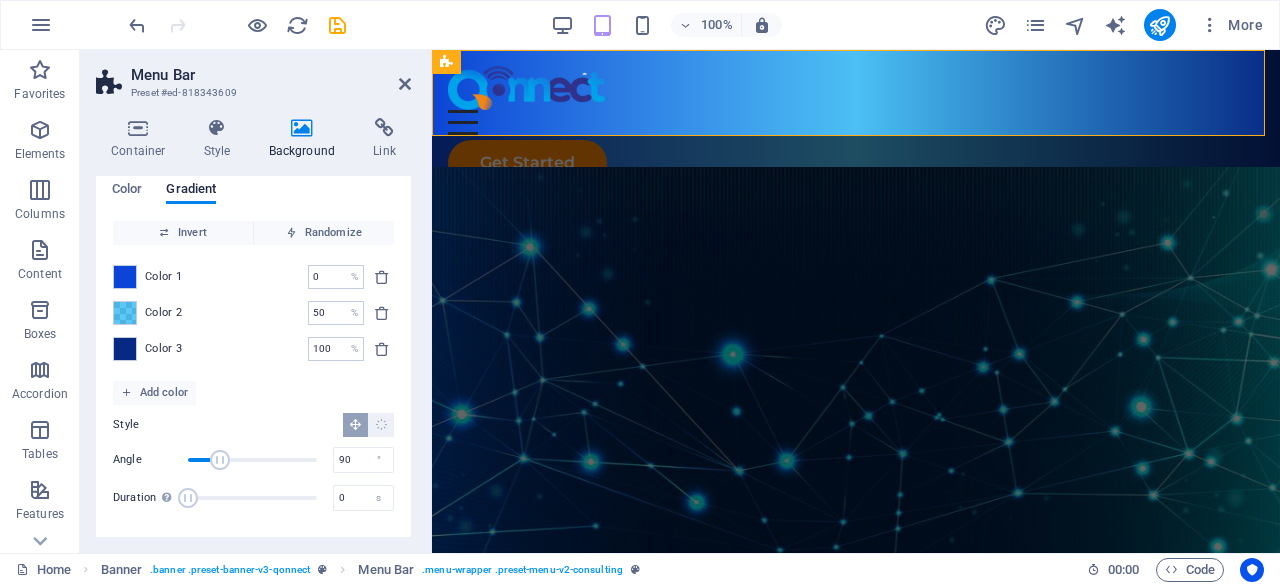 click on "Color 1" at bounding box center (164, 277) 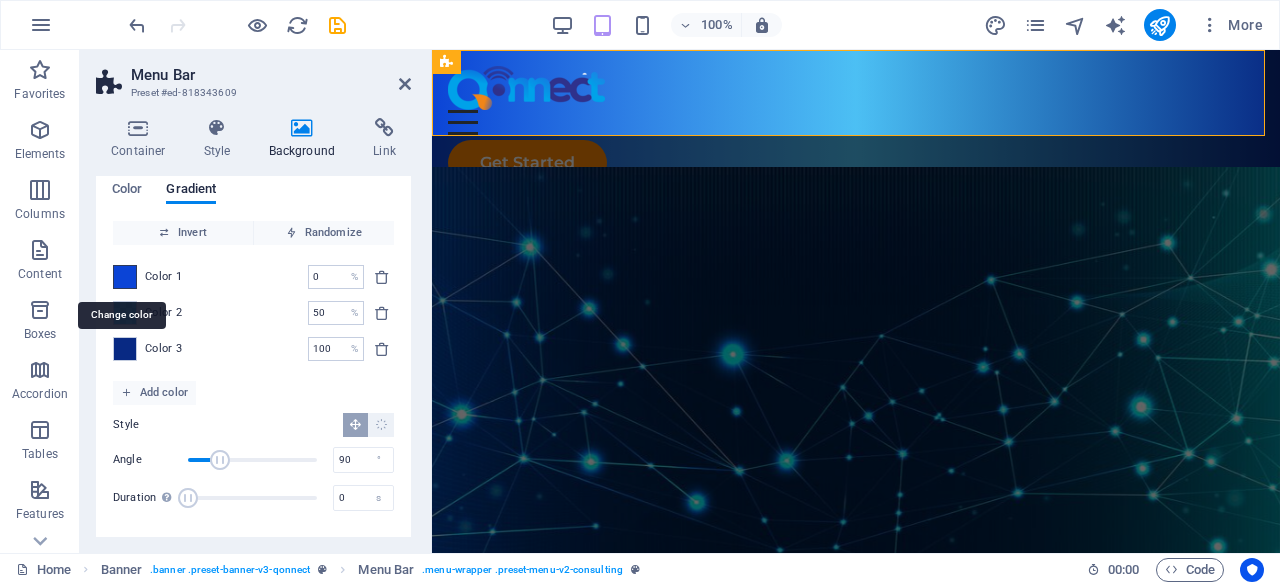 click at bounding box center [125, 277] 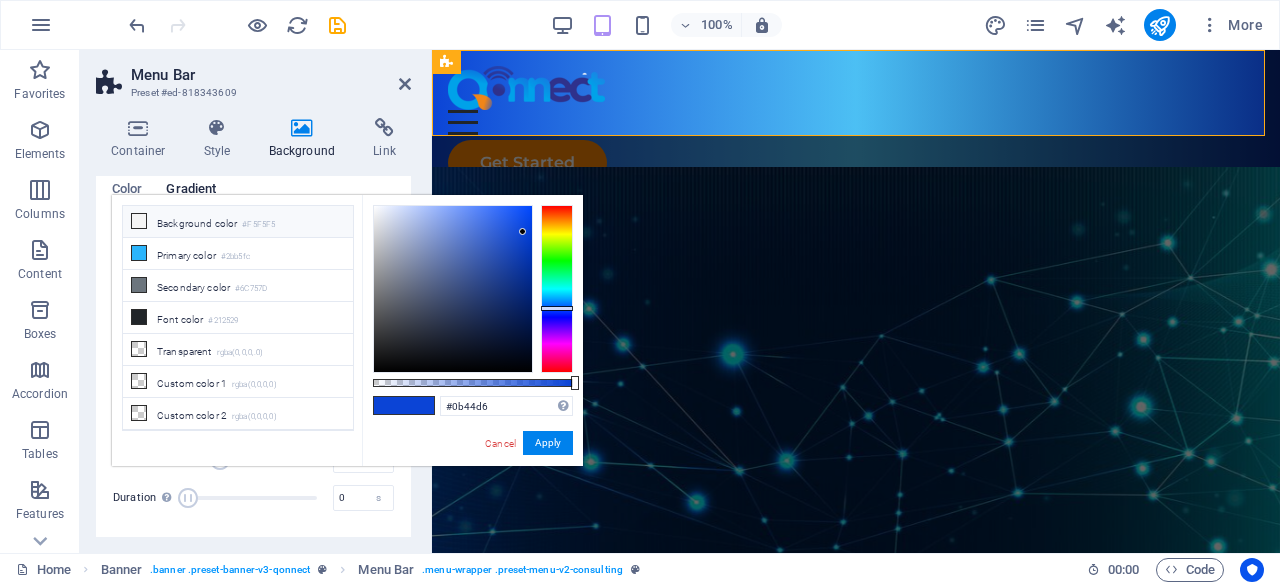 click on "Background color
#F5F5F5" at bounding box center (238, 222) 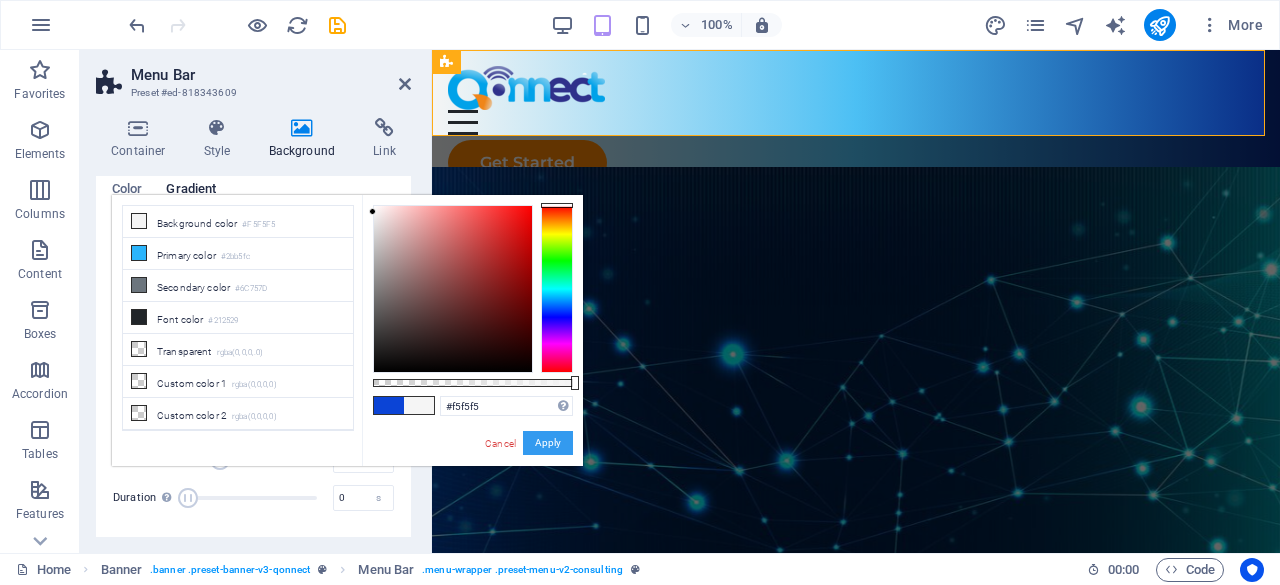 drag, startPoint x: 983, startPoint y: 493, endPoint x: 453, endPoint y: 466, distance: 530.6873 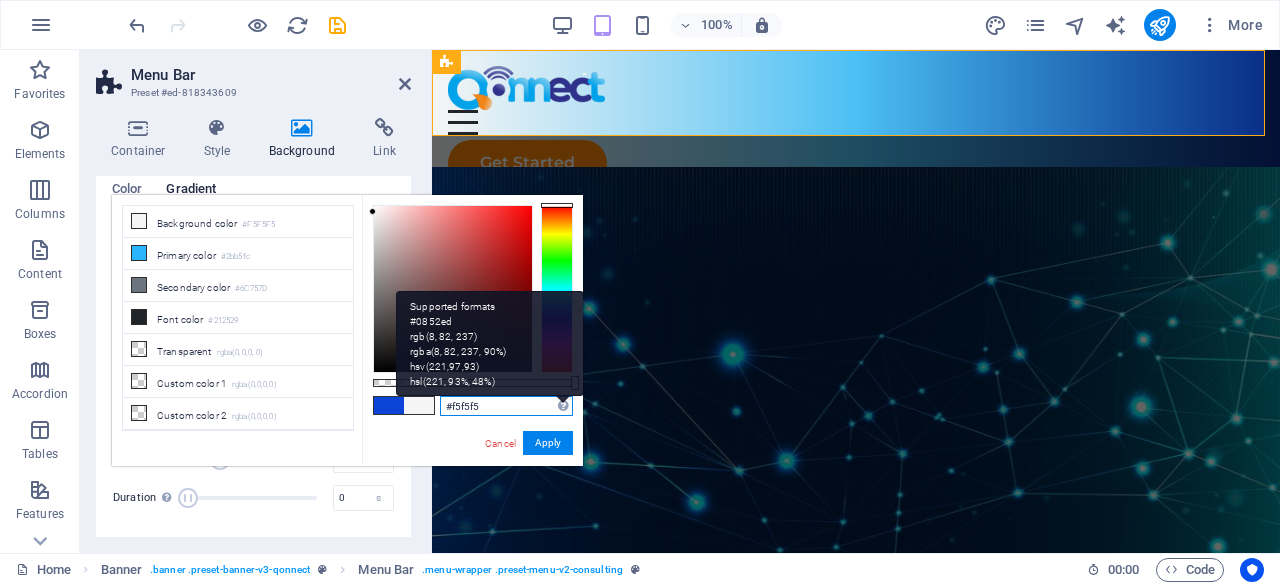 drag, startPoint x: 451, startPoint y: 409, endPoint x: 559, endPoint y: 410, distance: 108.00463 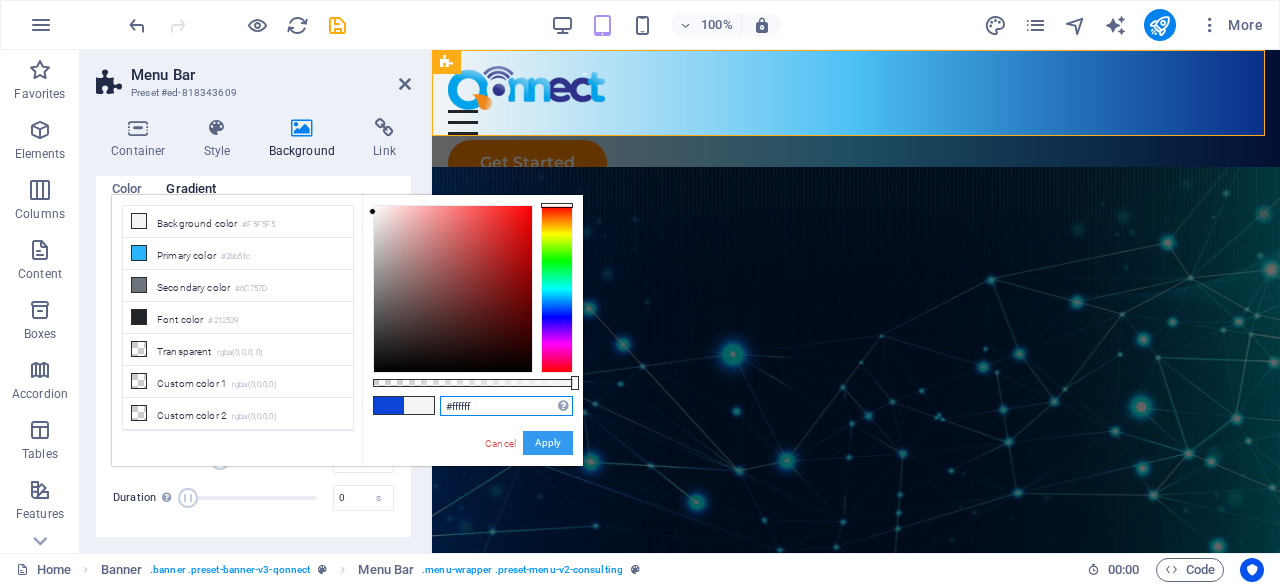type on "#ffffff" 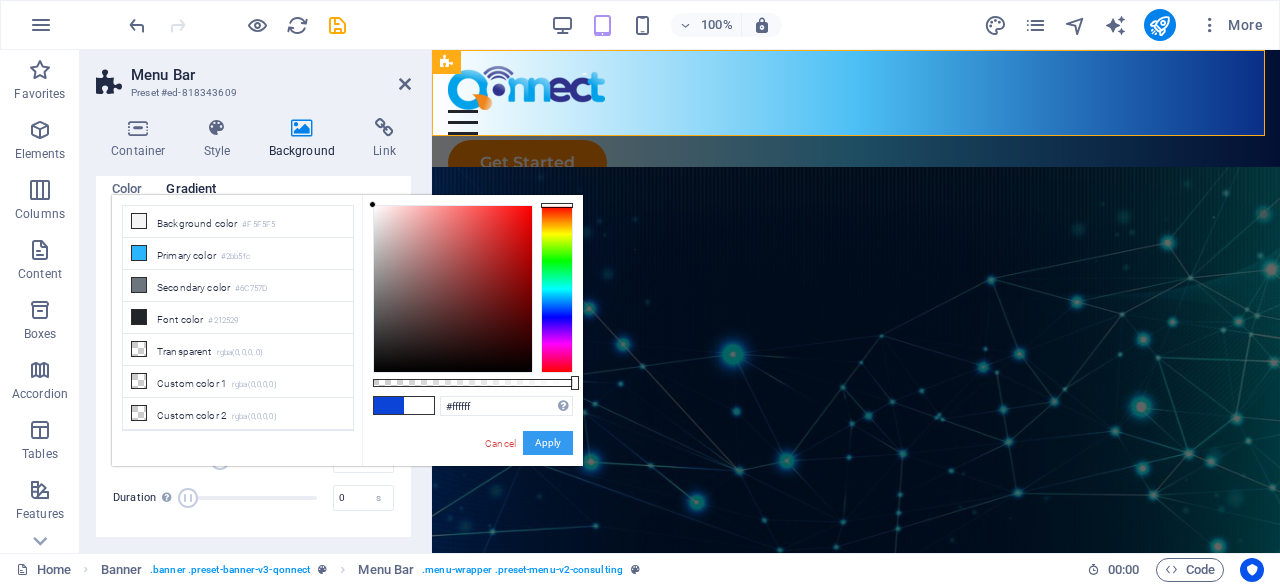 click on "Apply" at bounding box center [548, 443] 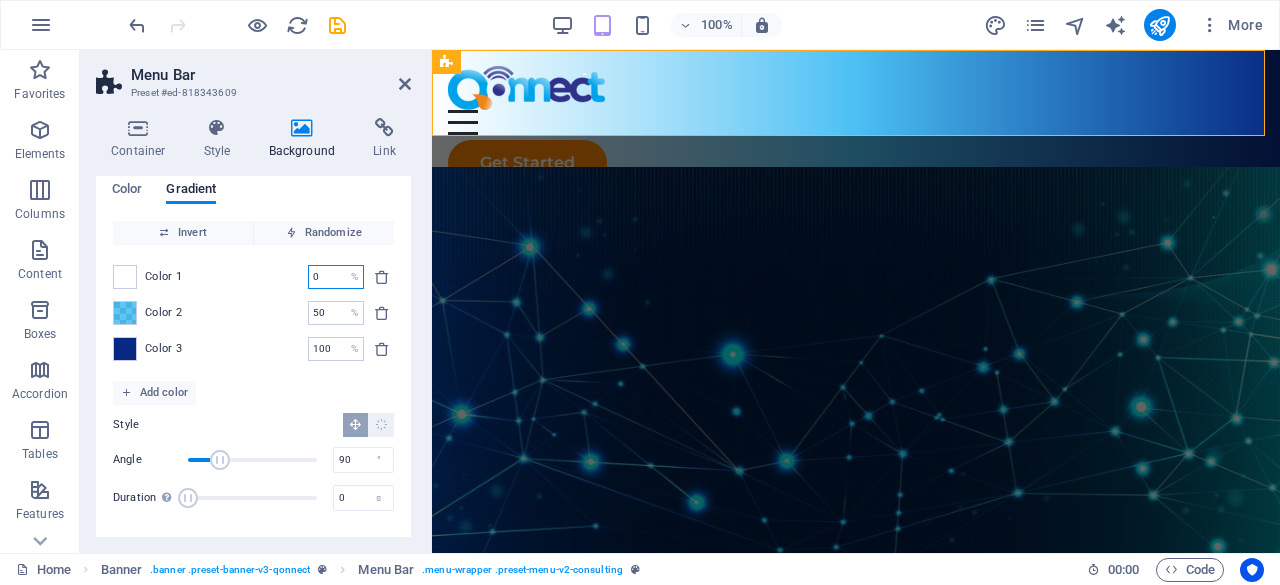 drag, startPoint x: 334, startPoint y: 277, endPoint x: 294, endPoint y: 273, distance: 40.1995 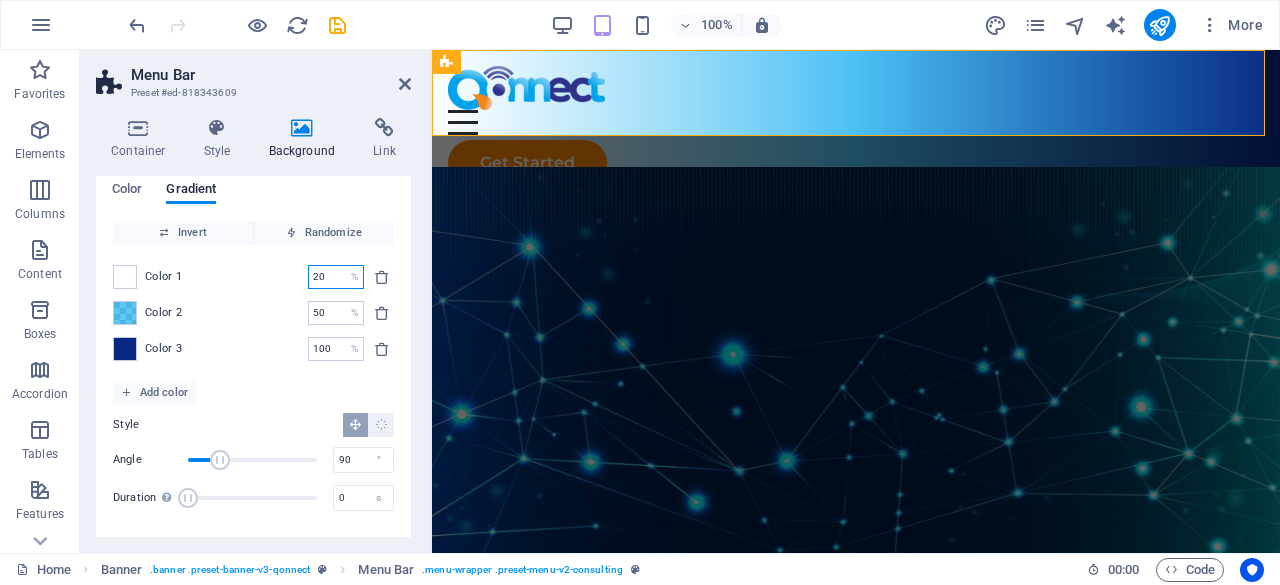 type on "20" 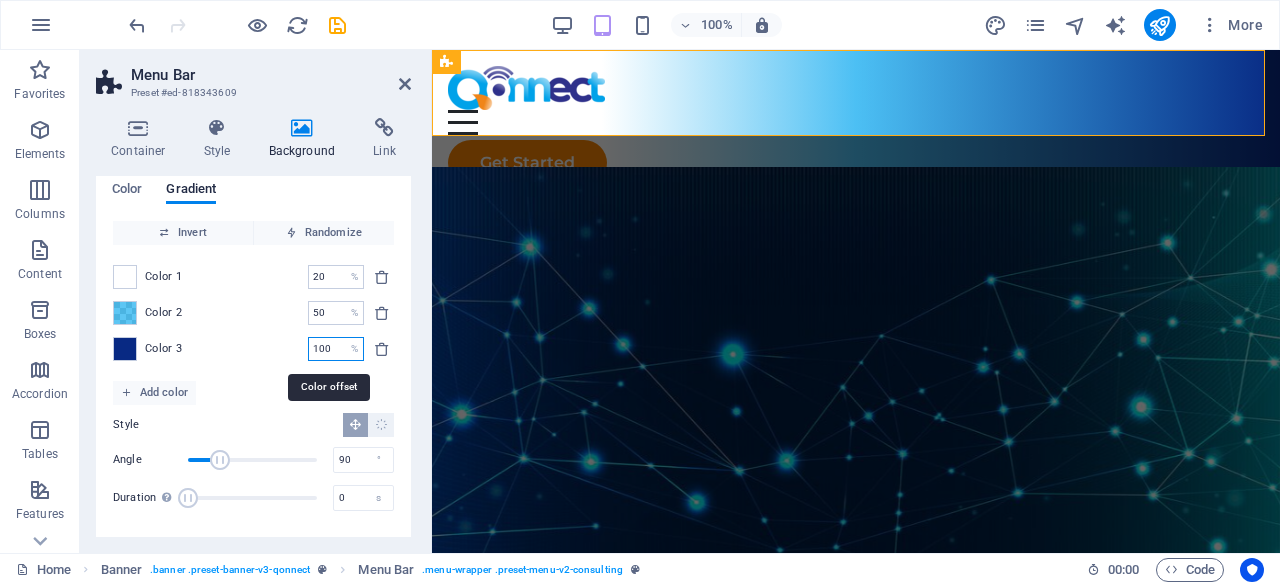 click on "100" at bounding box center [325, 349] 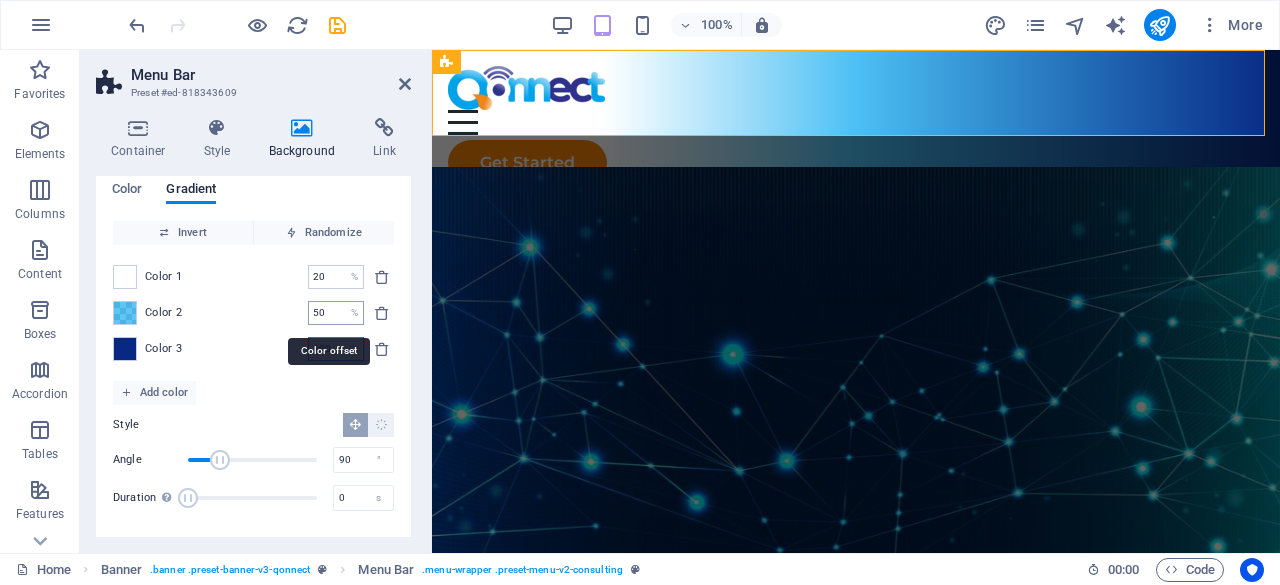 click on "50" at bounding box center (325, 313) 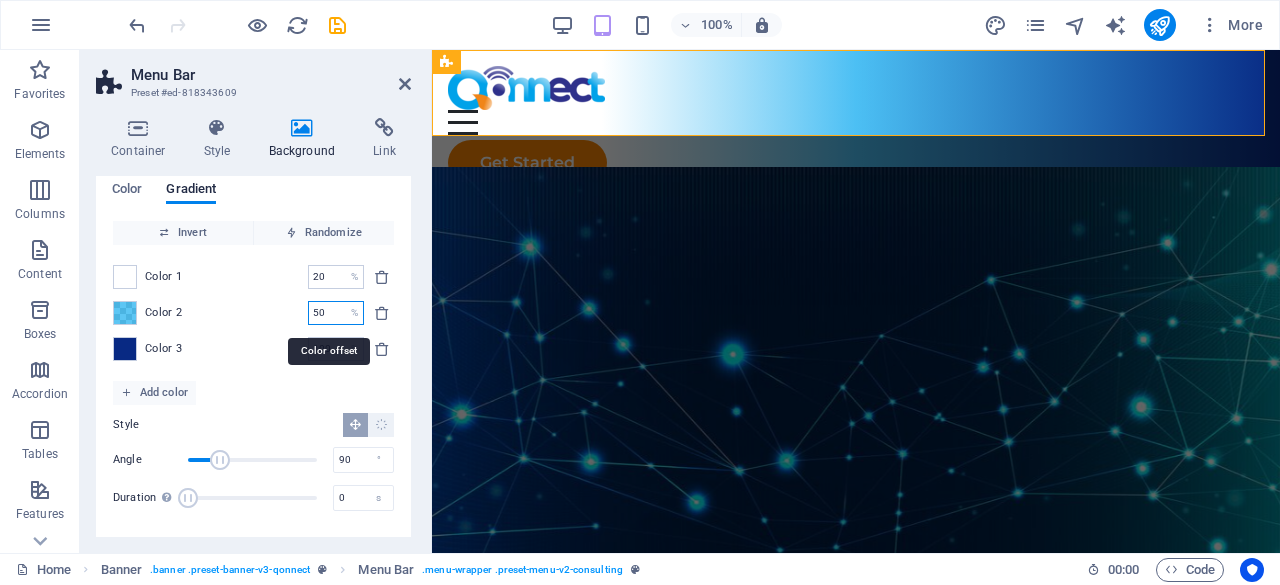 click on "50" at bounding box center (325, 313) 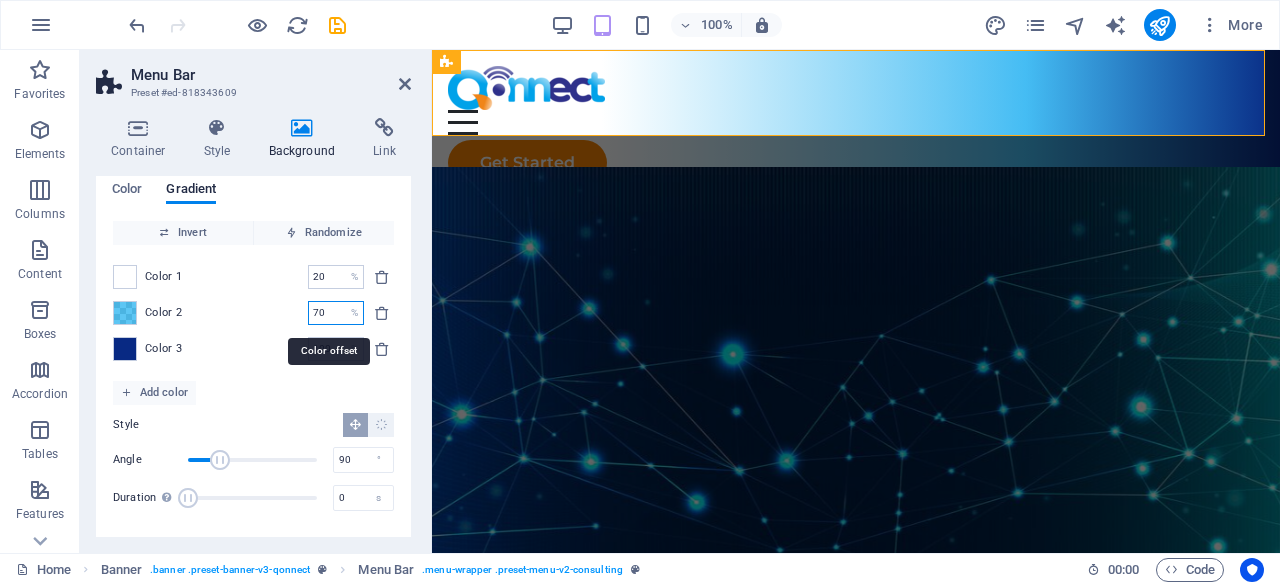 drag, startPoint x: 324, startPoint y: 305, endPoint x: 300, endPoint y: 307, distance: 24.083189 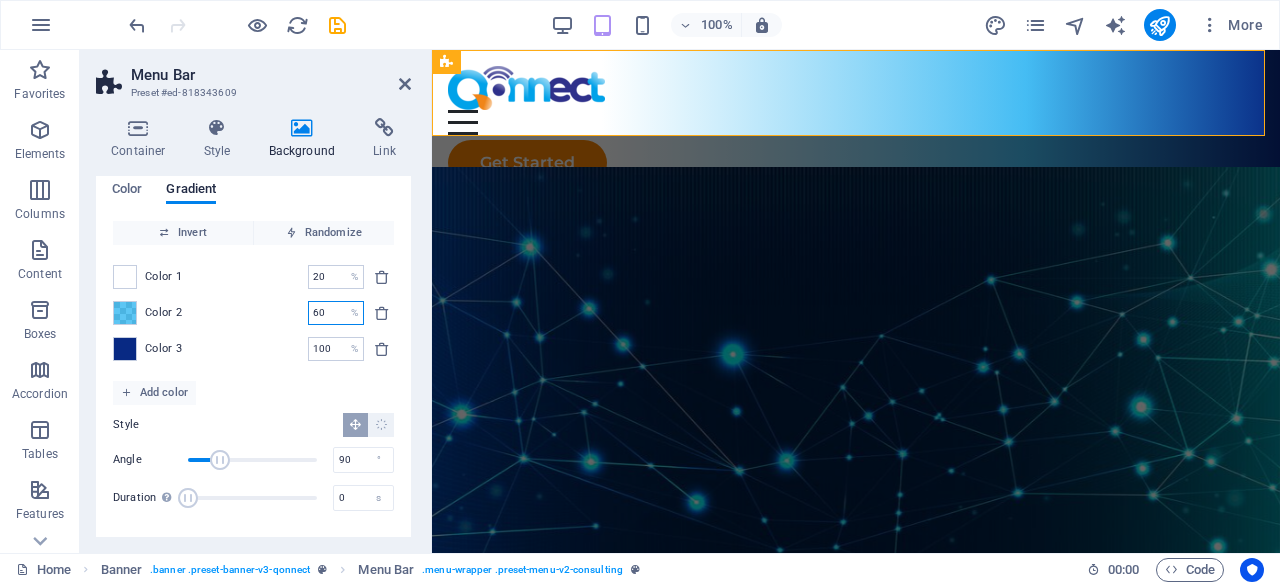 type on "60" 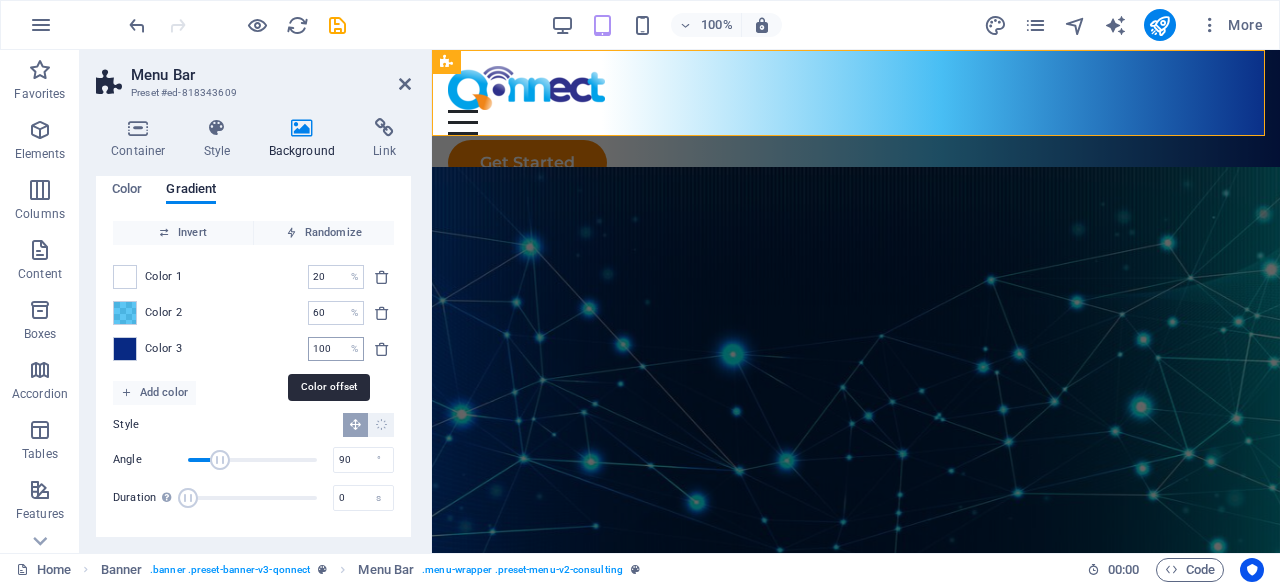 click on "100" at bounding box center [325, 349] 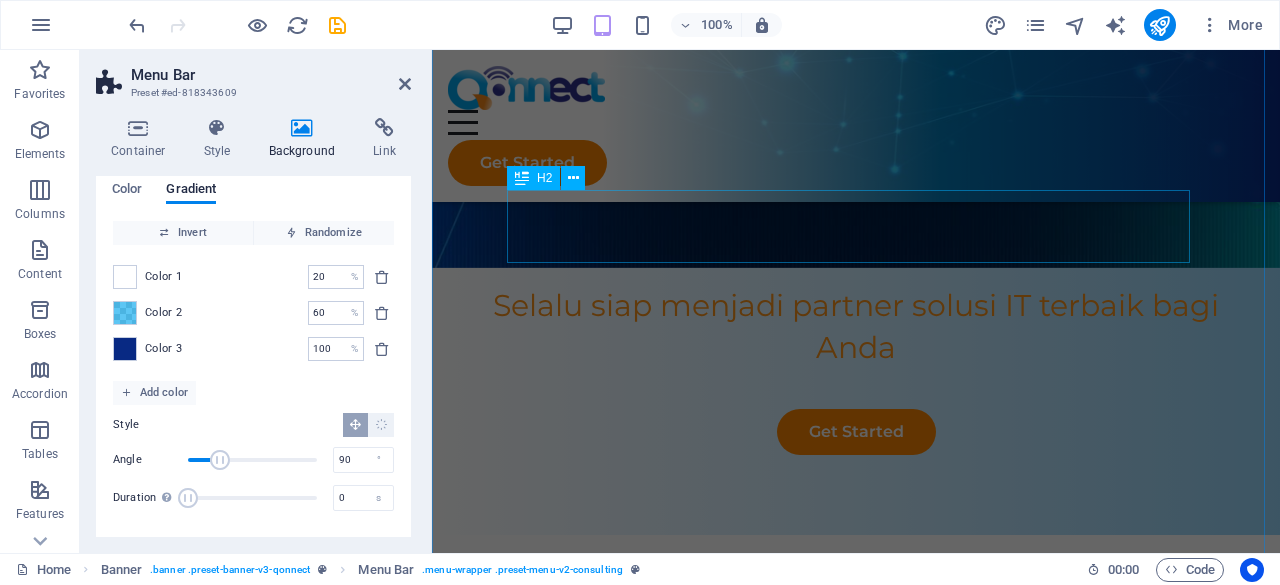 scroll, scrollTop: 600, scrollLeft: 0, axis: vertical 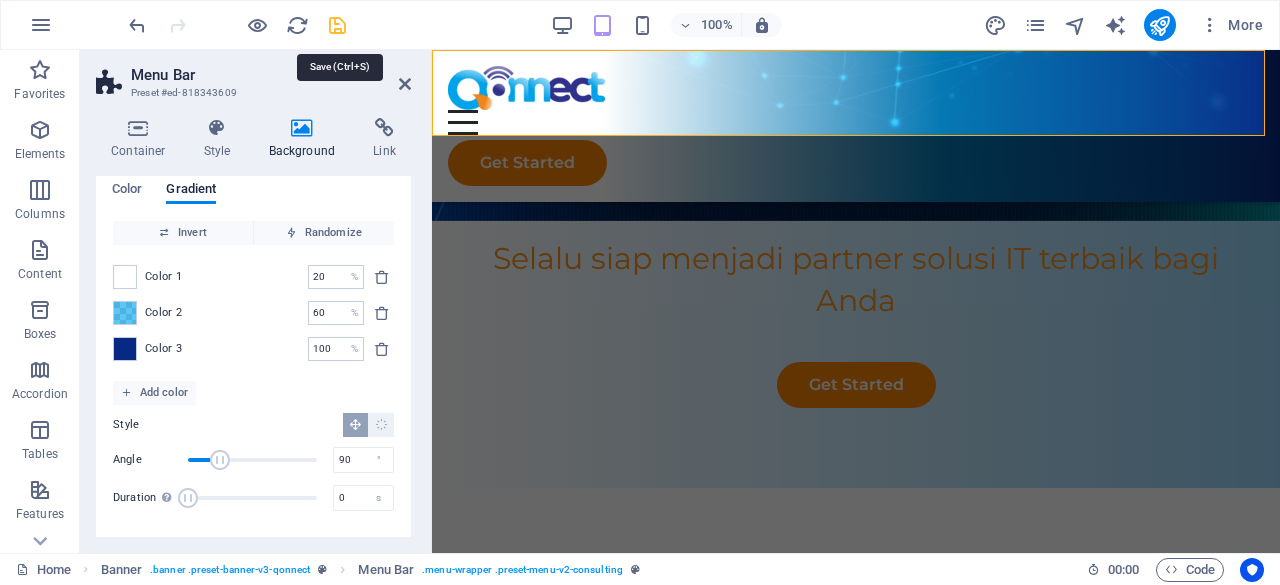 click at bounding box center (337, 25) 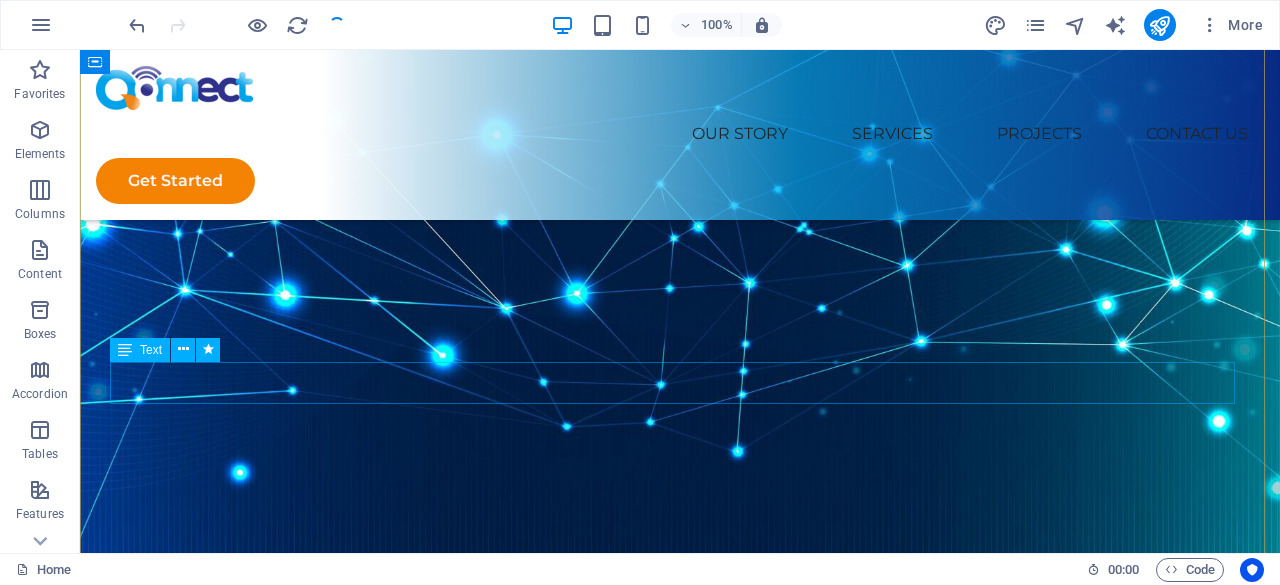 scroll, scrollTop: 100, scrollLeft: 0, axis: vertical 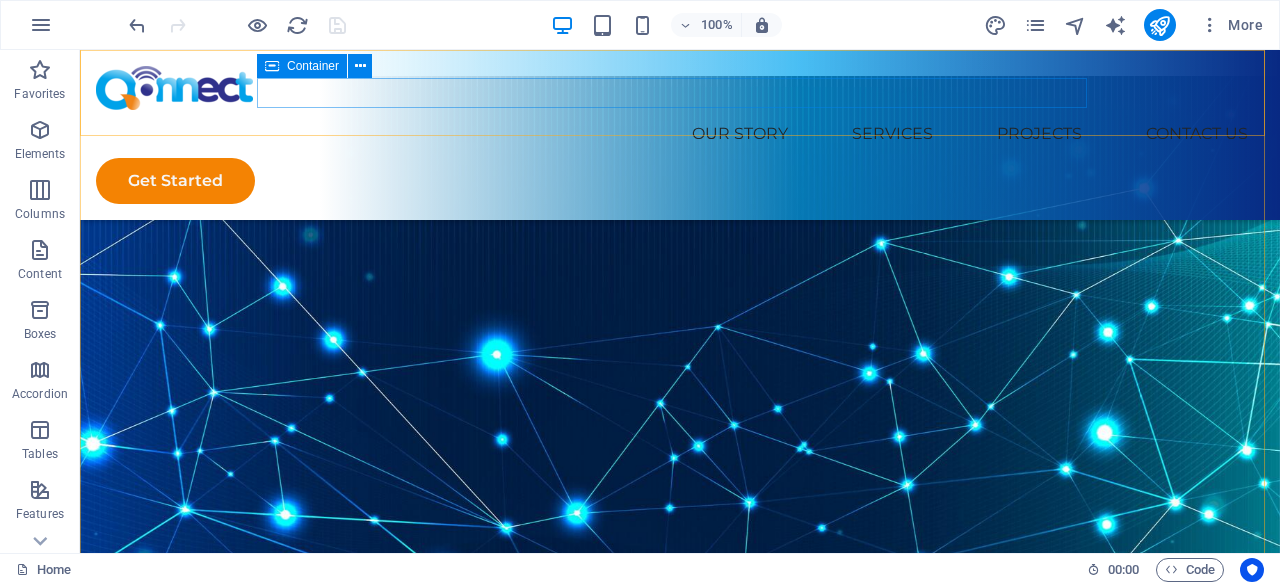 click at bounding box center [80, 50] 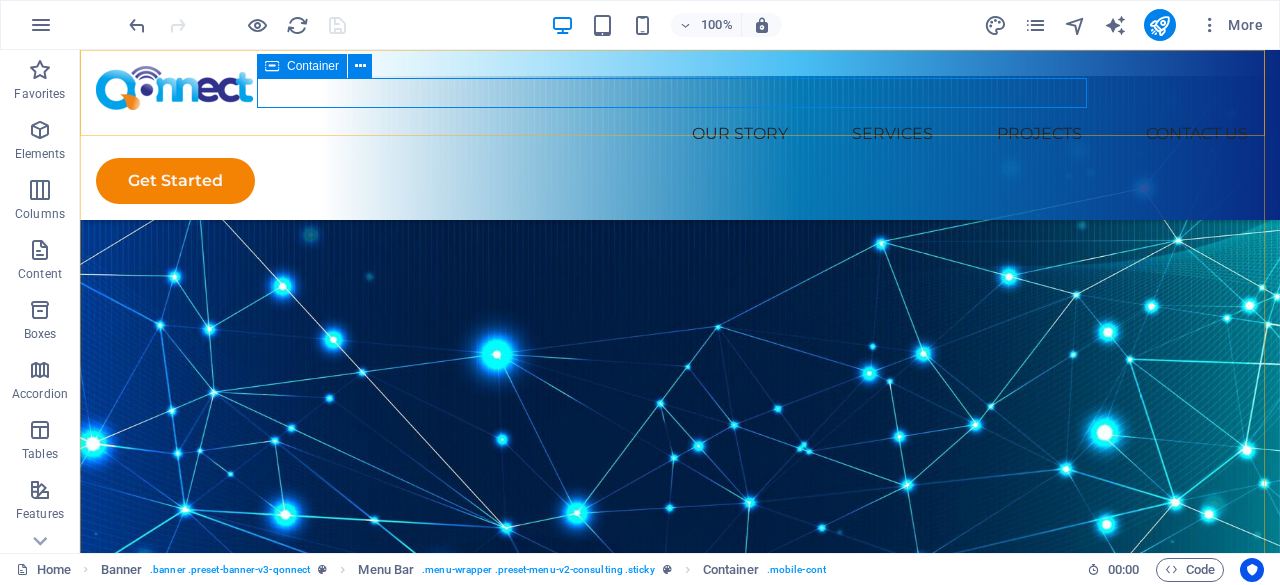 click at bounding box center [80, 50] 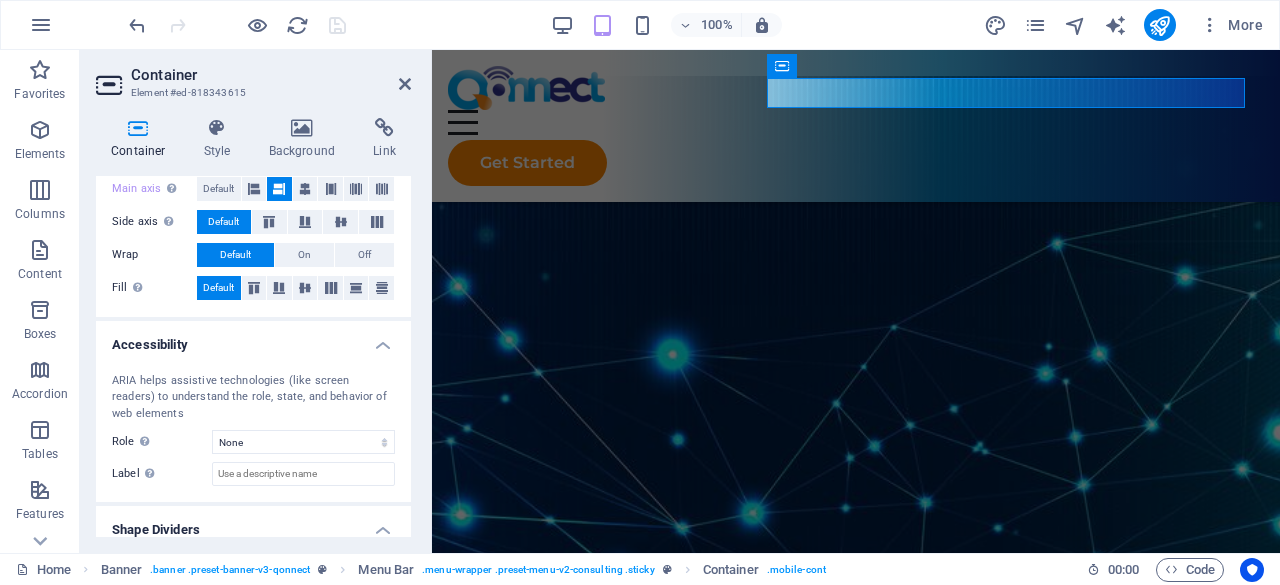 scroll, scrollTop: 448, scrollLeft: 0, axis: vertical 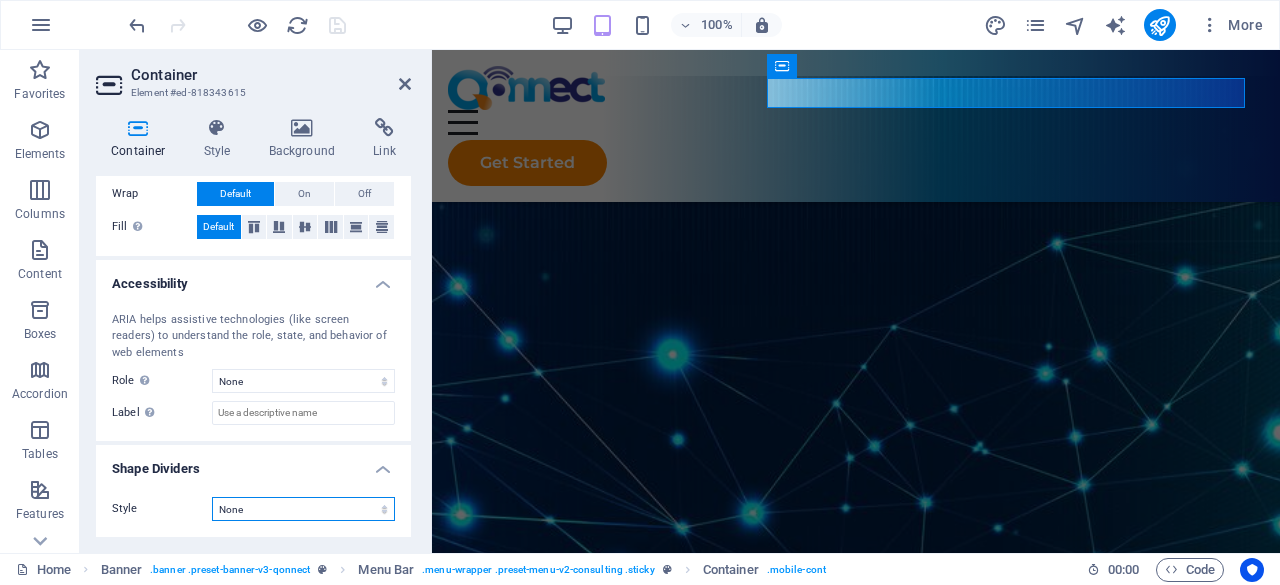 click on "None Triangle Square Diagonal Polygon 1 Polygon 2 Zigzag Multiple Zigzags Waves Multiple Waves Half Circle Circle Circle Shadow Blocks Hexagons Clouds Multiple Clouds Fan Pyramids Book Paint Drip Fire Shredded Paper Arrow" at bounding box center (303, 509) 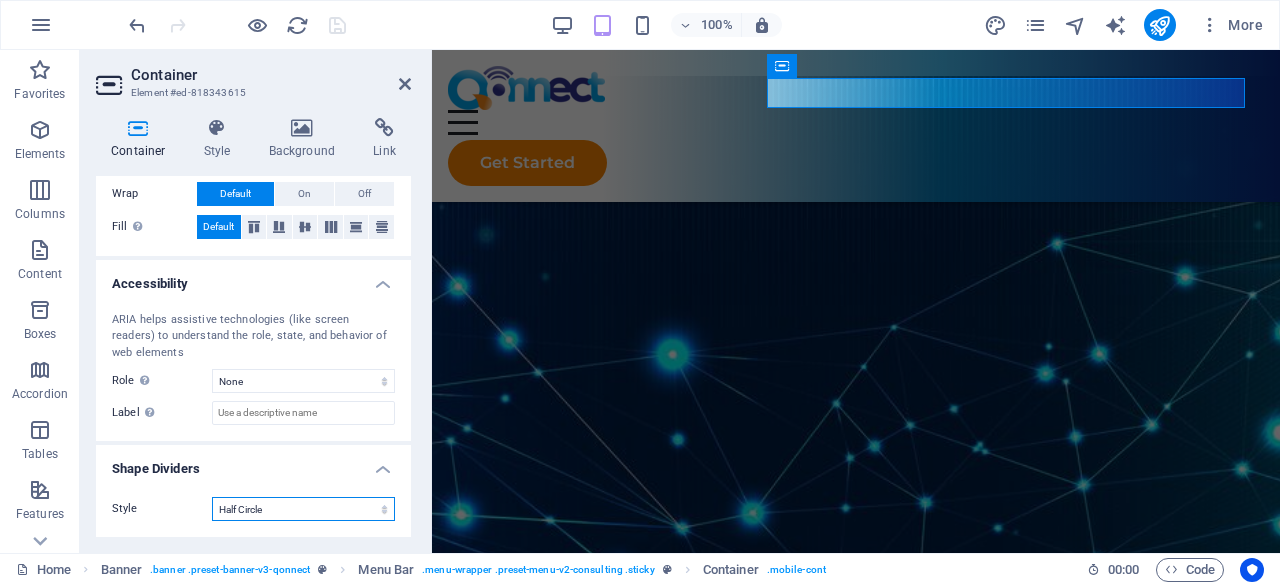 click on "None Triangle Square Diagonal Polygon 1 Polygon 2 Zigzag Multiple Zigzags Waves Multiple Waves Half Circle Circle Circle Shadow Blocks Hexagons Clouds Multiple Clouds Fan Pyramids Book Paint Drip Fire Shredded Paper Arrow" at bounding box center (303, 509) 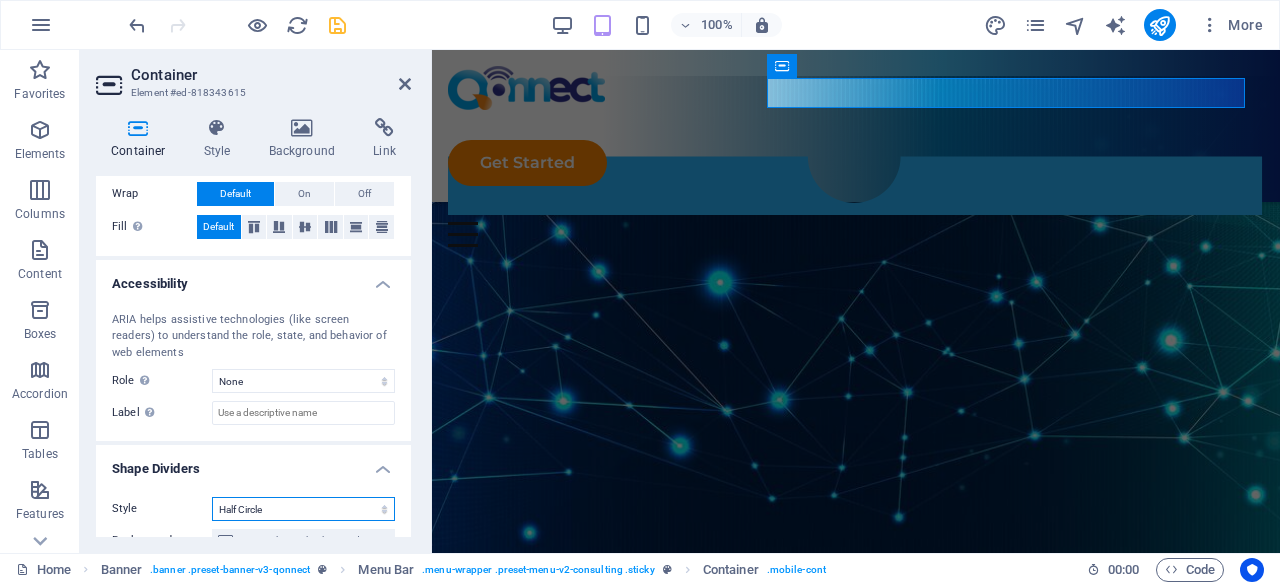click on "None Triangle Square Diagonal Polygon 1 Polygon 2 Zigzag Multiple Zigzags Waves Multiple Waves Half Circle Circle Circle Shadow Blocks Hexagons Clouds Multiple Clouds Fan Pyramids Book Paint Drip Fire Shredded Paper Arrow" at bounding box center [303, 509] 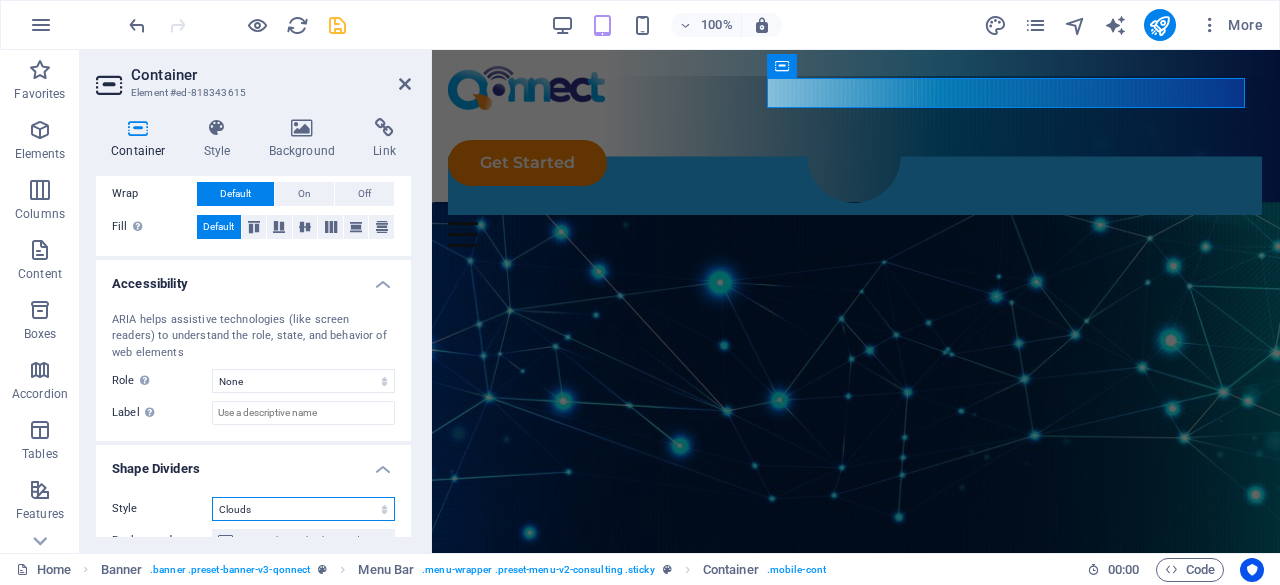 click on "None Triangle Square Diagonal Polygon 1 Polygon 2 Zigzag Multiple Zigzags Waves Multiple Waves Half Circle Circle Circle Shadow Blocks Hexagons Clouds Multiple Clouds Fan Pyramids Book Paint Drip Fire Shredded Paper Arrow" at bounding box center [303, 509] 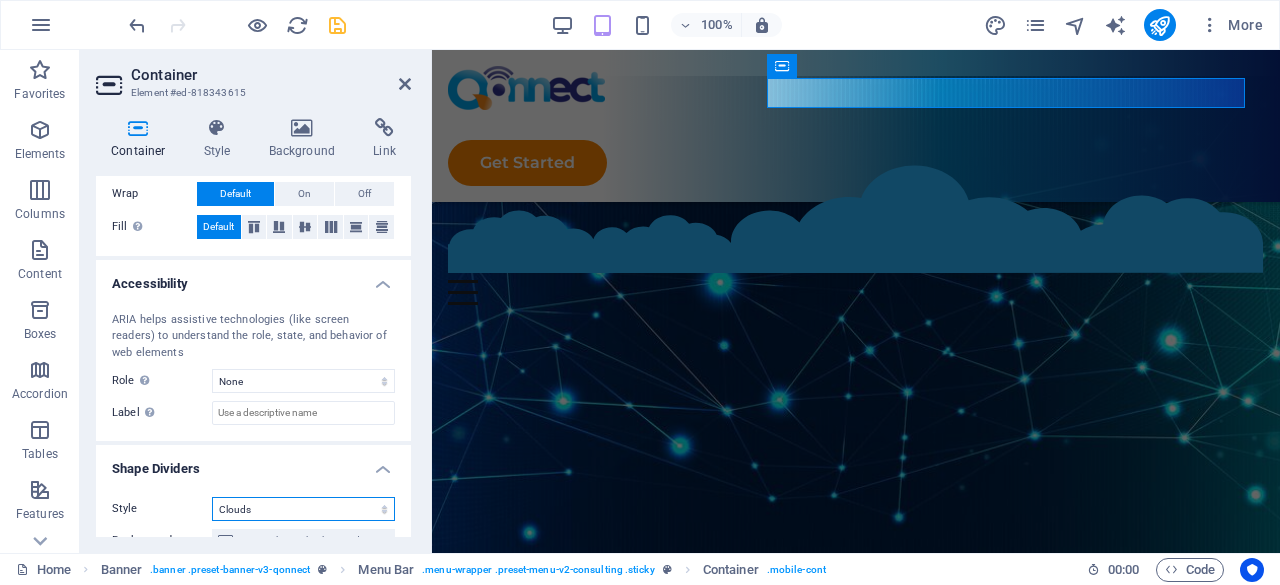 click on "None Triangle Square Diagonal Polygon 1 Polygon 2 Zigzag Multiple Zigzags Waves Multiple Waves Half Circle Circle Circle Shadow Blocks Hexagons Clouds Multiple Clouds Fan Pyramids Book Paint Drip Fire Shredded Paper Arrow" at bounding box center [303, 509] 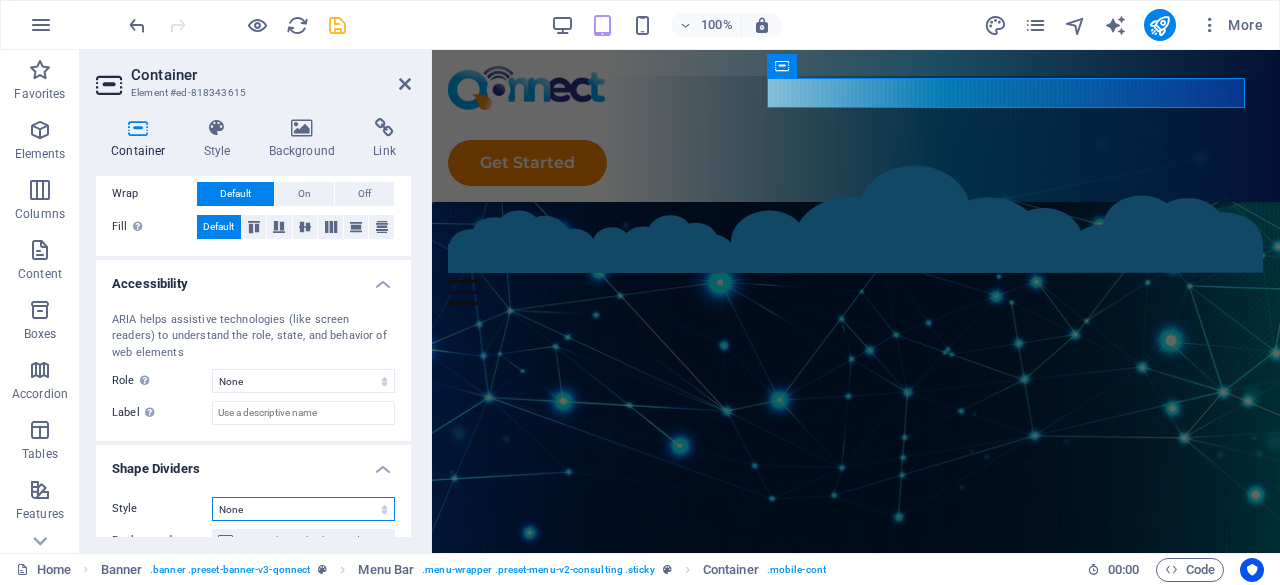 click on "None Triangle Square Diagonal Polygon 1 Polygon 2 Zigzag Multiple Zigzags Waves Multiple Waves Half Circle Circle Circle Shadow Blocks Hexagons Clouds Multiple Clouds Fan Pyramids Book Paint Drip Fire Shredded Paper Arrow" at bounding box center [303, 509] 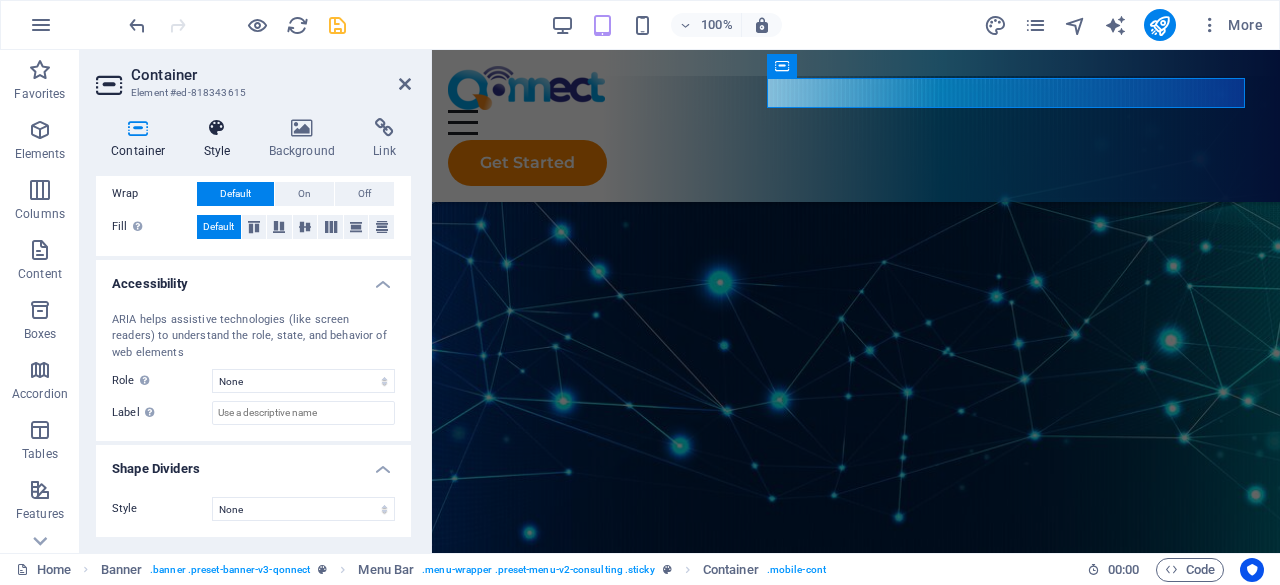 click on "Style" at bounding box center (221, 139) 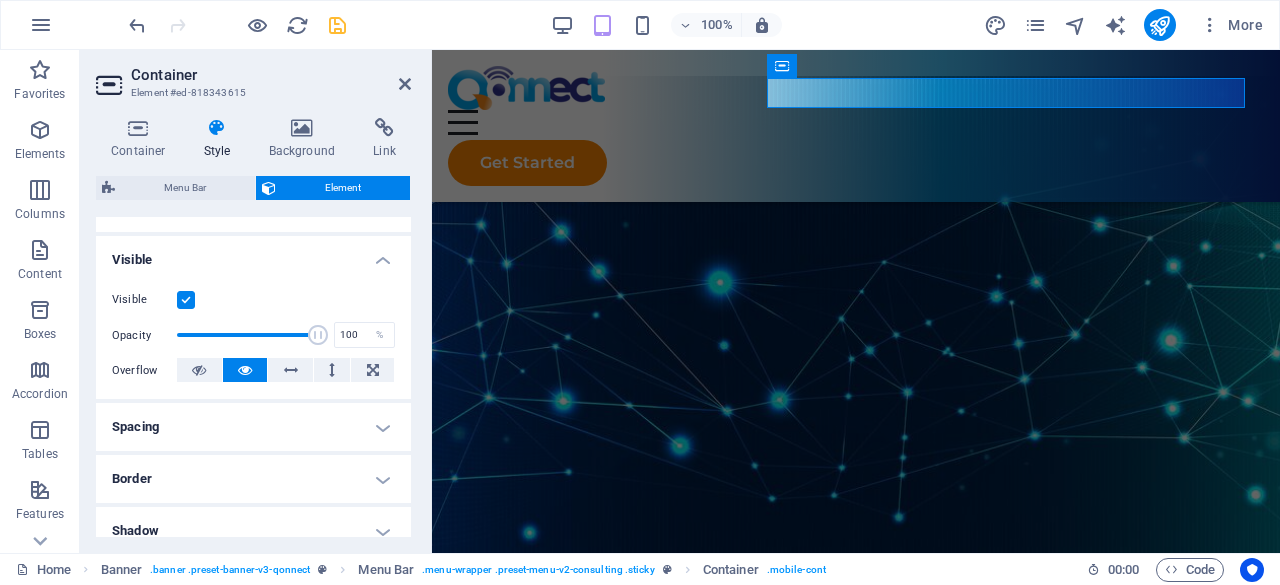 scroll, scrollTop: 400, scrollLeft: 0, axis: vertical 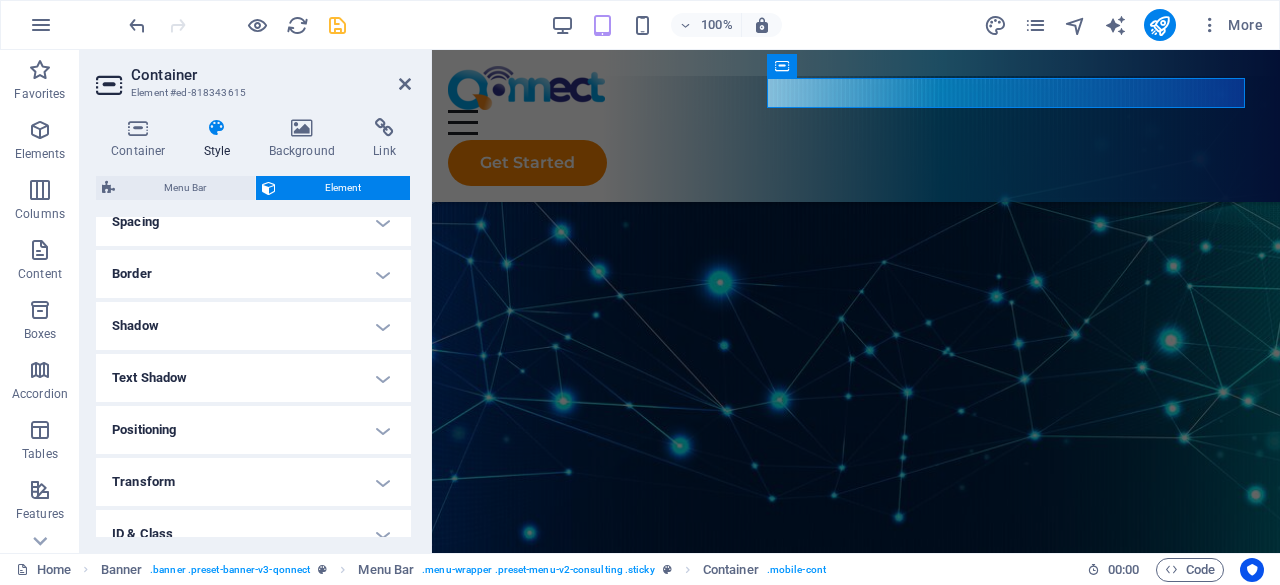 click on "Text Shadow" at bounding box center (253, 378) 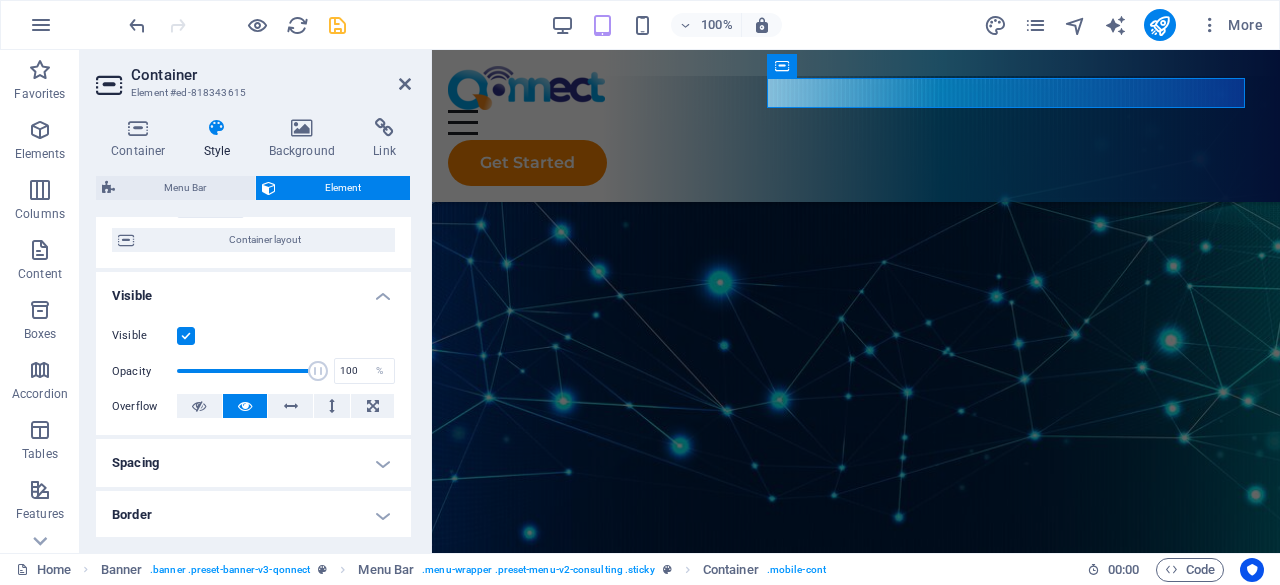 scroll, scrollTop: 200, scrollLeft: 0, axis: vertical 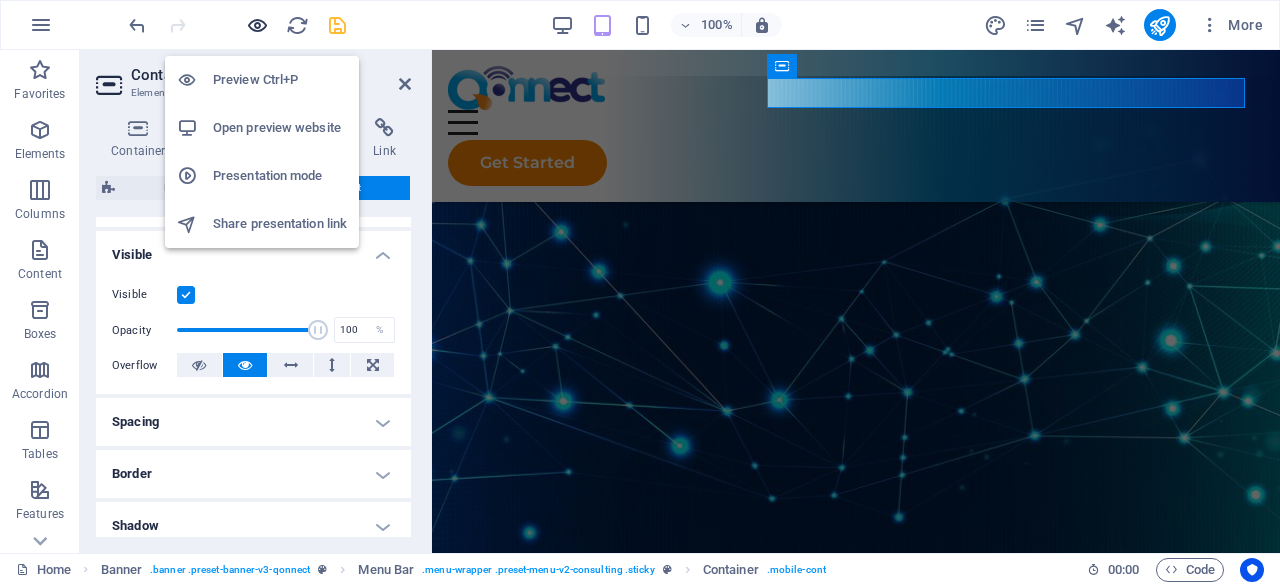 click at bounding box center [257, 25] 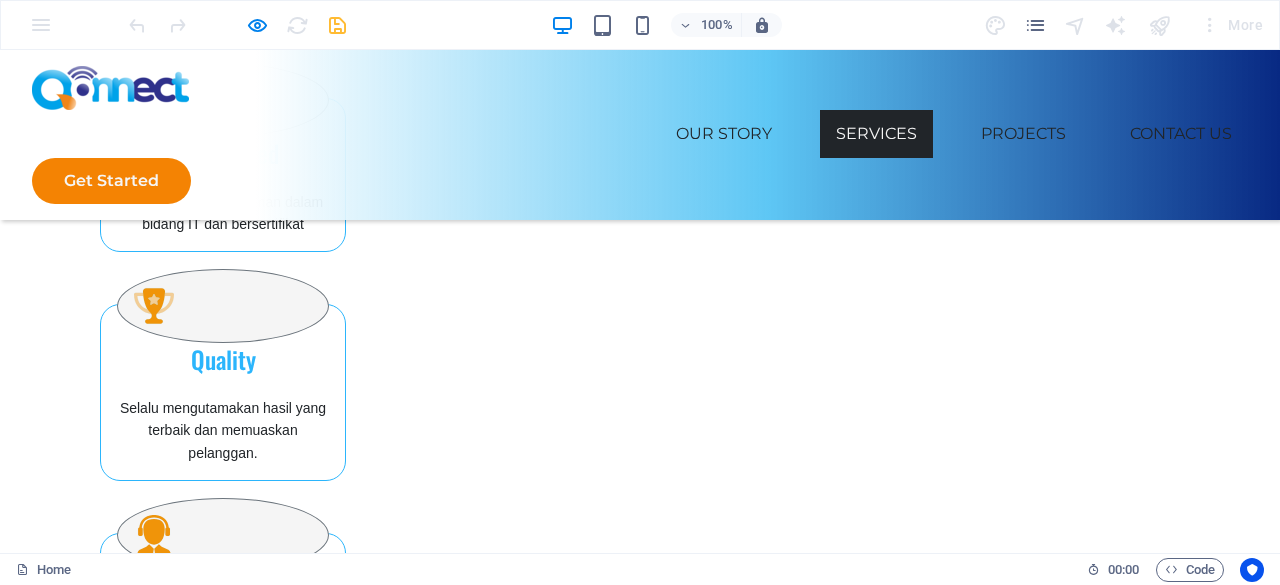 scroll, scrollTop: 1900, scrollLeft: 0, axis: vertical 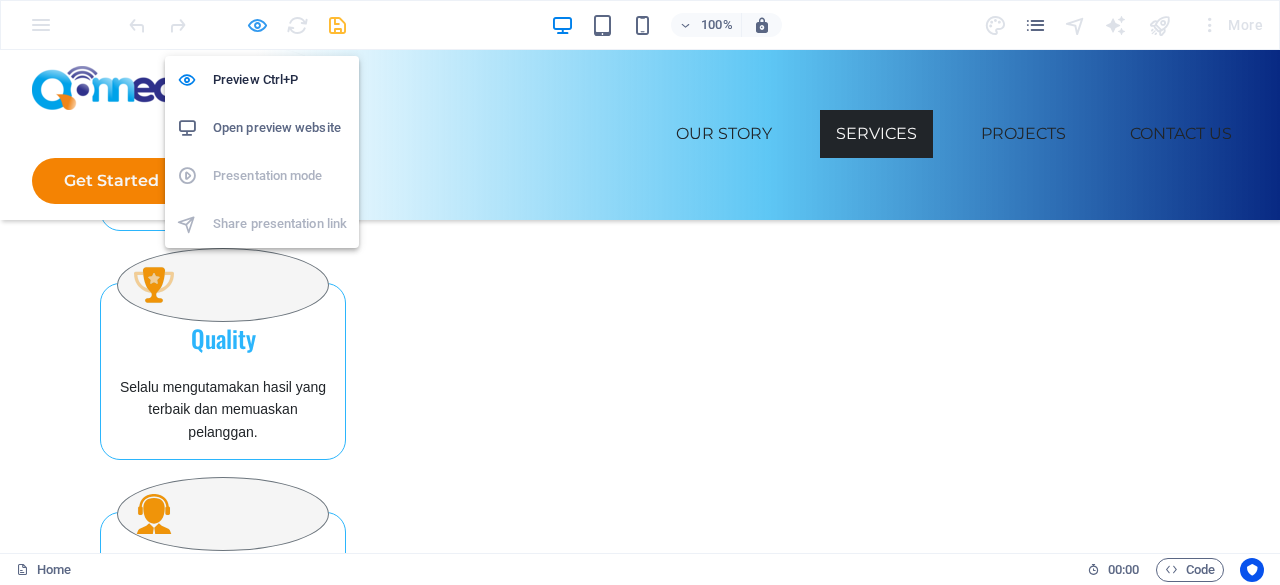 click at bounding box center (257, 25) 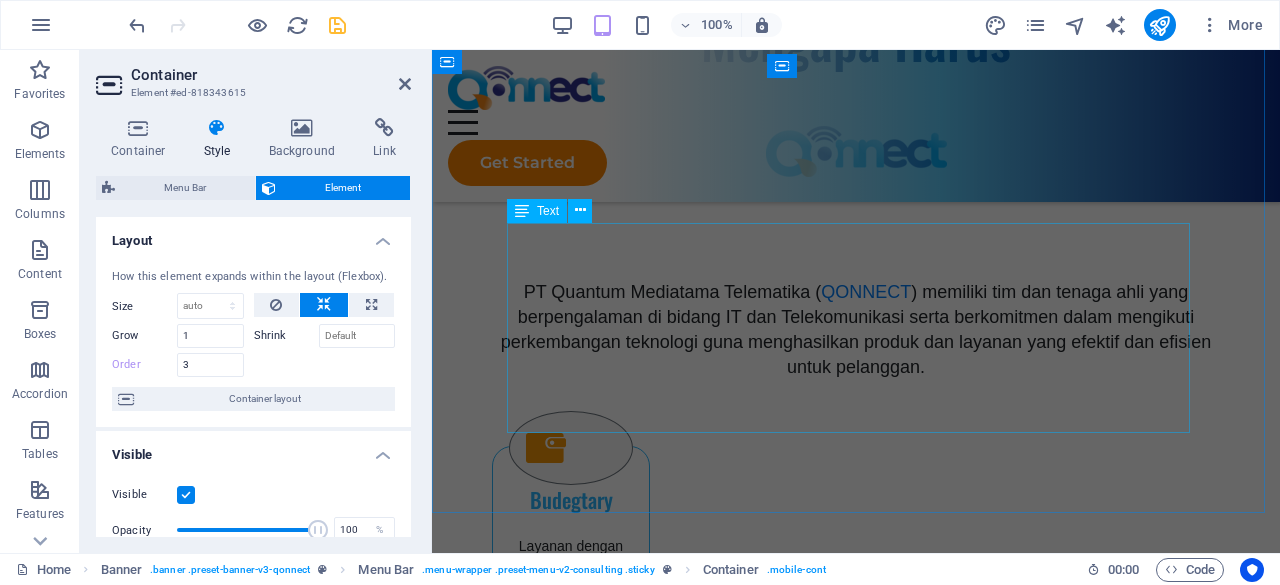 scroll, scrollTop: 1565, scrollLeft: 0, axis: vertical 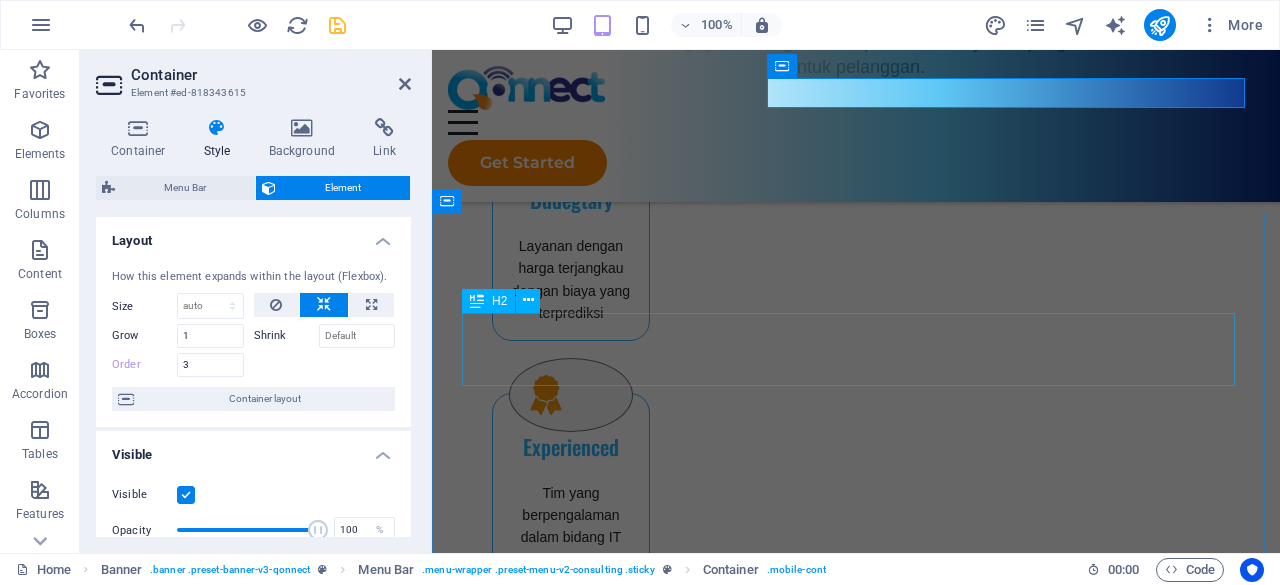 click on "Layanan" at bounding box center [856, 1453] 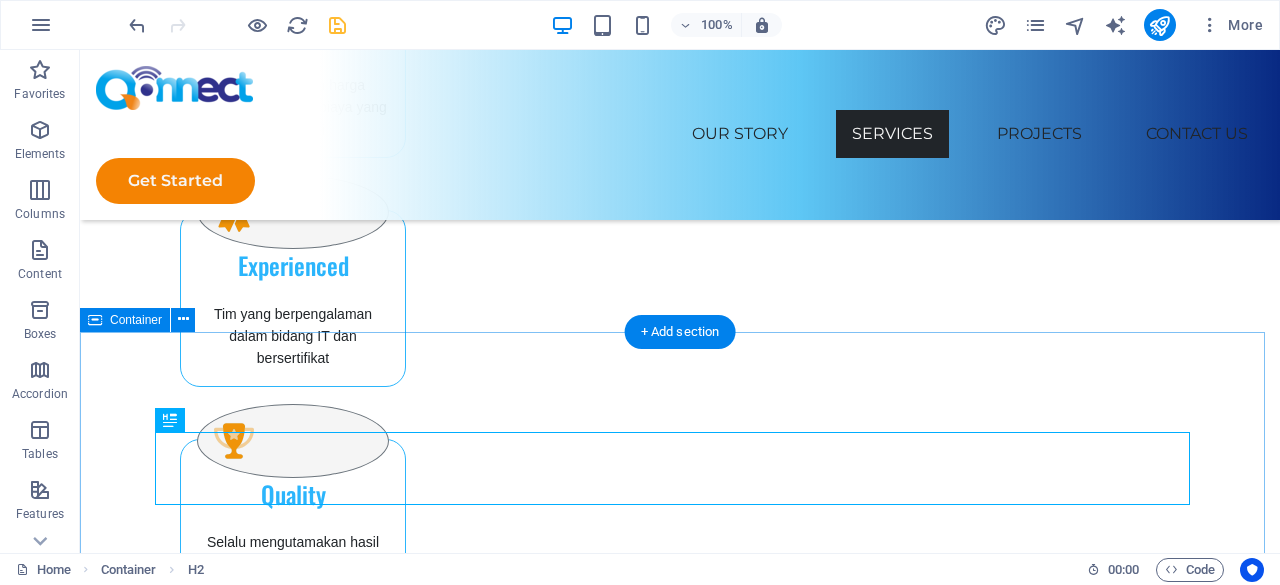 click on "Layanan Dengan rekam jejak keandalan yang terbukti, PT Quantum Mediatama Telematika lebih dari sekadar penyedia layanan, tetapi juga merupakan mitra strategis dalam perjalanan digital Anda. Baik Anda perusahaan rintisan yang sedang berkembang, perusahaan yang sedang berkembang, atau entitas pemerintah, Hotel / Office Infrastucture Deployment Internet Access Surveillance SD-WAN" at bounding box center [680, 1508] 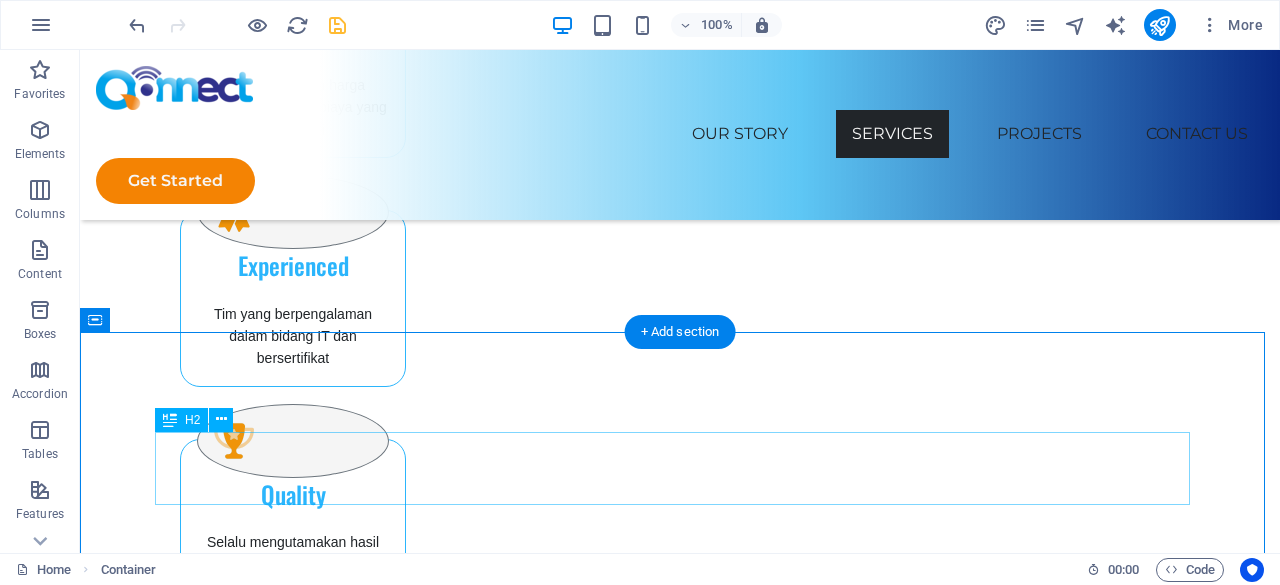 click on "Layanan" at bounding box center [680, 1214] 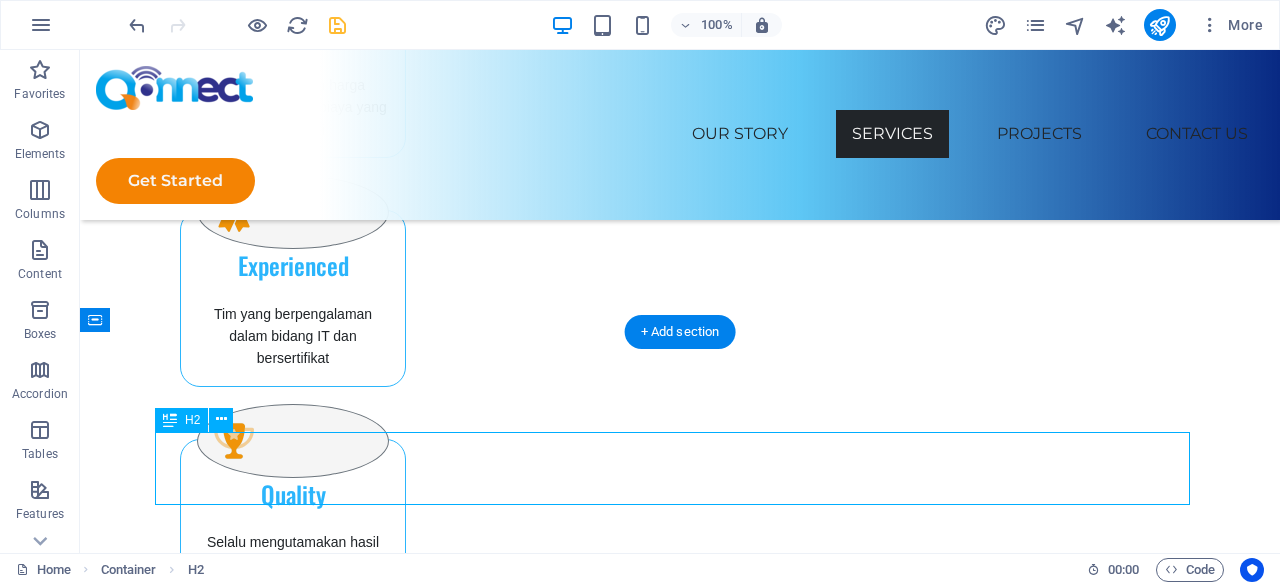 click on "Layanan" at bounding box center (680, 1214) 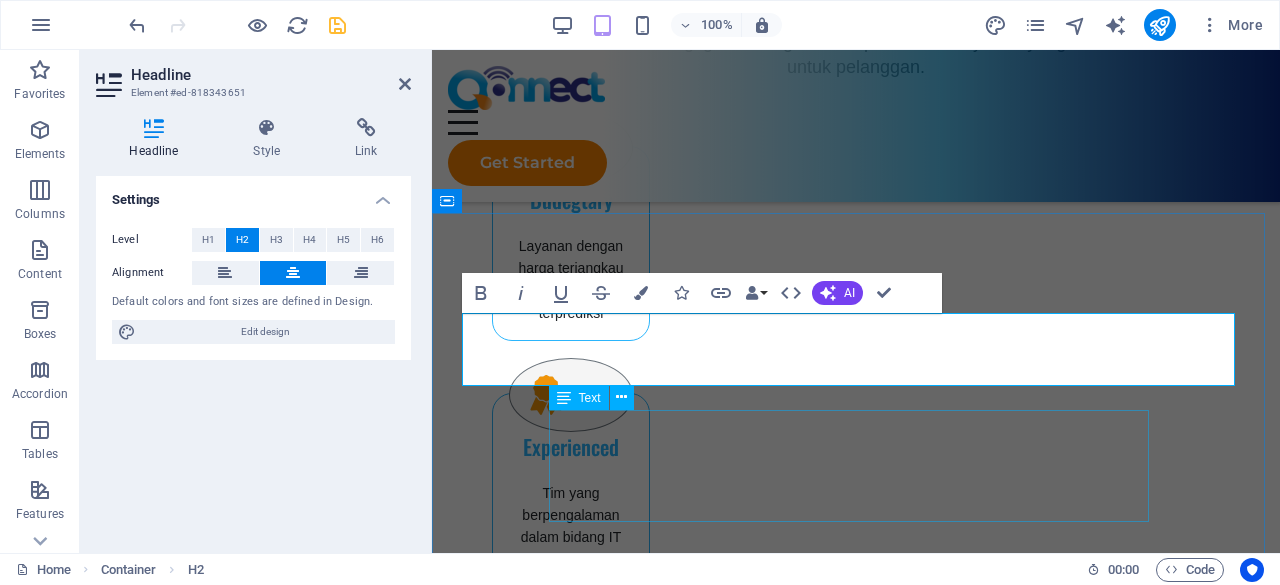 click on "Dengan rekam jejak keandalan yang terbukti, PT Quantum Mediatama Telematika lebih dari sekadar penyedia layanan, tetapi juga merupakan mitra strategis dalam perjalanan digital Anda. Baik Anda perusahaan rintisan yang sedang berkembang, perusahaan yang sedang berkembang, atau entitas pemerintah," at bounding box center [856, 1558] 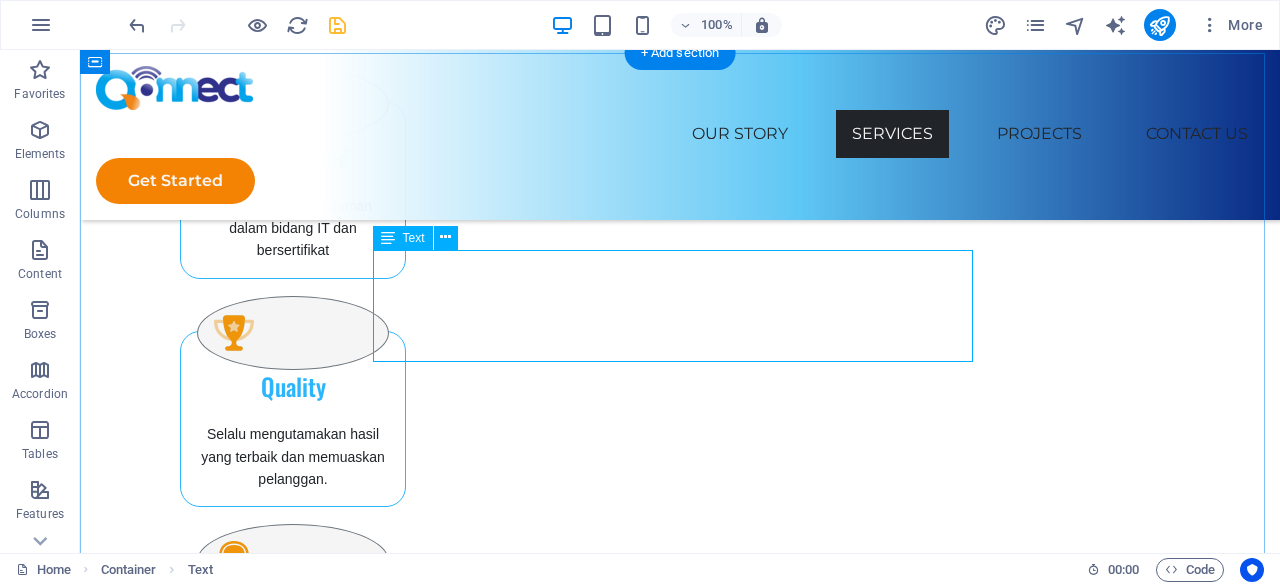 scroll, scrollTop: 1665, scrollLeft: 0, axis: vertical 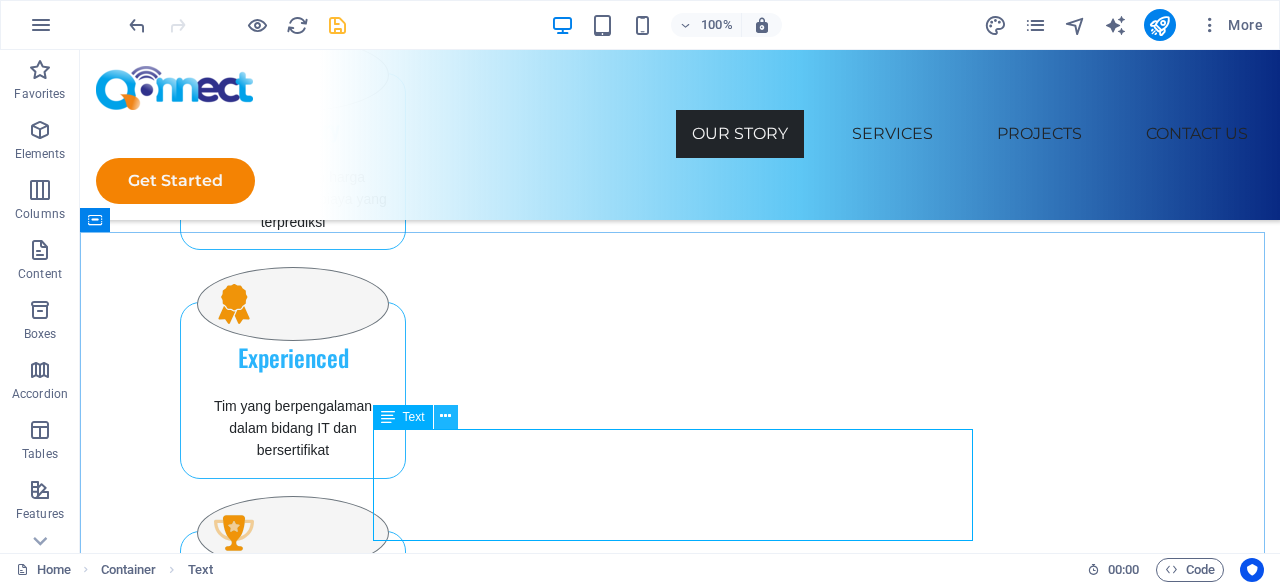 click at bounding box center [445, 416] 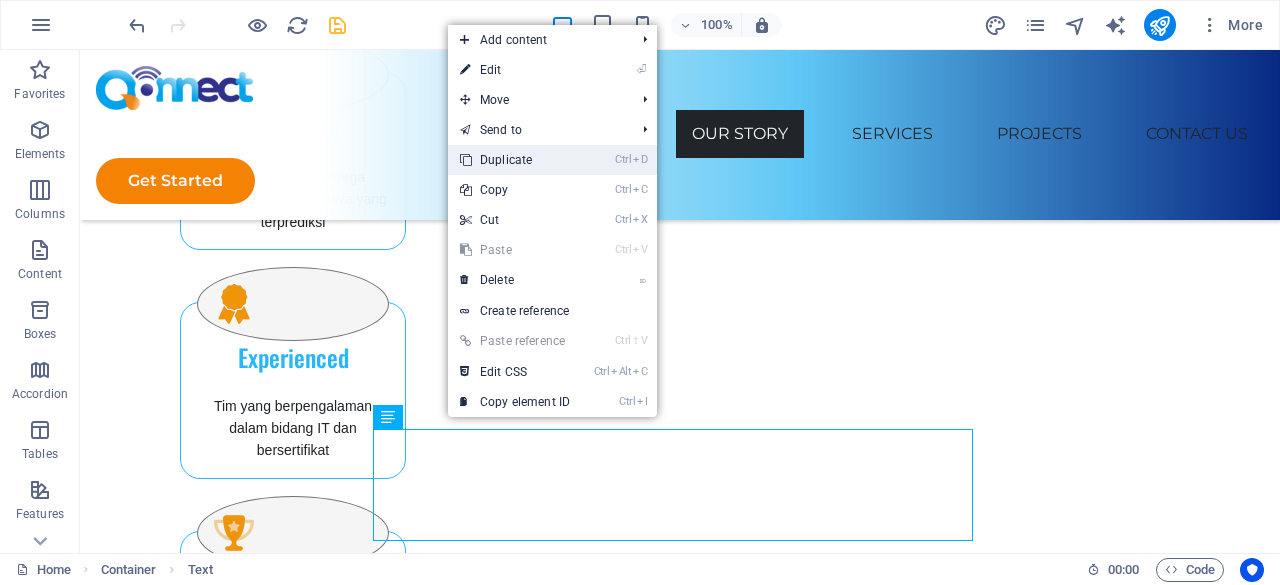 drag, startPoint x: 524, startPoint y: 165, endPoint x: 417, endPoint y: 209, distance: 115.69356 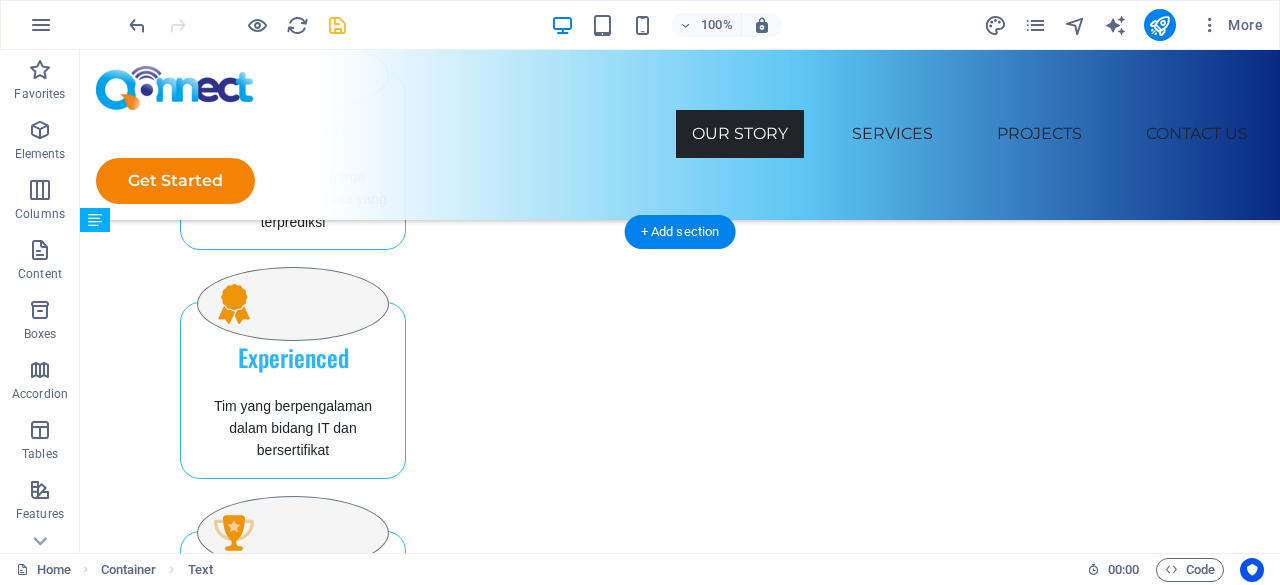 drag, startPoint x: 417, startPoint y: 400, endPoint x: 426, endPoint y: 358, distance: 42.953465 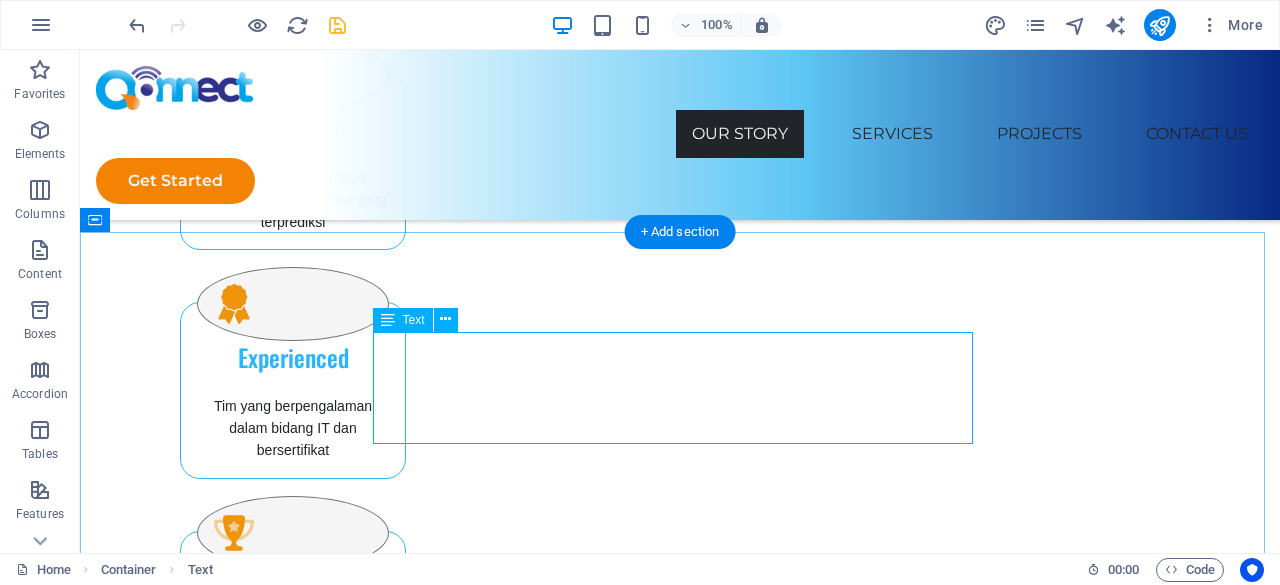 click on "Dengan rekam jejak keandalan yang terbukti, PT Quantum Mediatama Telematika lebih dari sekadar penyedia layanan, tetapi juga merupakan mitra strategis dalam perjalanan digital Anda. Baik Anda perusahaan rintisan yang sedang berkembang, perusahaan yang sedang berkembang, atau entitas pemerintah," at bounding box center [680, 1297] 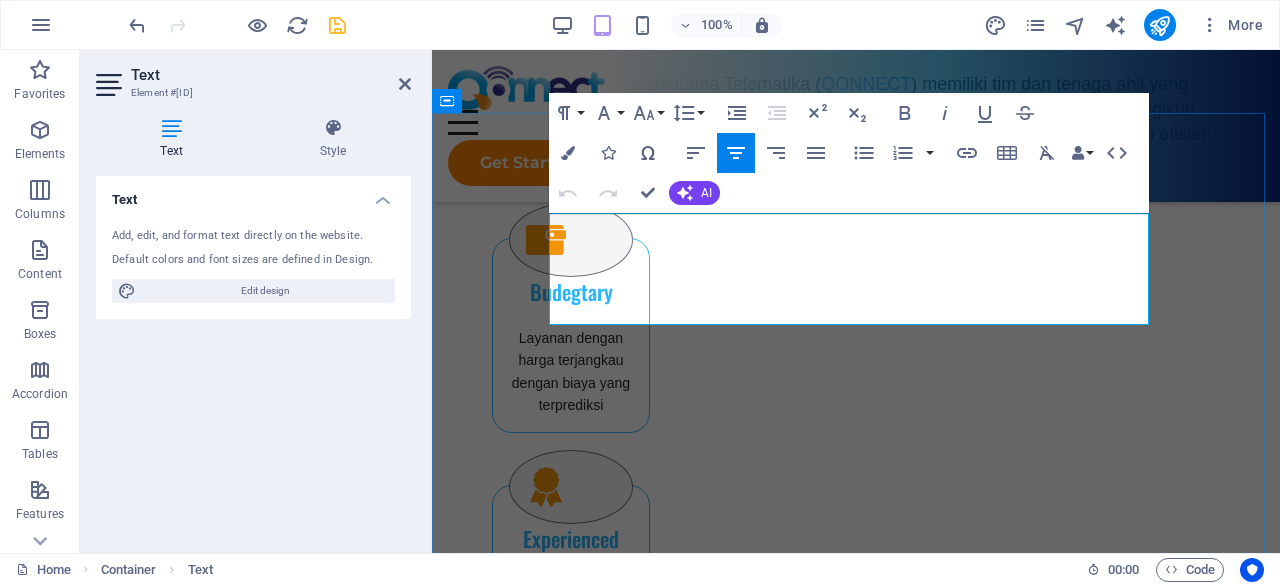 click on "Dengan rekam jejak keandalan yang terbukti, PT Quantum Mediatama Telematika lebih dari sekadar penyedia layanan, tetapi juga merupakan mitra strategis dalam perjalanan digital Anda. Baik Anda perusahaan rintisan yang sedang berkembang, perusahaan yang sedang berkembang, atau entitas pemerintah," at bounding box center [856, 1554] 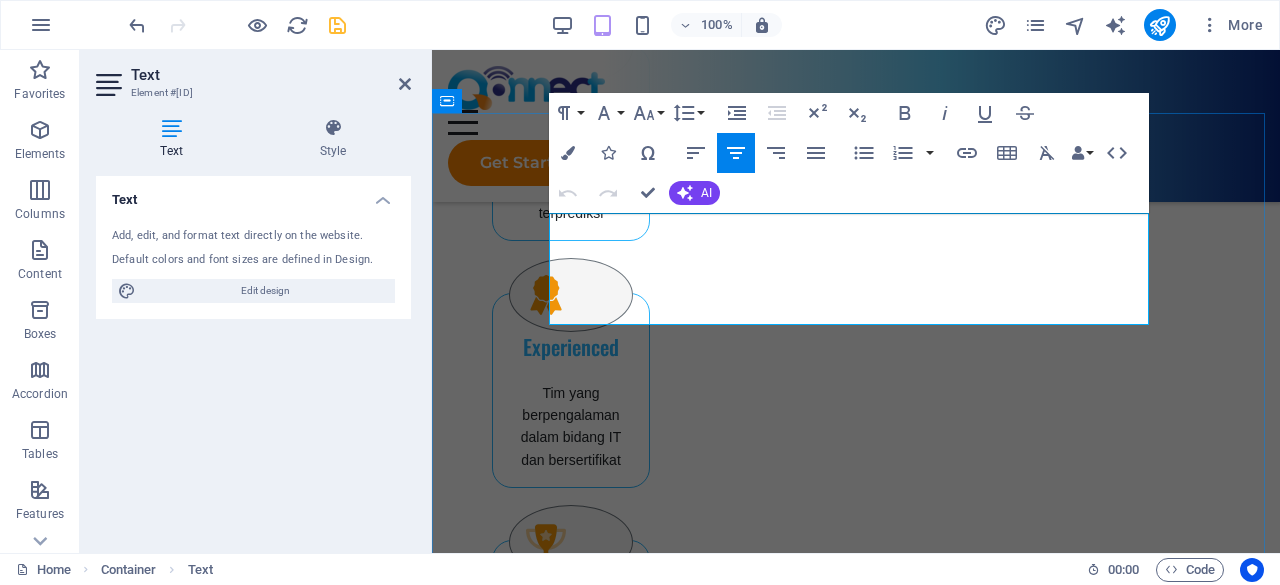 type 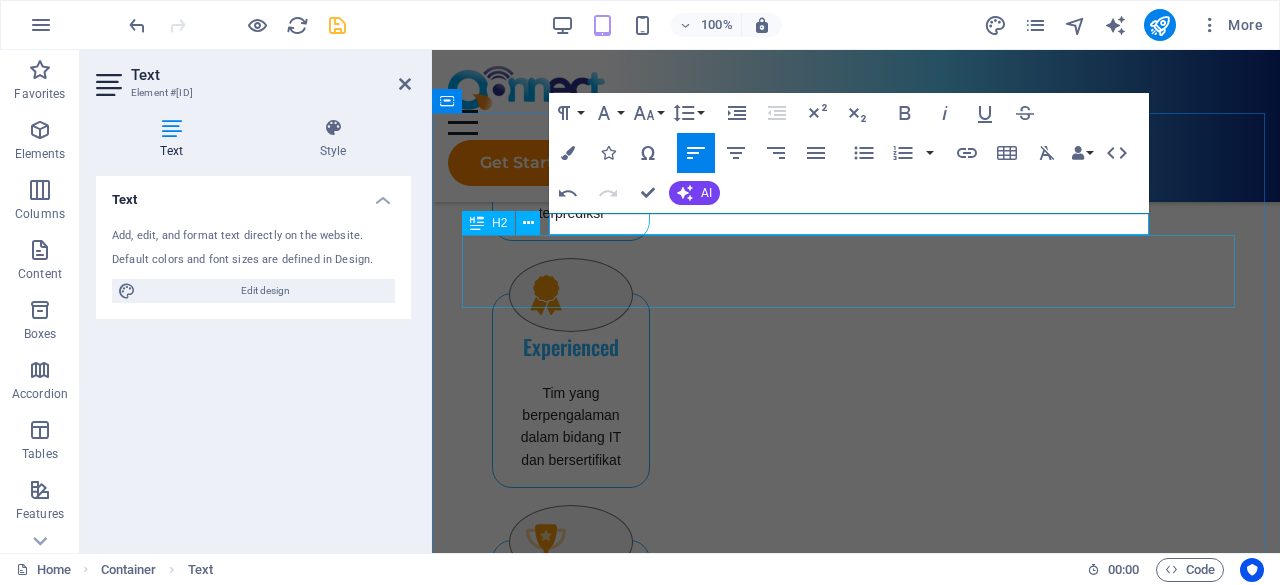 click on "what can we do for you?" at bounding box center [856, 1375] 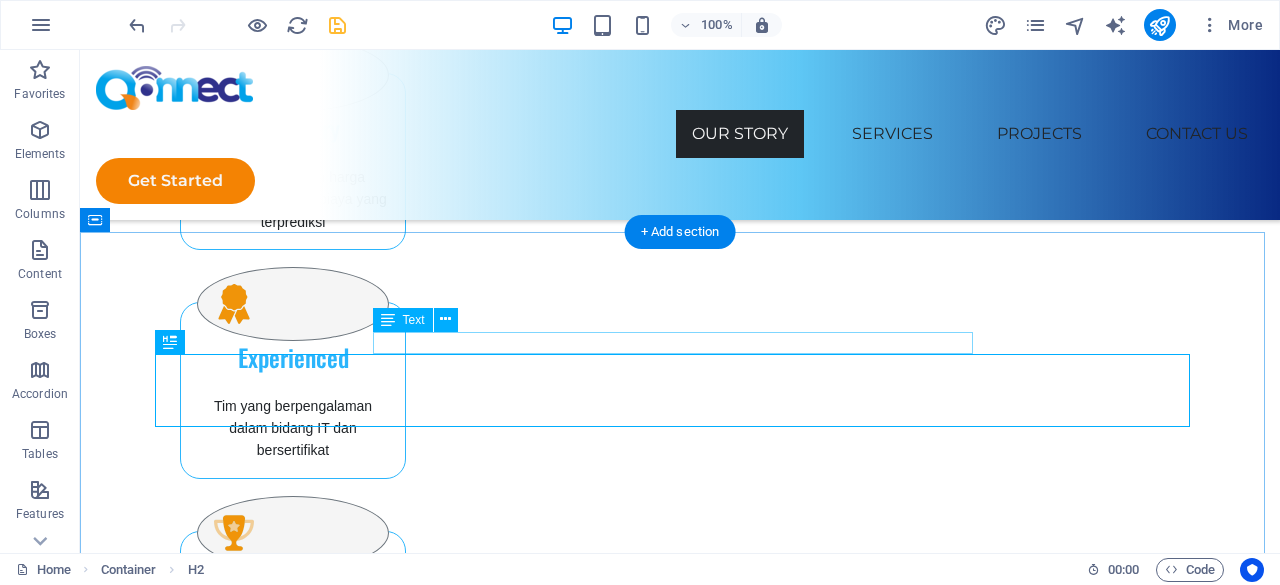 click on "Apa yang dapat kami lakukan untuk Anda ?" at bounding box center [680, 1275] 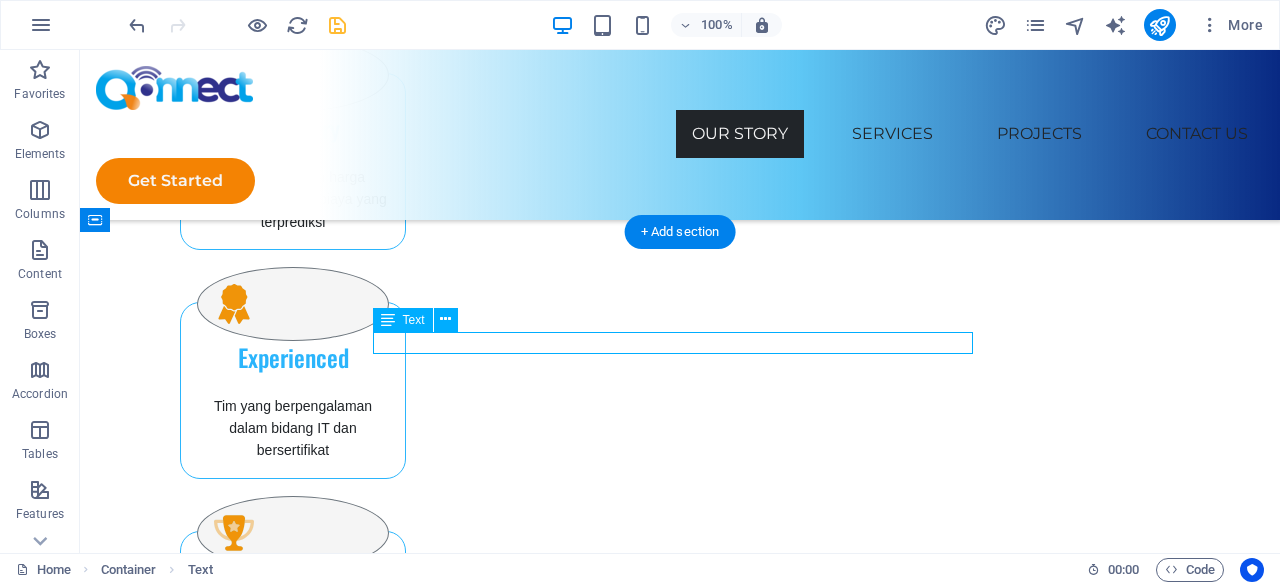 click on "Apa yang dapat kami lakukan untuk Anda ?" at bounding box center (680, 1275) 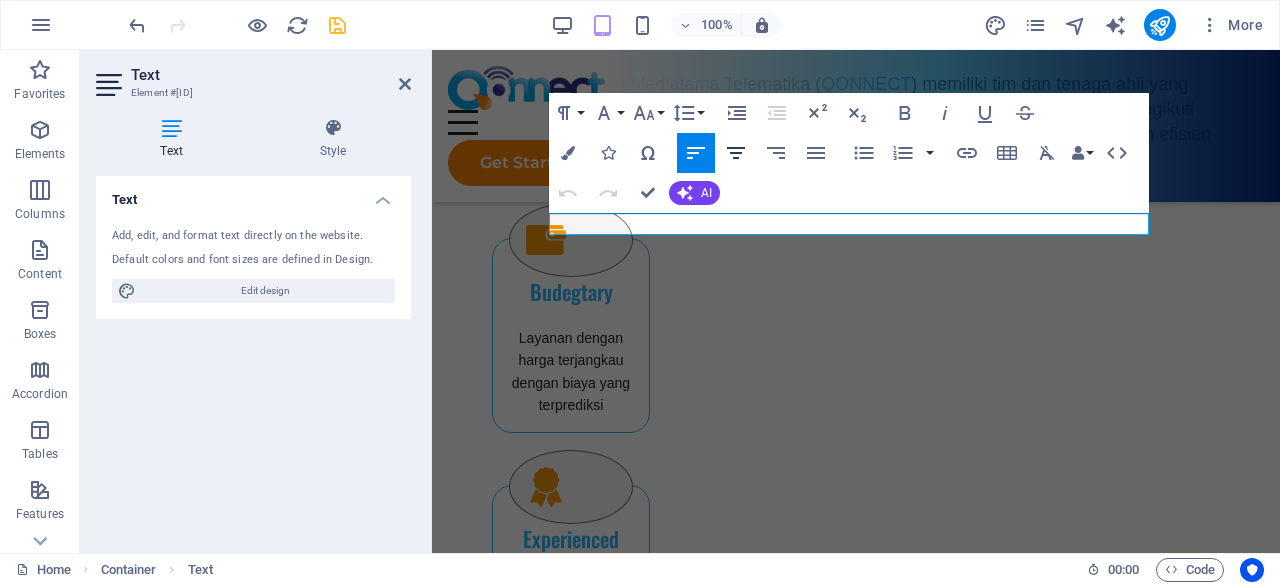click 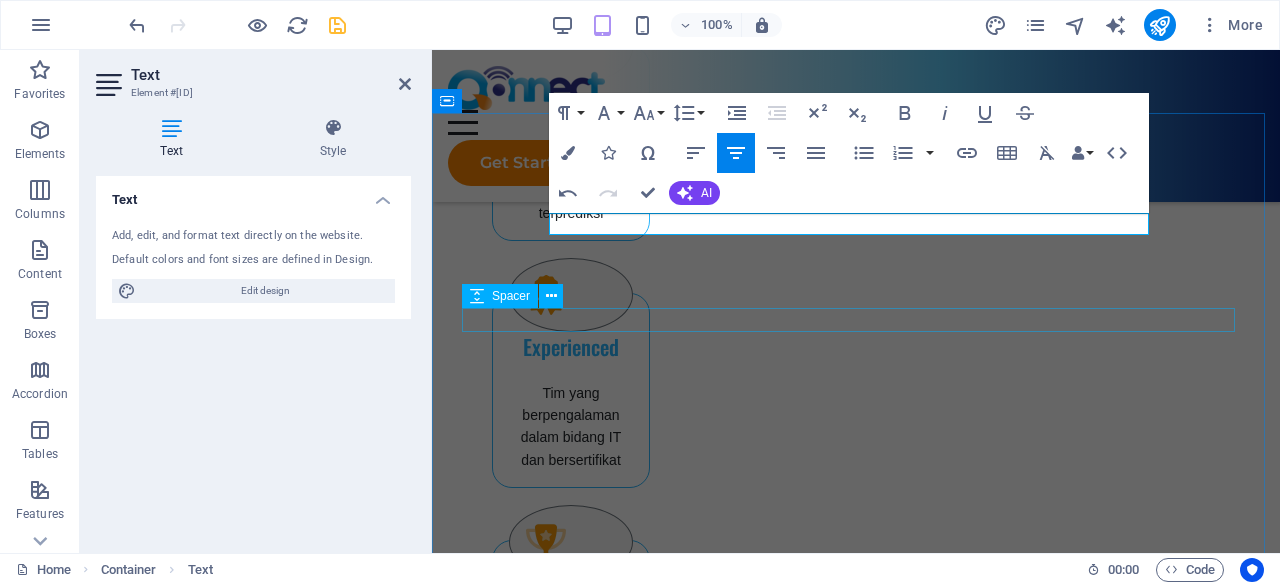 click at bounding box center (856, 1424) 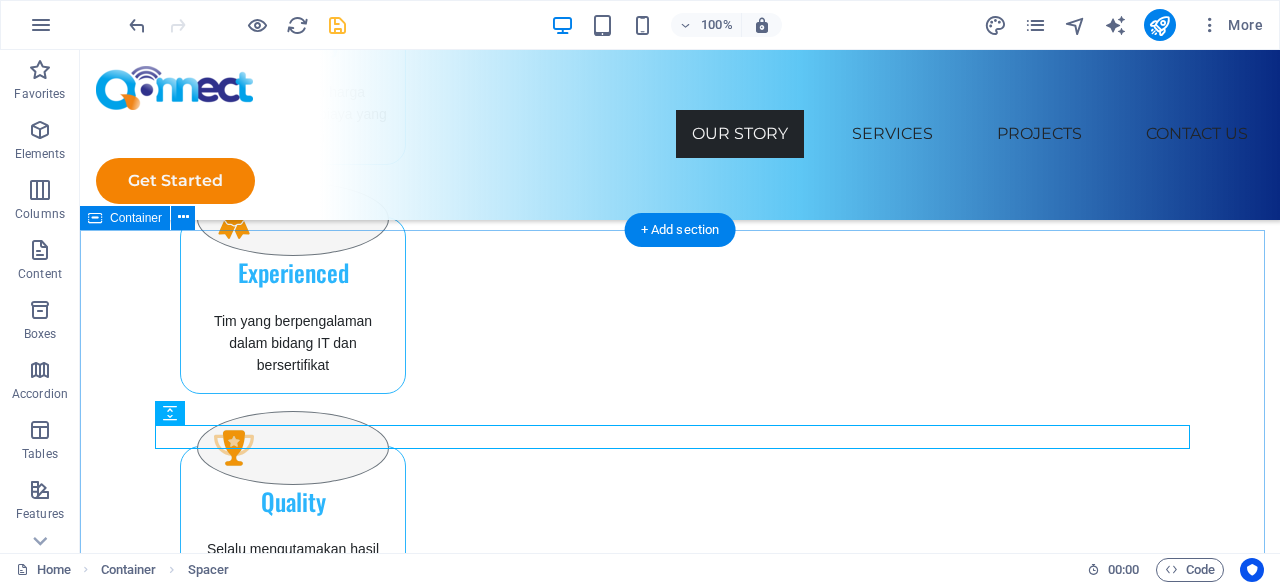 scroll, scrollTop: 1765, scrollLeft: 0, axis: vertical 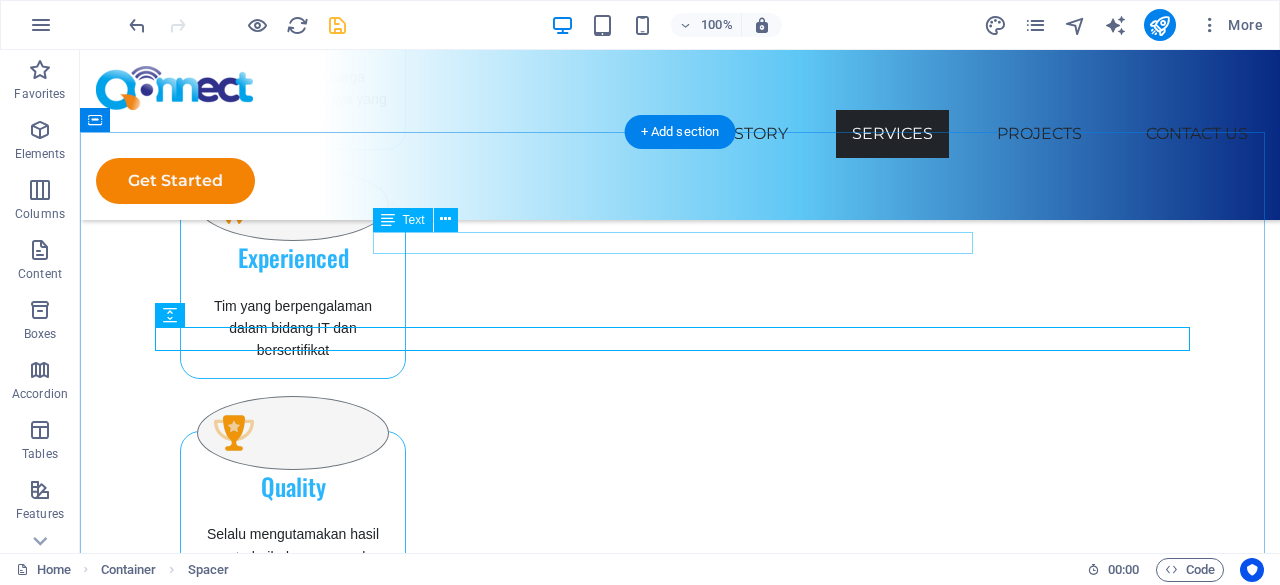 click on "Apa yang dapat kami lakukan untuk Anda ?" at bounding box center (680, 1175) 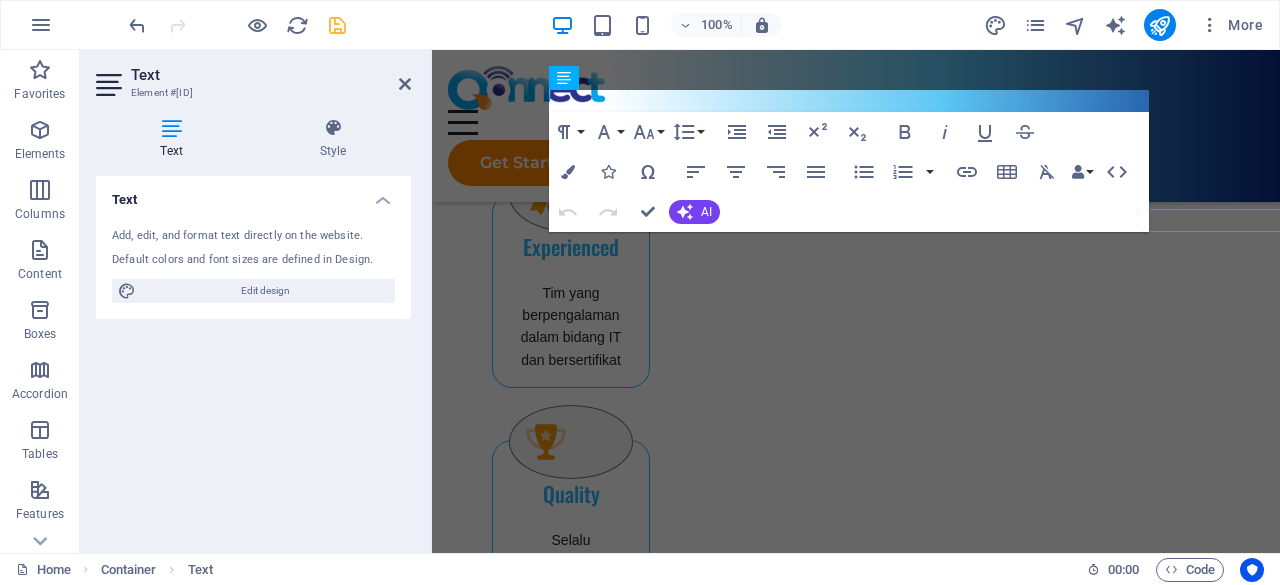 scroll, scrollTop: 1788, scrollLeft: 0, axis: vertical 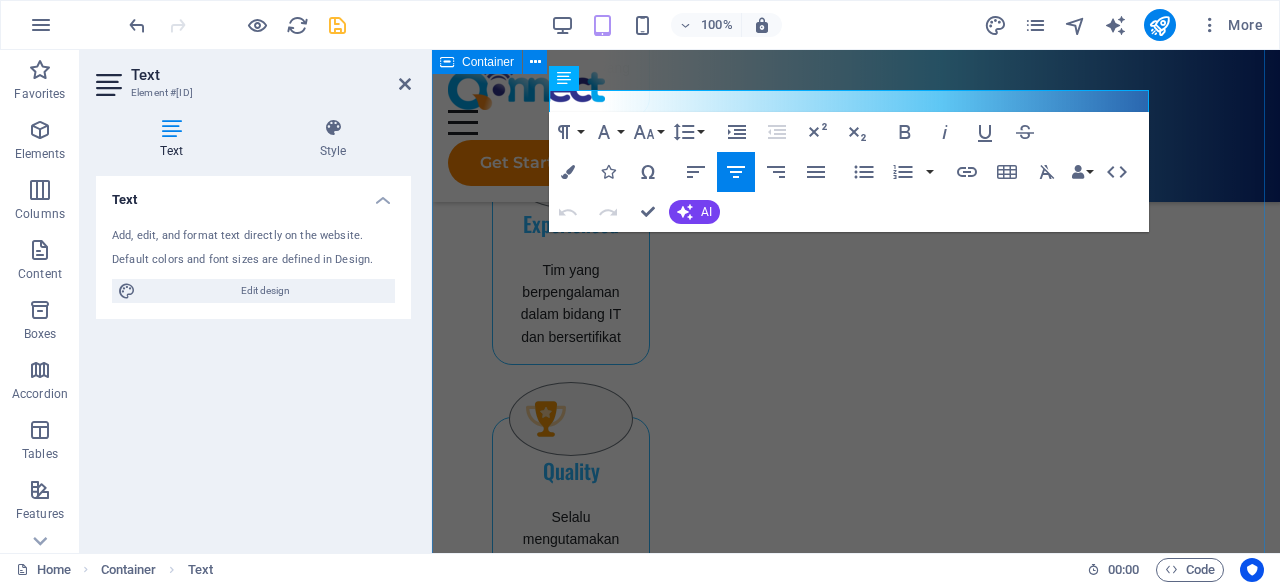 click on "Apa yang dapat kami lakukan untuk Anda ? what can we do for you? Dengan rekam jejak keandalan yang terbukti, PT Quantum Mediatama Telematika lebih dari sekadar penyedia layanan, tetapi juga merupakan mitra strategis dalam perjalanan digital Anda. Baik Anda perusahaan rintisan yang sedang berkembang, perusahaan yang sedang berkembang, atau entitas pemerintah, Hotel / Office Infrastucture Deployment Internet Access Surveillance SD-WAN" at bounding box center [856, 1558] 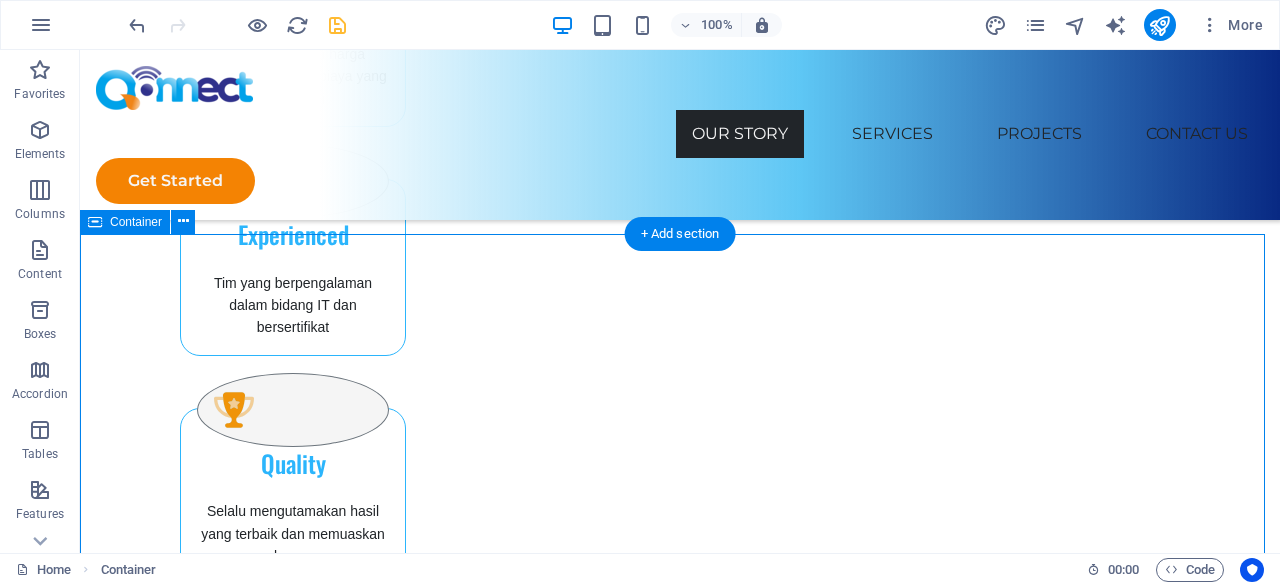 scroll, scrollTop: 1588, scrollLeft: 0, axis: vertical 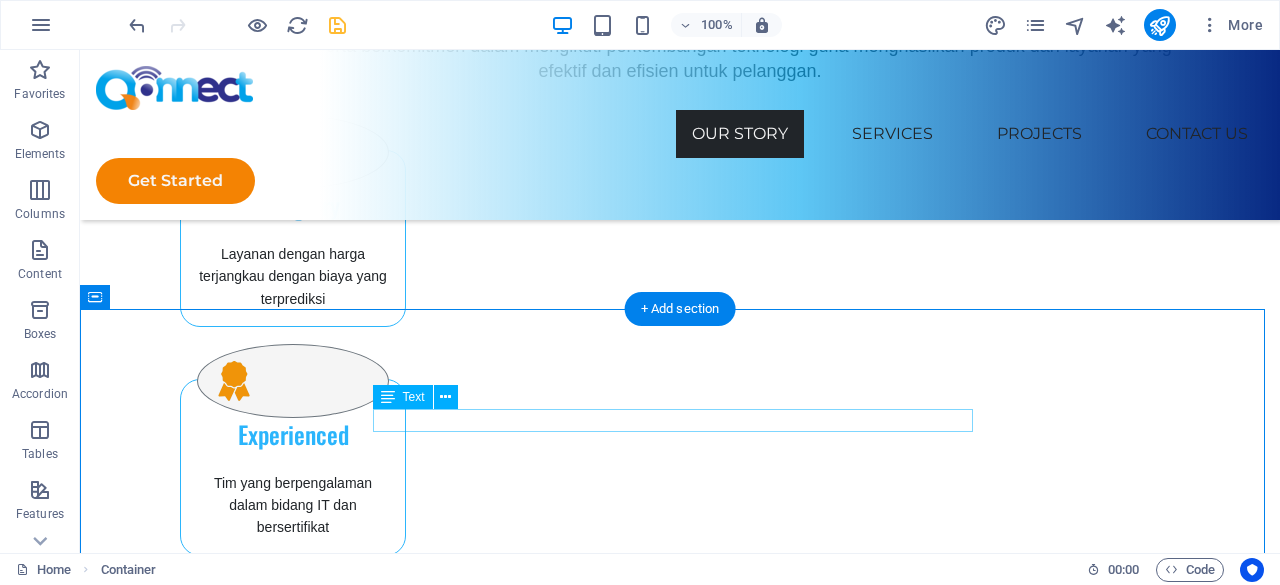 click on "Apa yang dapat kami lakukan untuk Anda ?" at bounding box center (680, 1352) 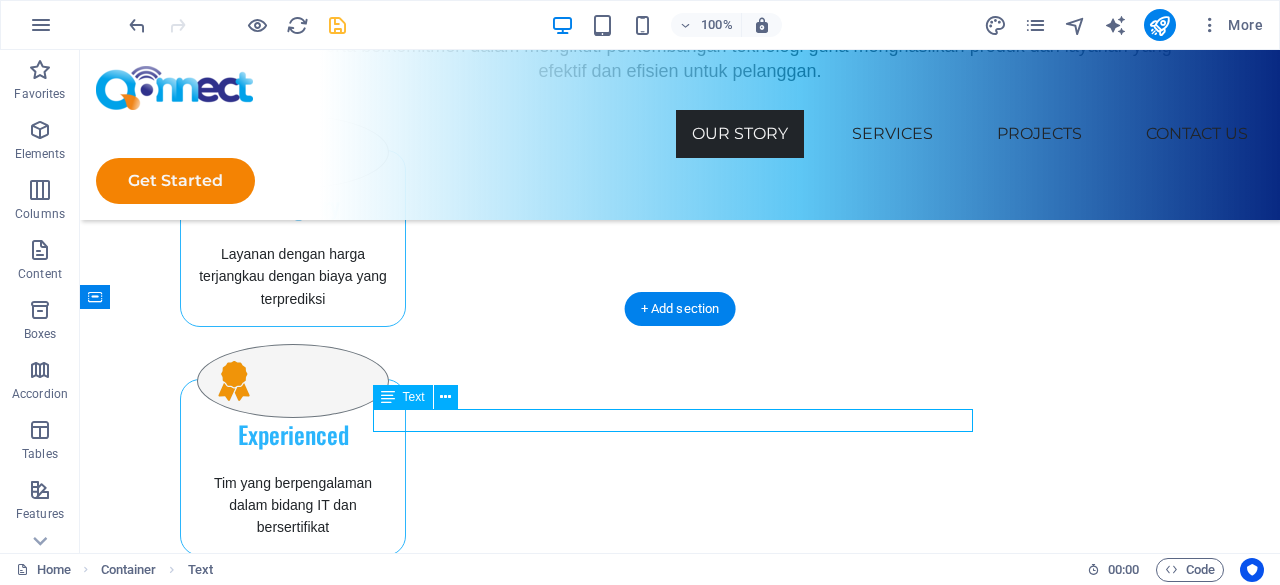 click on "Apa yang dapat kami lakukan untuk Anda ?" at bounding box center (680, 1352) 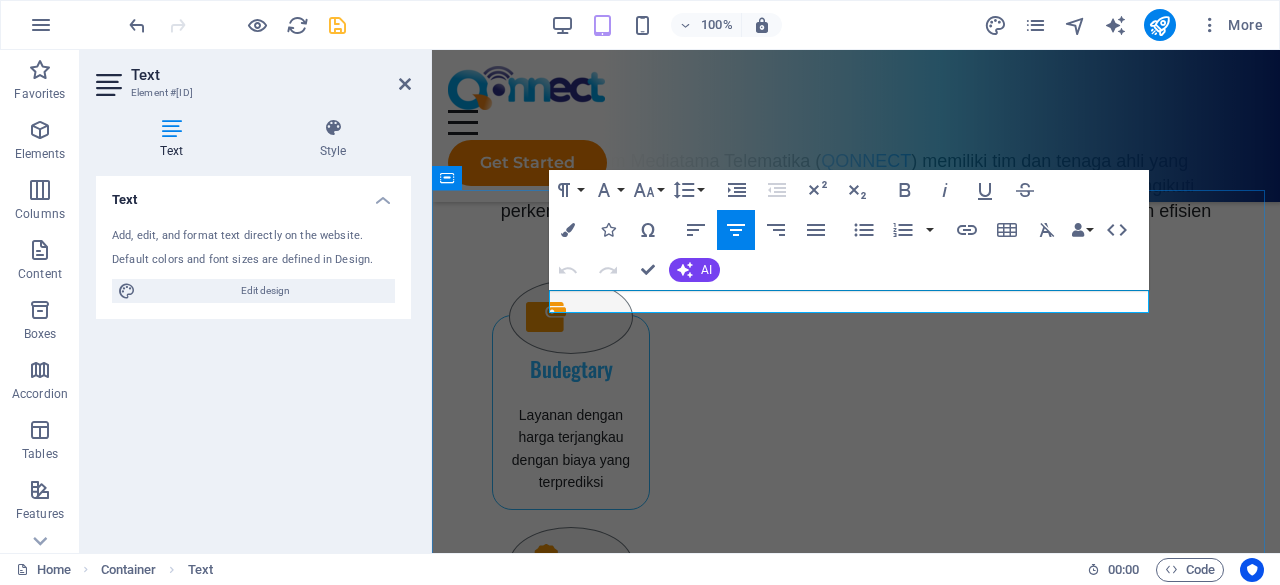 click on "Apa yang dapat kami lakukan untuk Anda ?" at bounding box center [856, 1597] 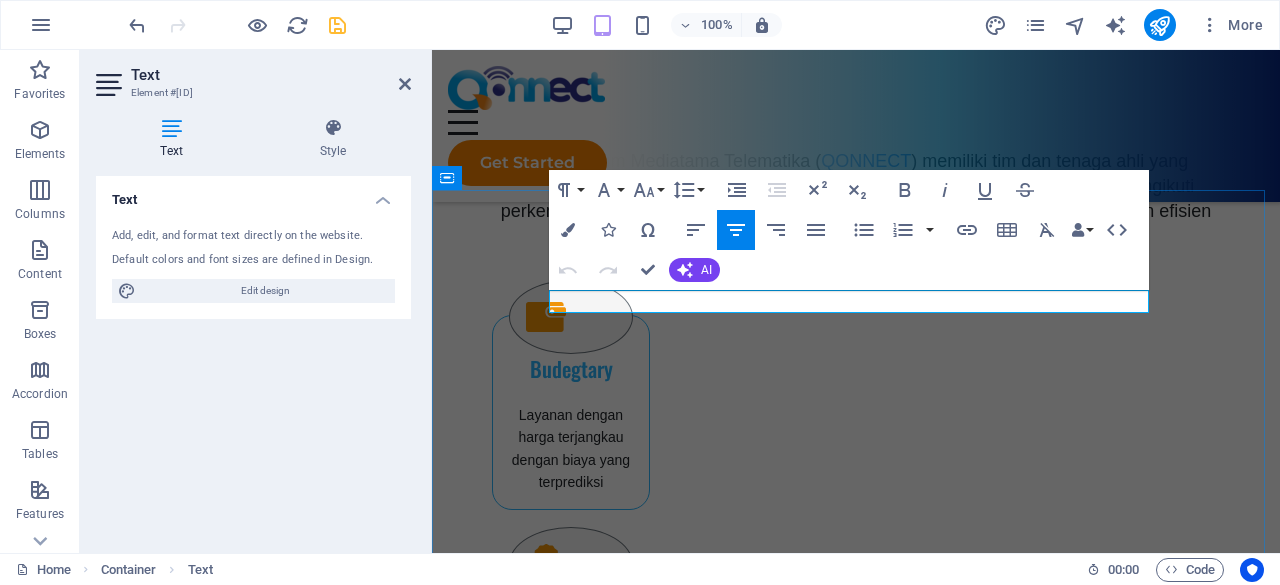 click on "Apa yang dapat kami lakukan untuk Anda ?" at bounding box center [856, 1597] 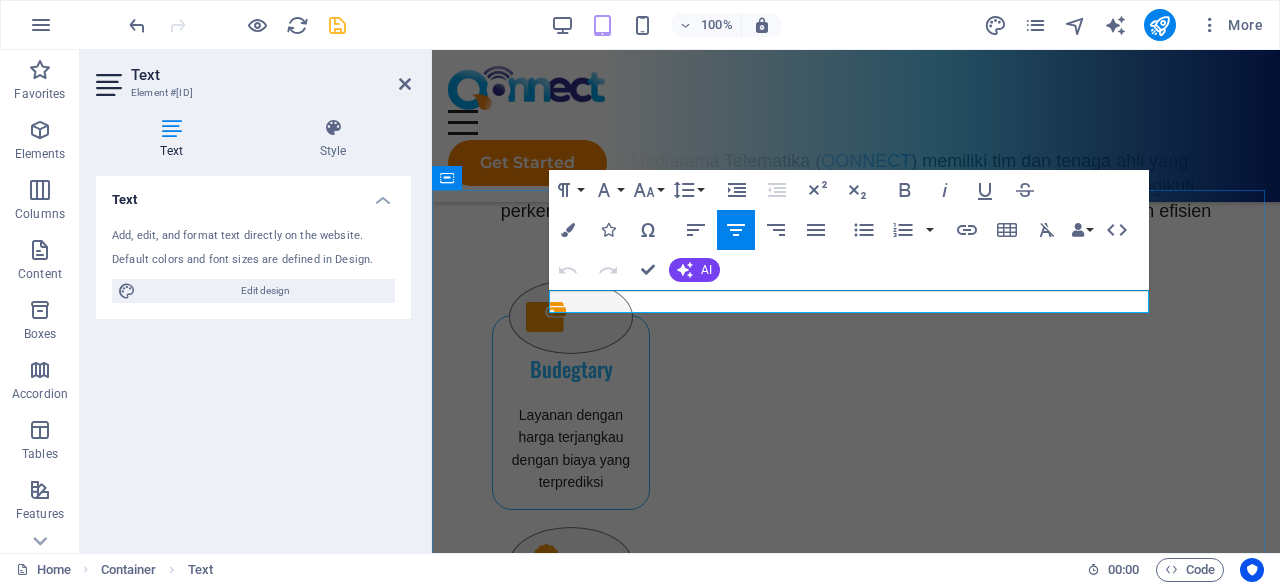 click on "Apa yang dapat kami lakukan untuk Anda ?" at bounding box center [856, 1597] 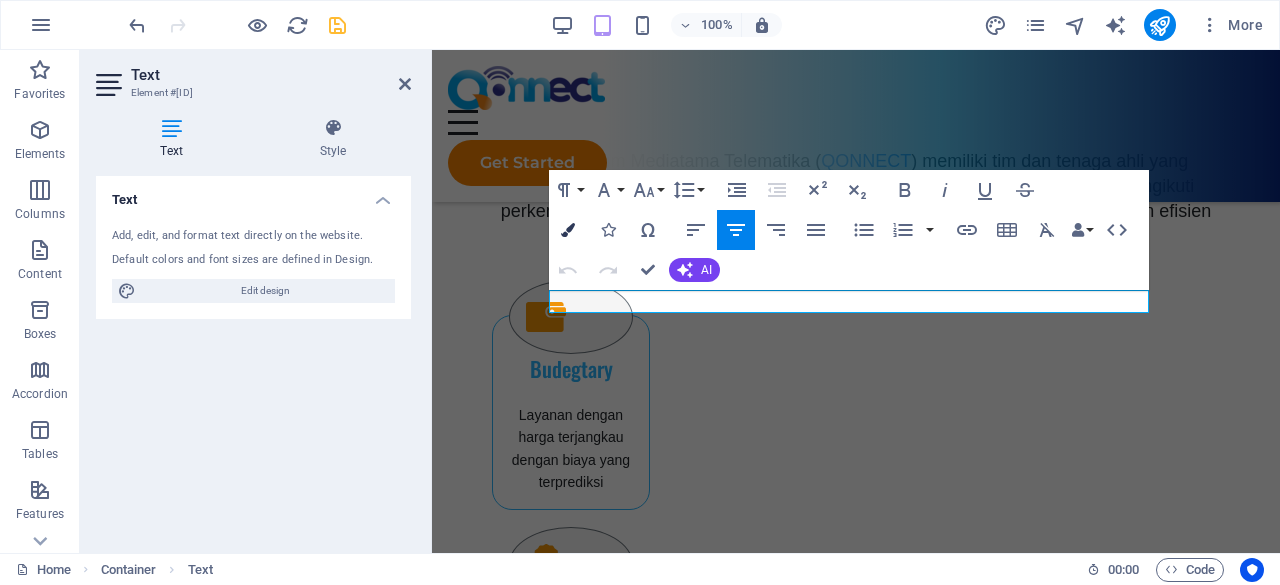 click on "Colors" at bounding box center [568, 230] 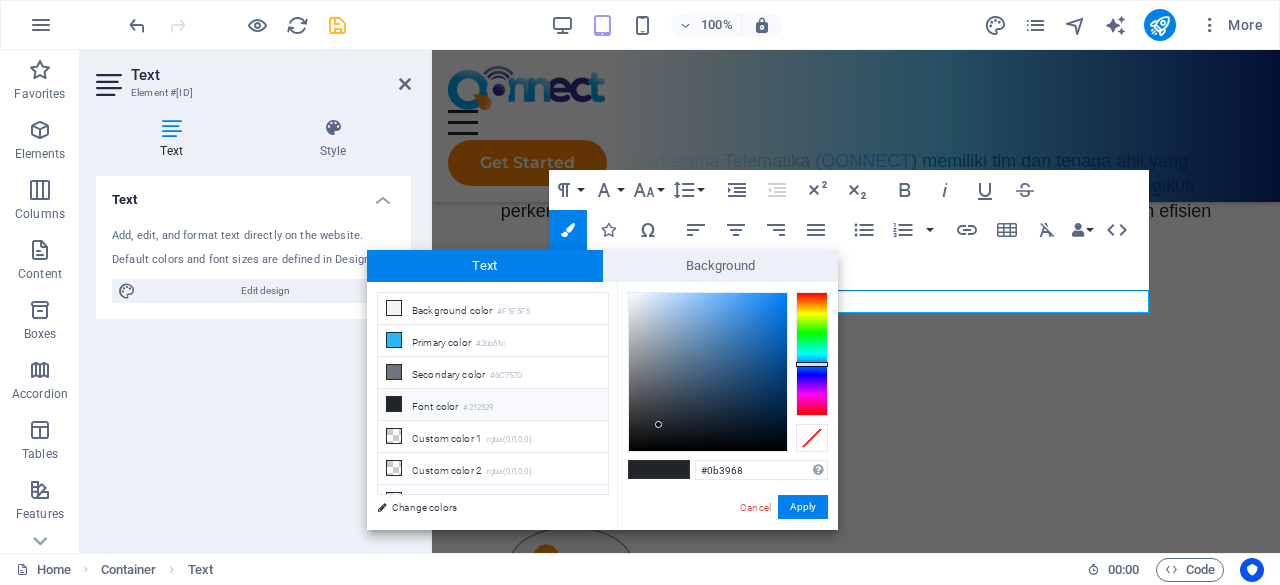 click at bounding box center (708, 372) 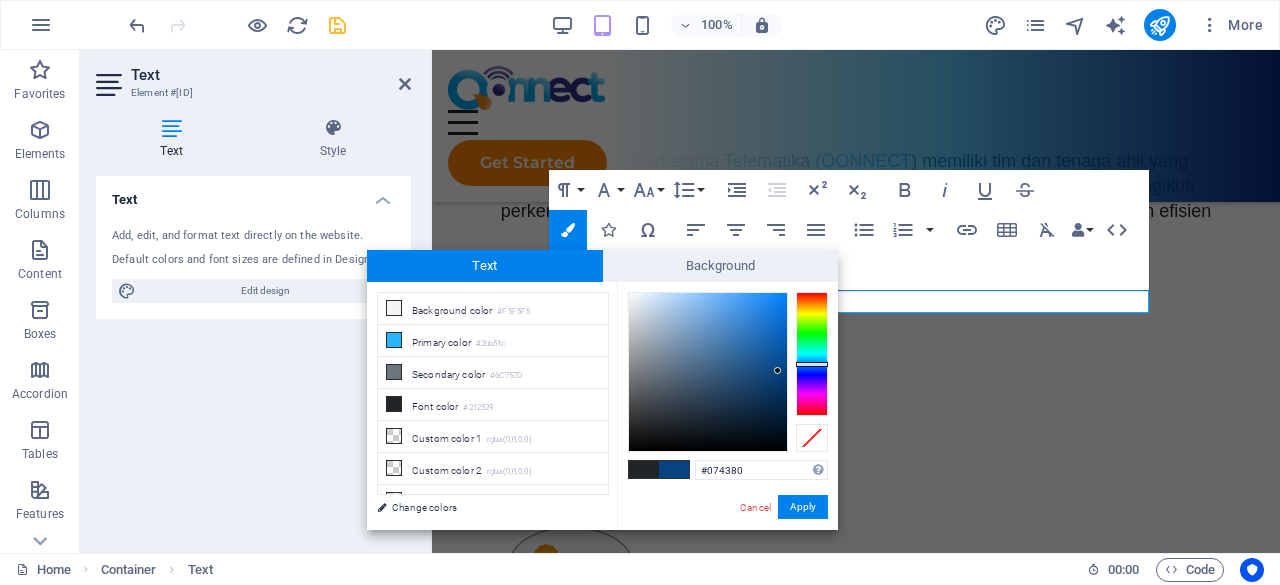 type on "#074482" 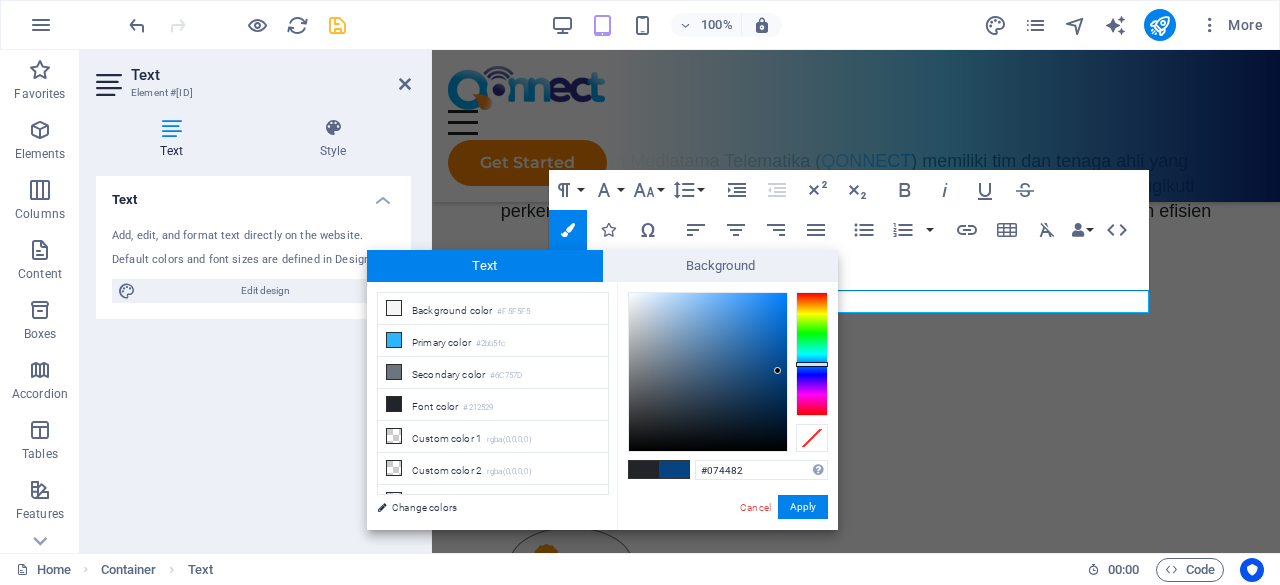 click at bounding box center [708, 372] 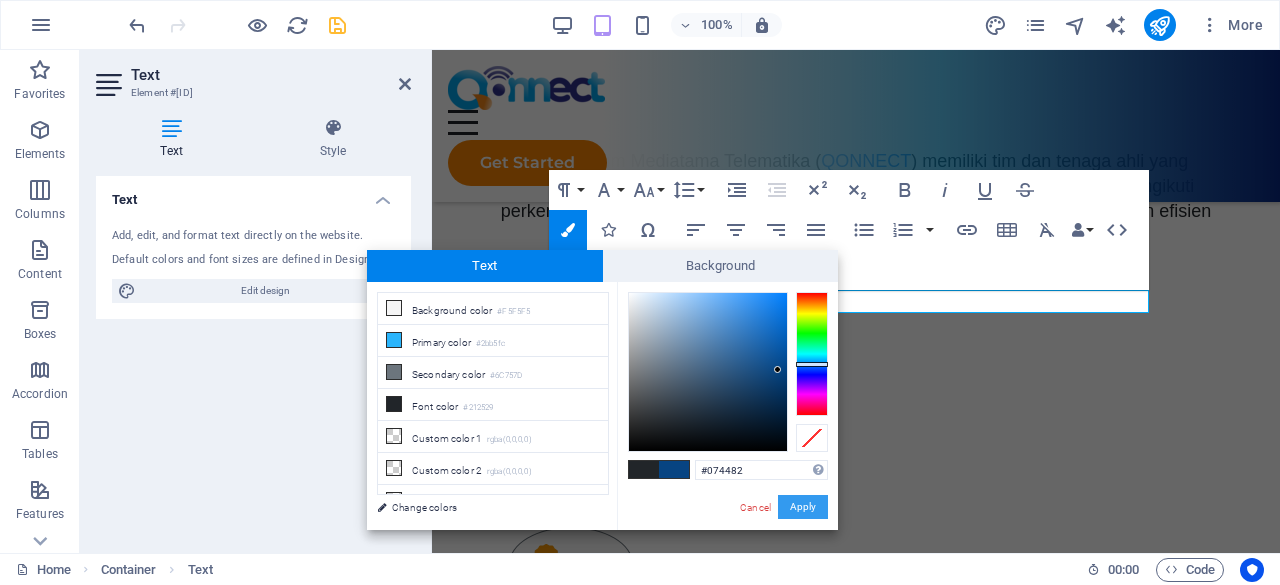 drag, startPoint x: 810, startPoint y: 504, endPoint x: 378, endPoint y: 453, distance: 435 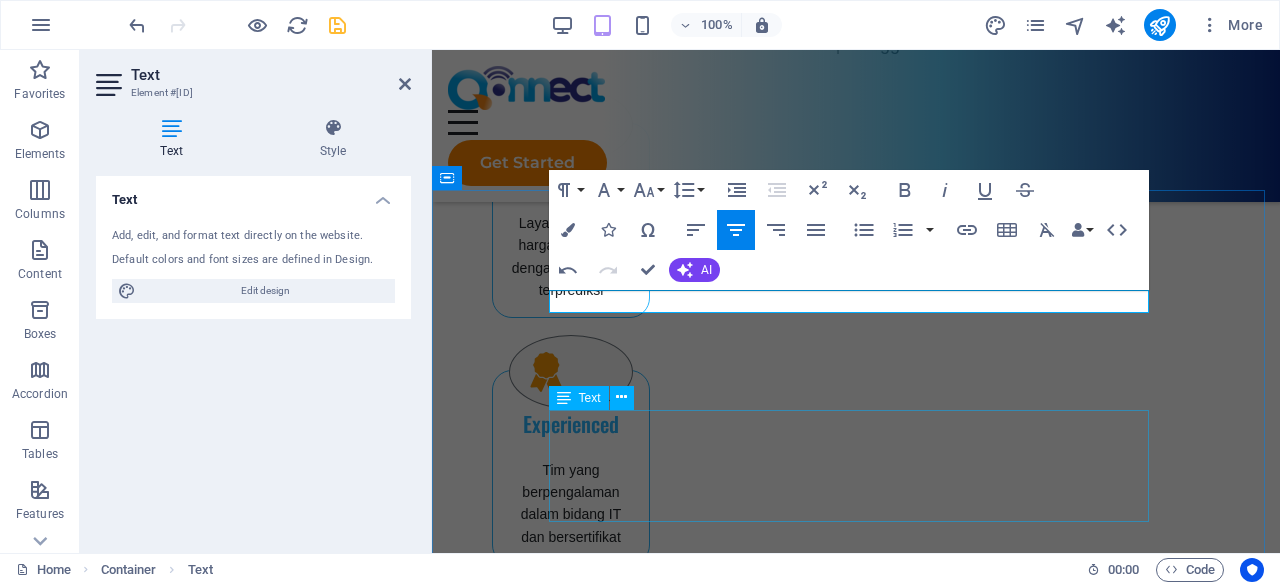 click on "Dengan rekam jejak keandalan yang terbukti, PT Quantum Mediatama Telematika lebih dari sekadar penyedia layanan, tetapi juga merupakan mitra strategis dalam perjalanan digital Anda. Baik Anda perusahaan rintisan yang sedang berkembang, perusahaan yang sedang berkembang, atau entitas pemerintah," at bounding box center [856, 1558] 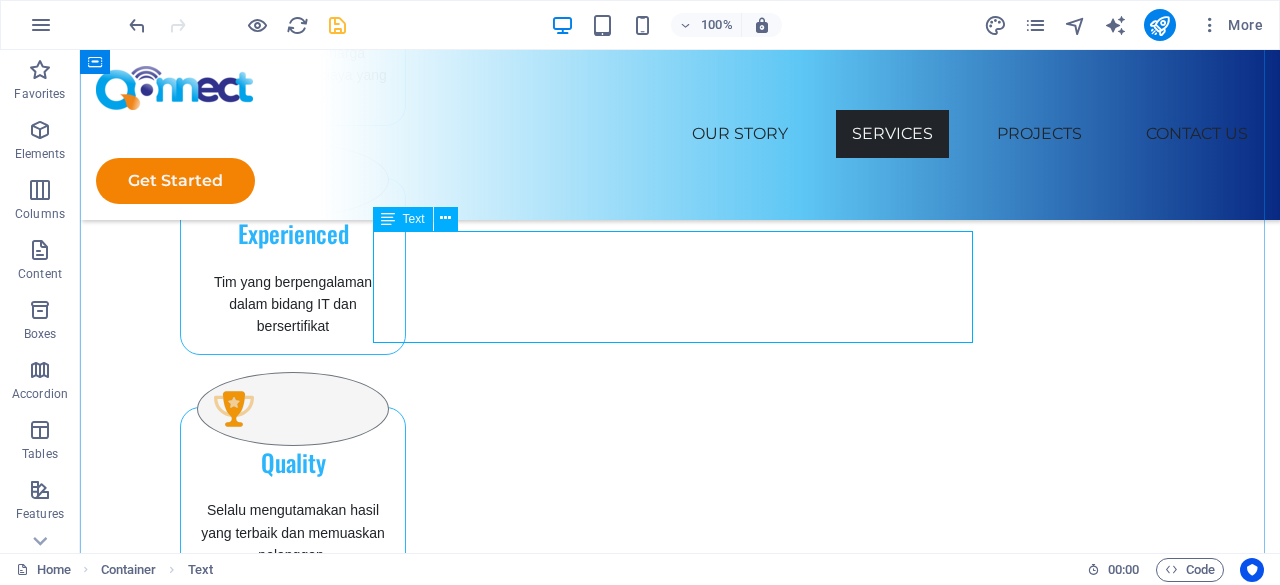 scroll, scrollTop: 1788, scrollLeft: 0, axis: vertical 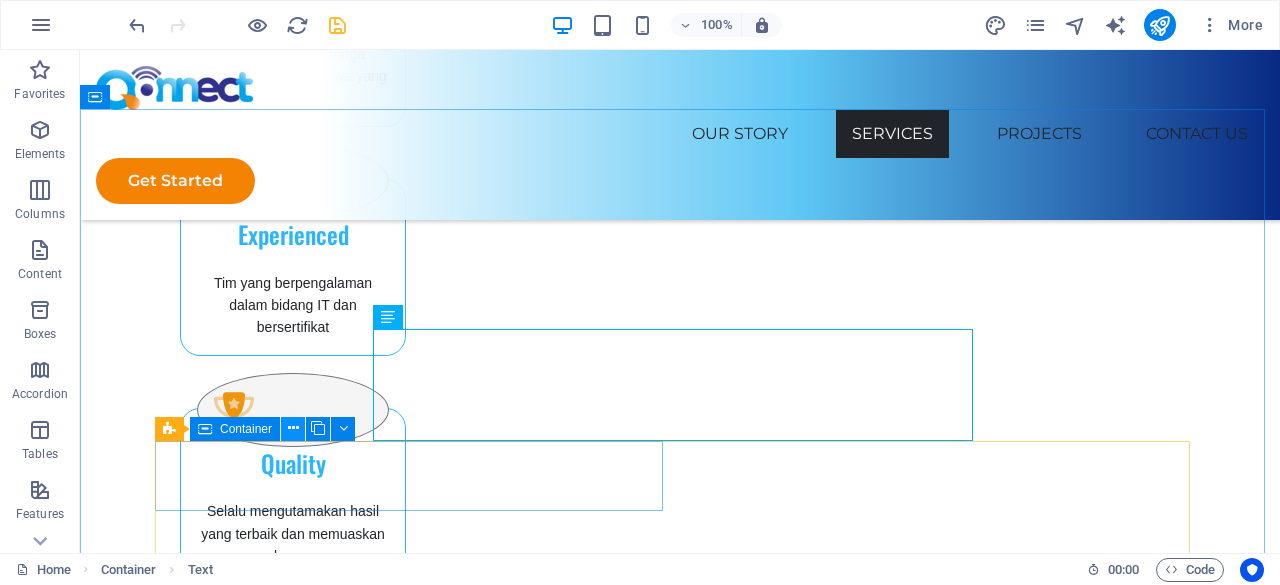 click at bounding box center (293, 428) 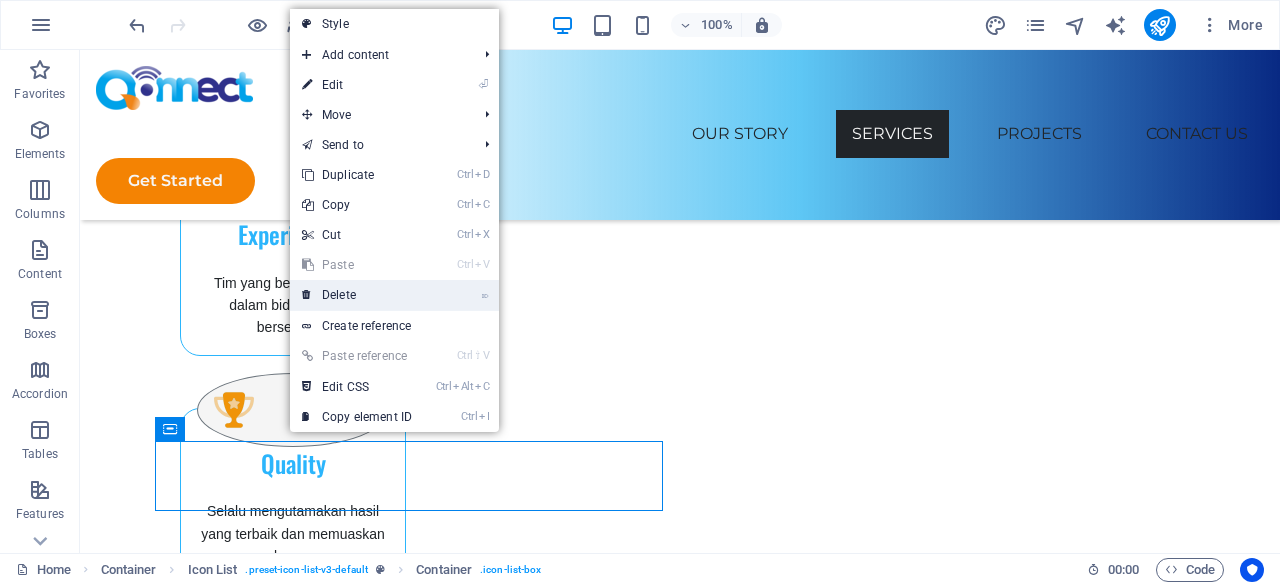 click on "⌦  Delete" at bounding box center (357, 295) 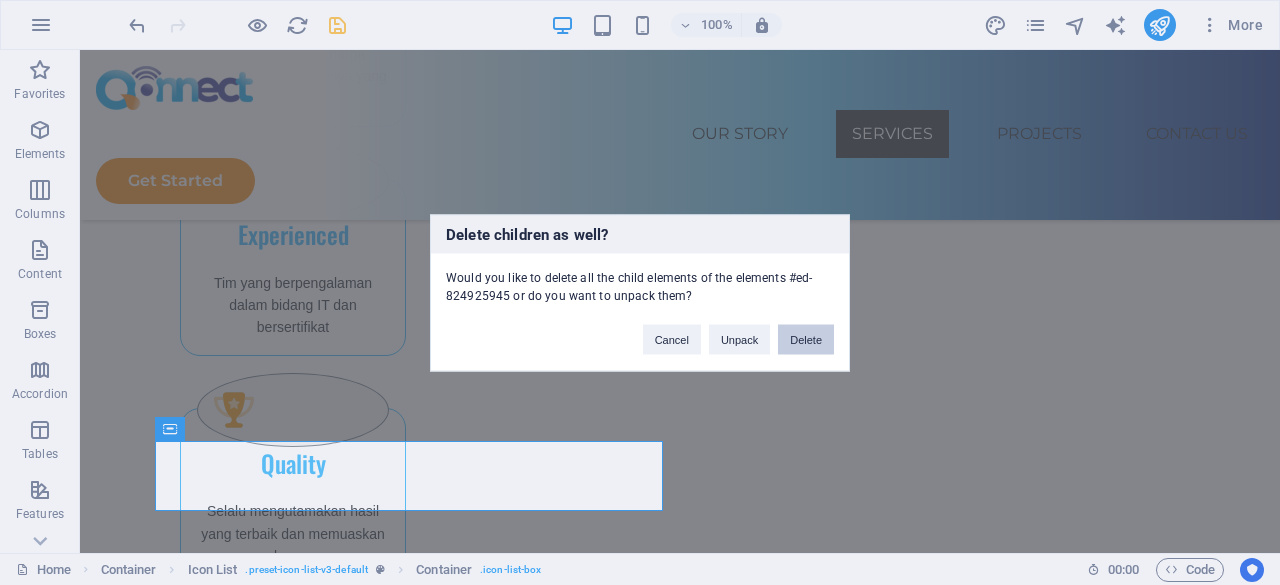 drag, startPoint x: 802, startPoint y: 335, endPoint x: 681, endPoint y: 307, distance: 124.197426 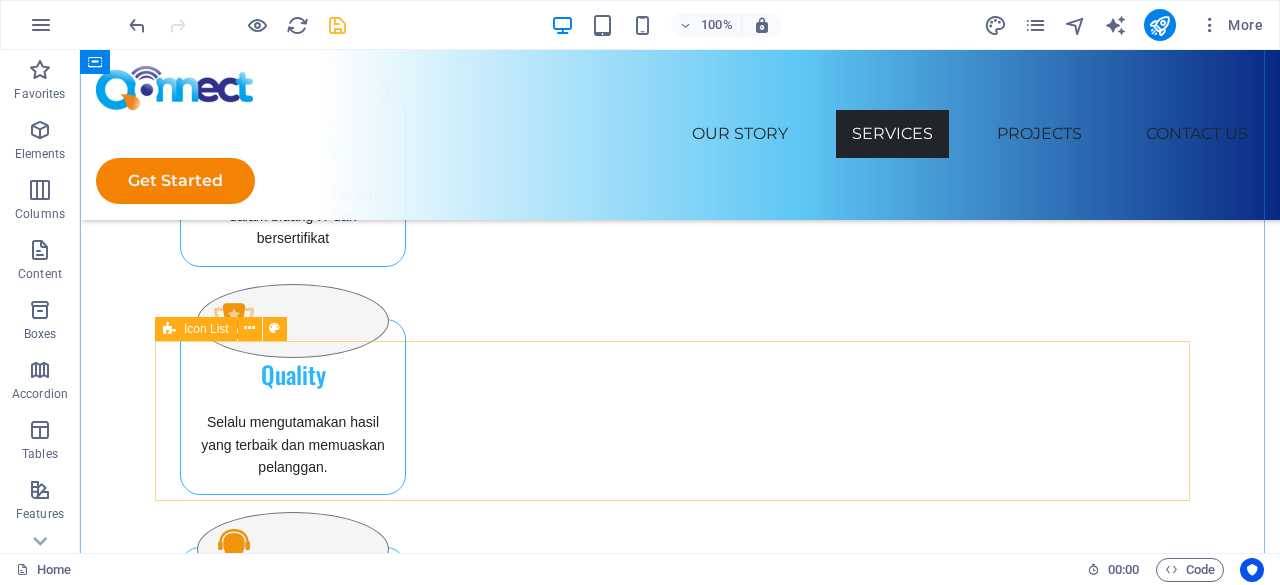 scroll, scrollTop: 1888, scrollLeft: 0, axis: vertical 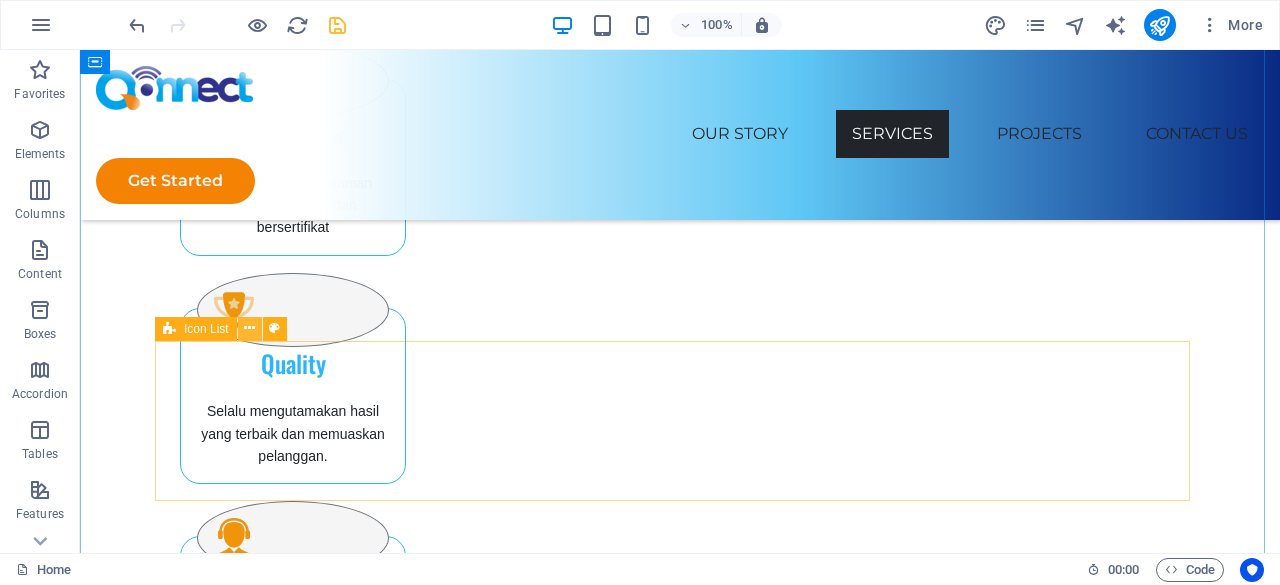 click at bounding box center (249, 328) 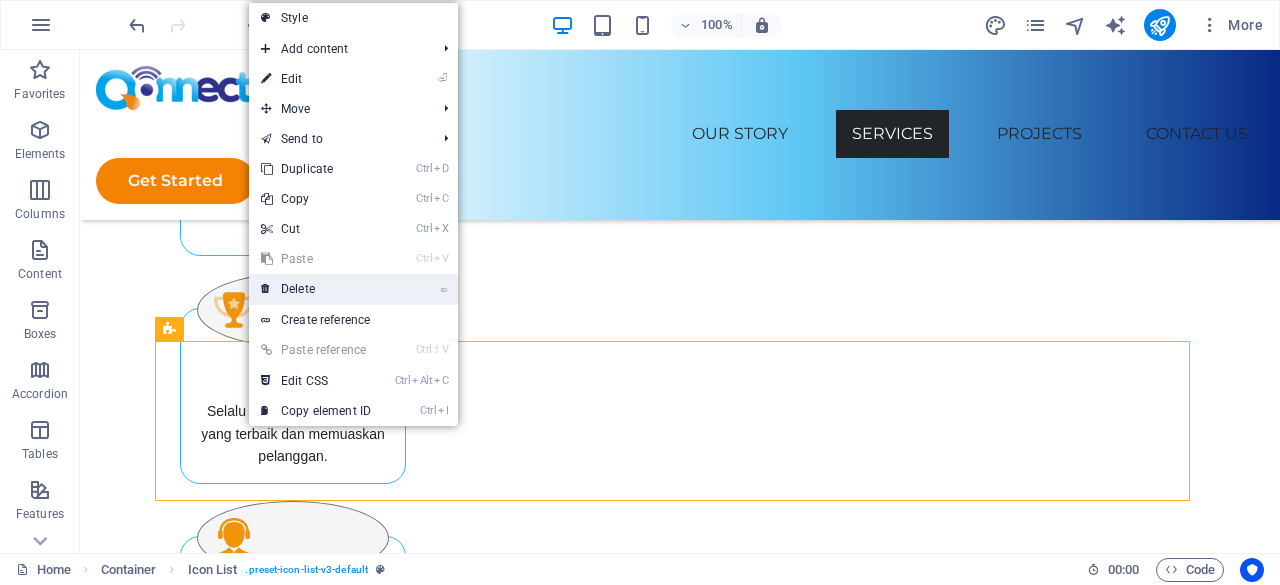 click on "⌦  Delete" at bounding box center (316, 289) 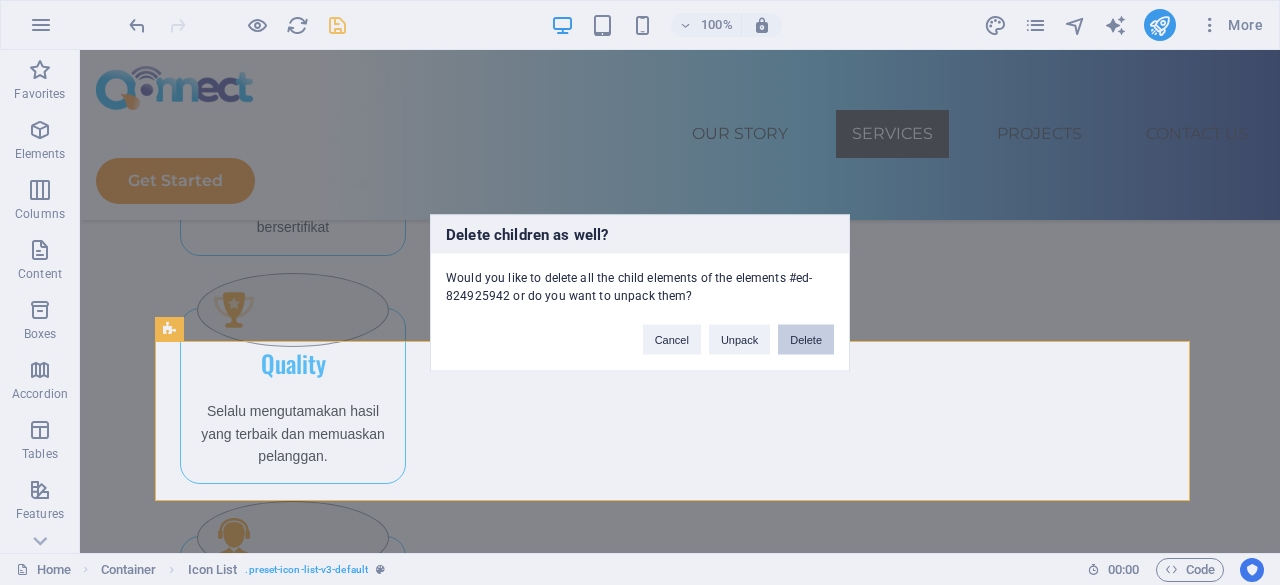 click on "Delete" at bounding box center (806, 339) 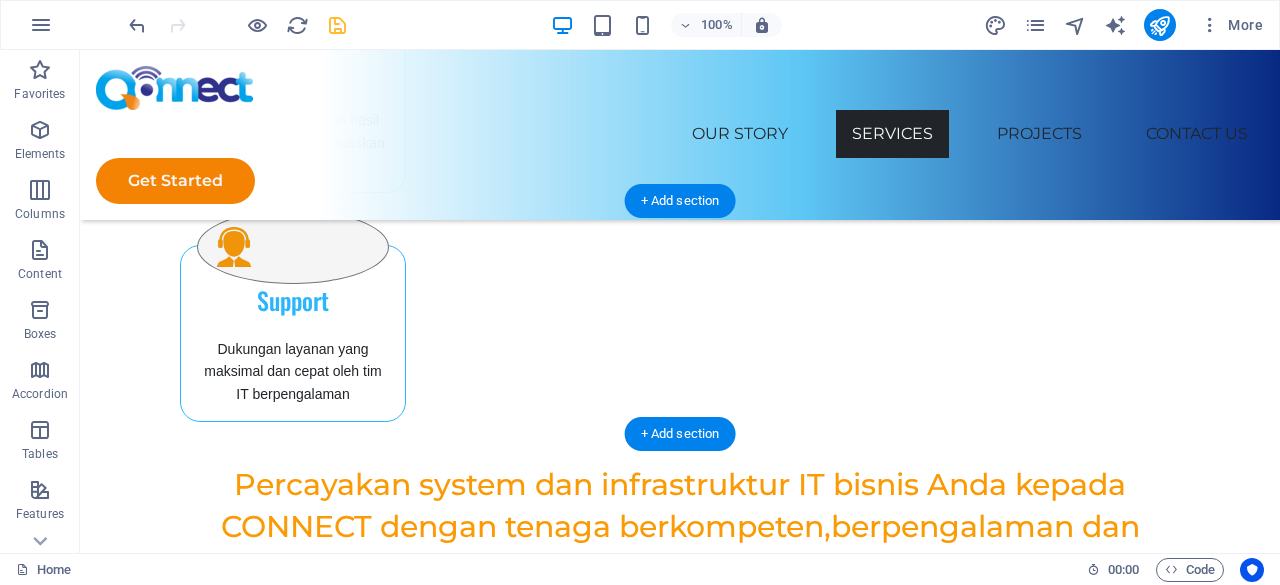 scroll, scrollTop: 1888, scrollLeft: 0, axis: vertical 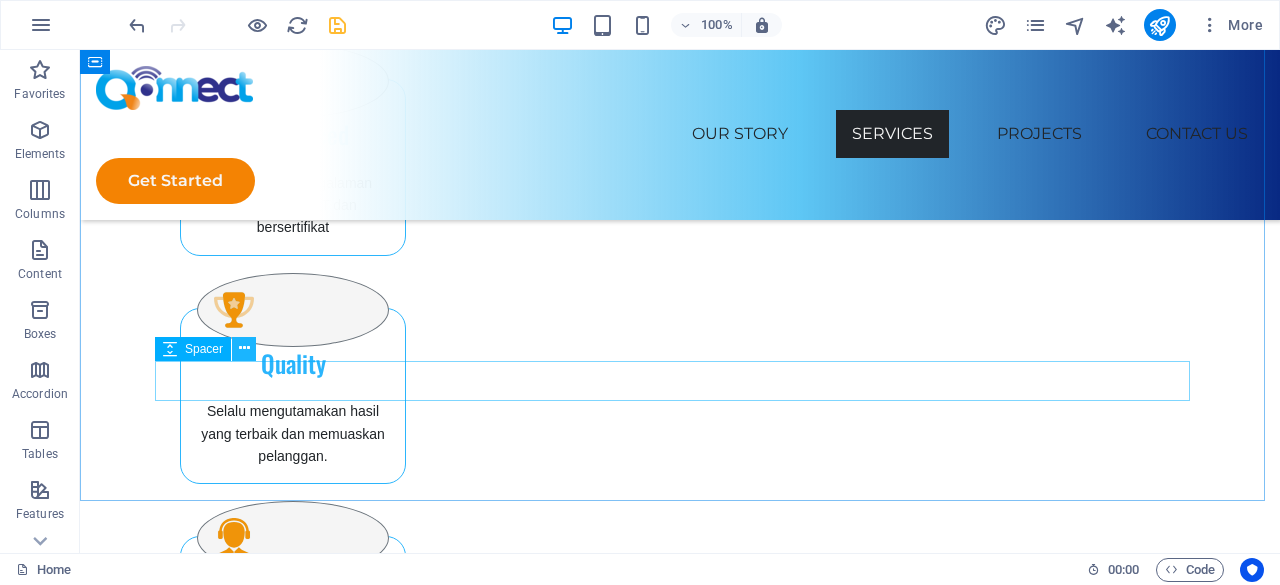 click at bounding box center (244, 348) 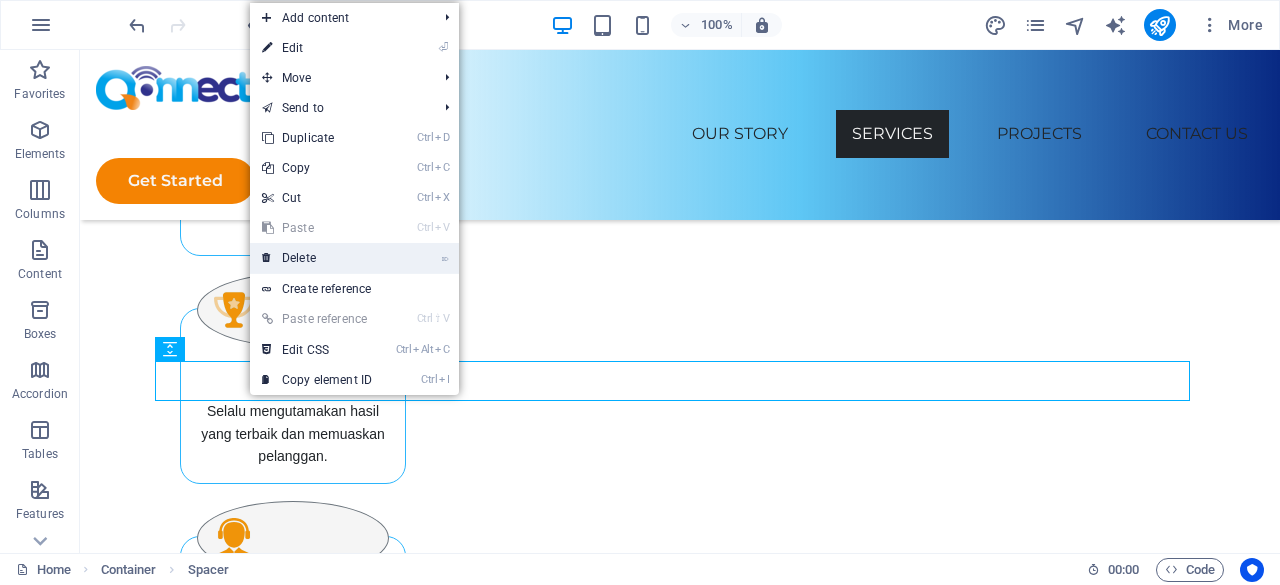 click on "⌦  Delete" at bounding box center [317, 258] 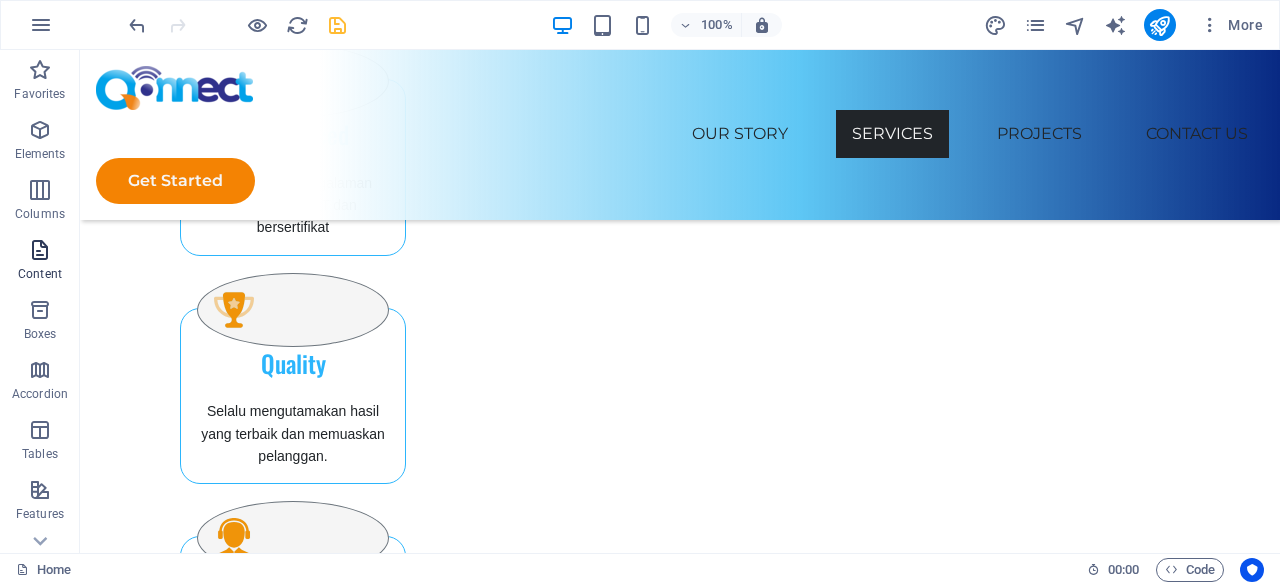 click on "Content" at bounding box center [40, 274] 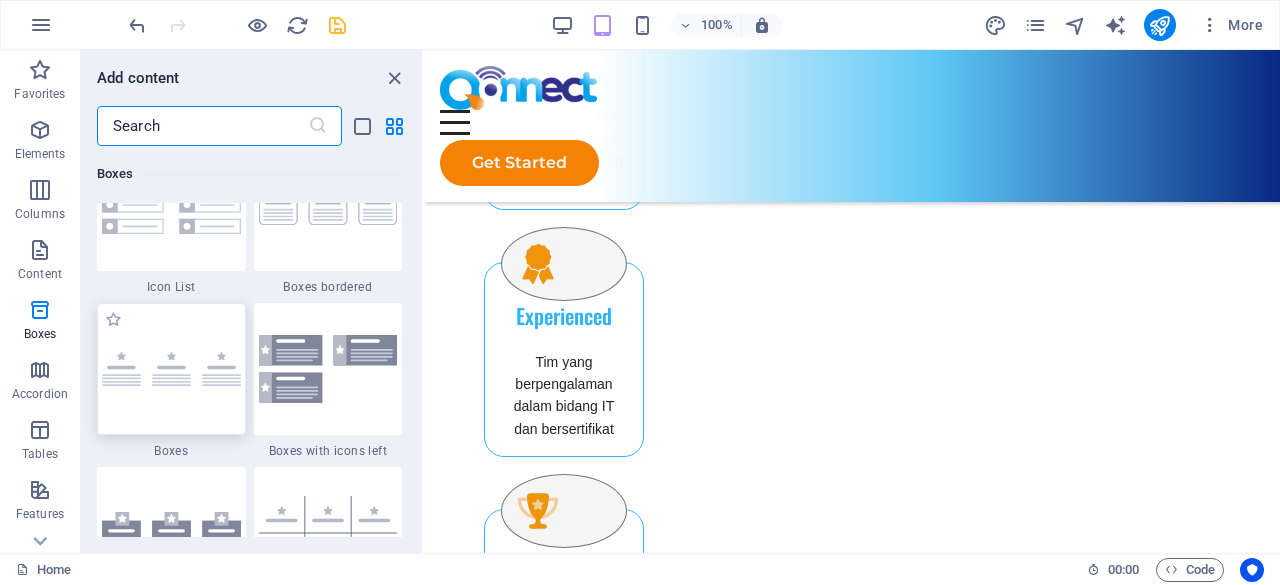 scroll, scrollTop: 5599, scrollLeft: 0, axis: vertical 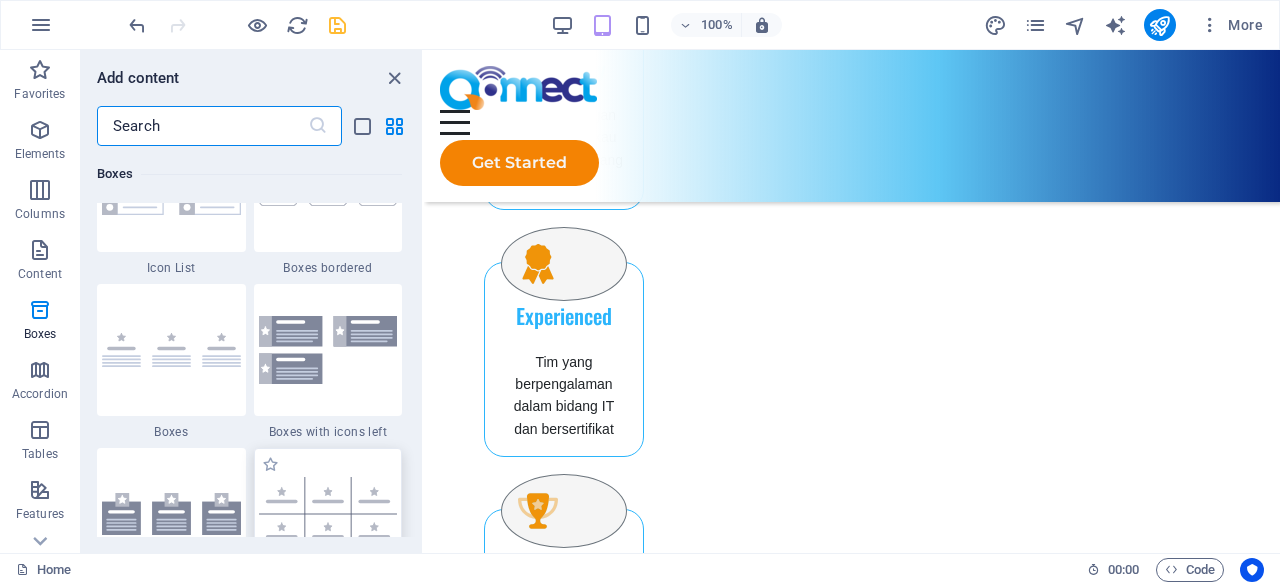click at bounding box center [328, 514] 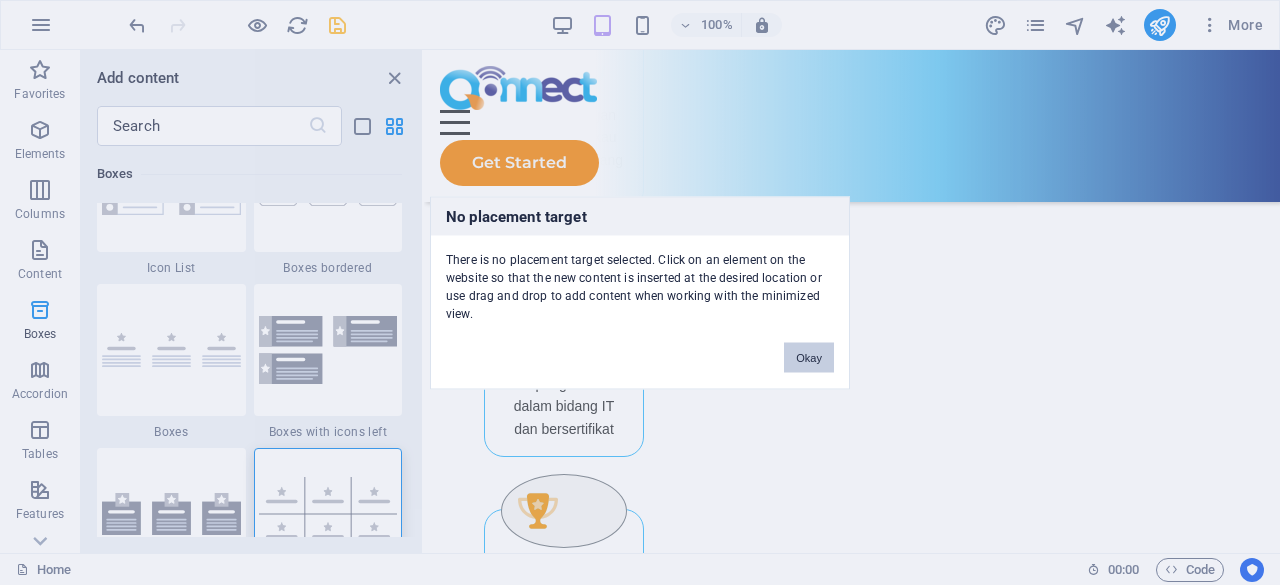 click on "No placement target There is no placement target selected. Click on an element on the website so that the new content is inserted at the desired location or use drag and drop to add content when working with the minimized view. Okay" at bounding box center [640, 292] 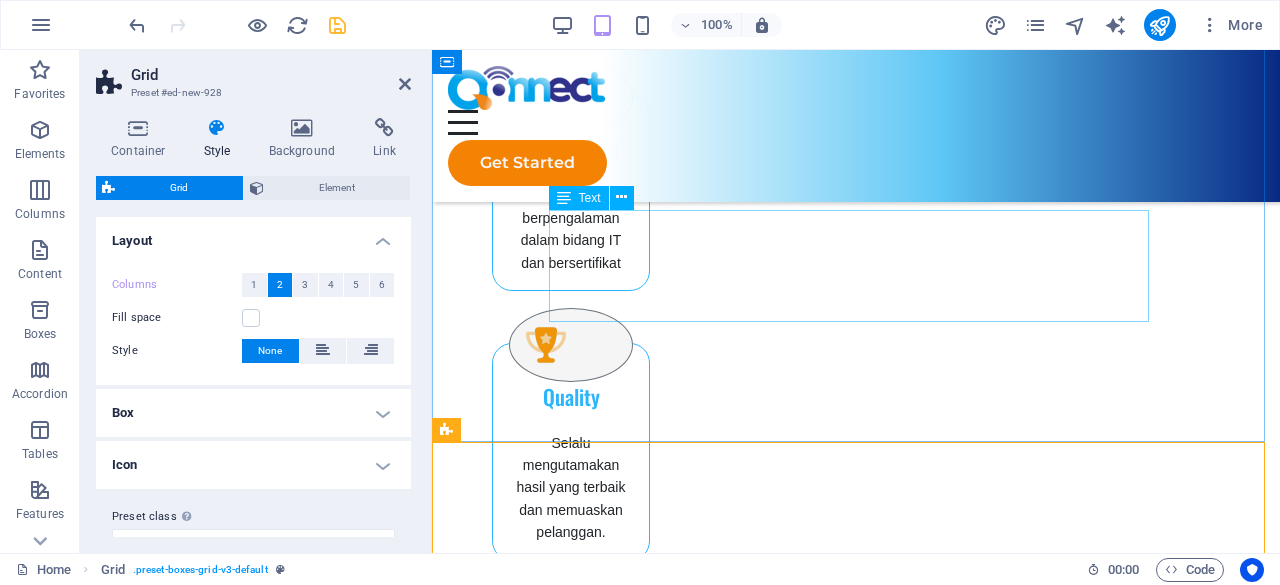 scroll, scrollTop: 1788, scrollLeft: 0, axis: vertical 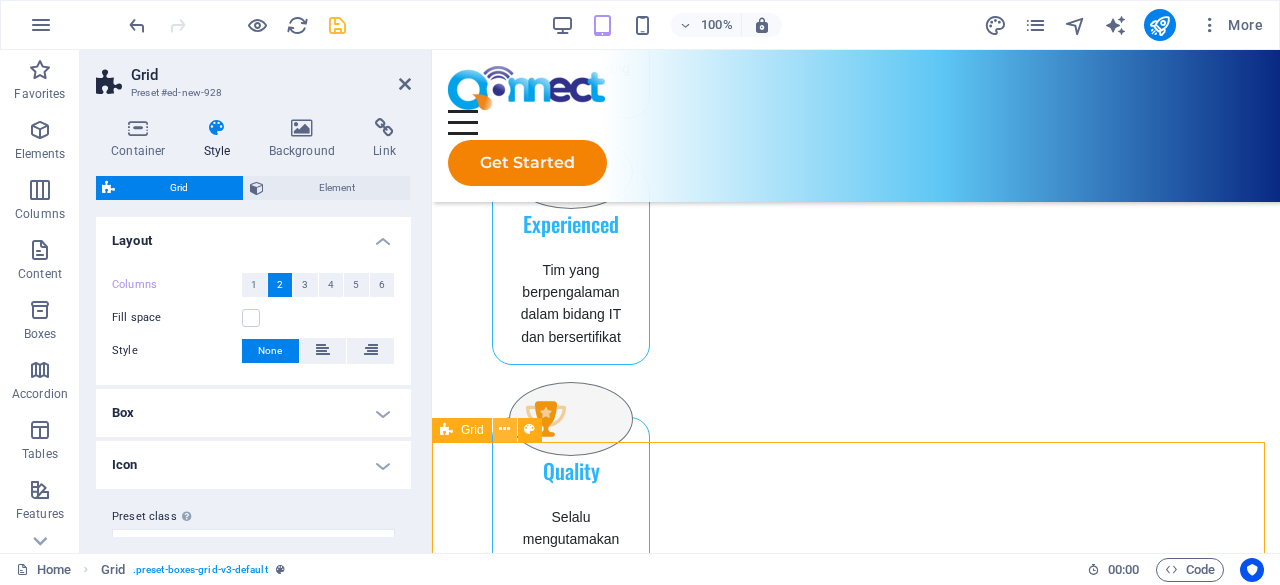 click at bounding box center (504, 429) 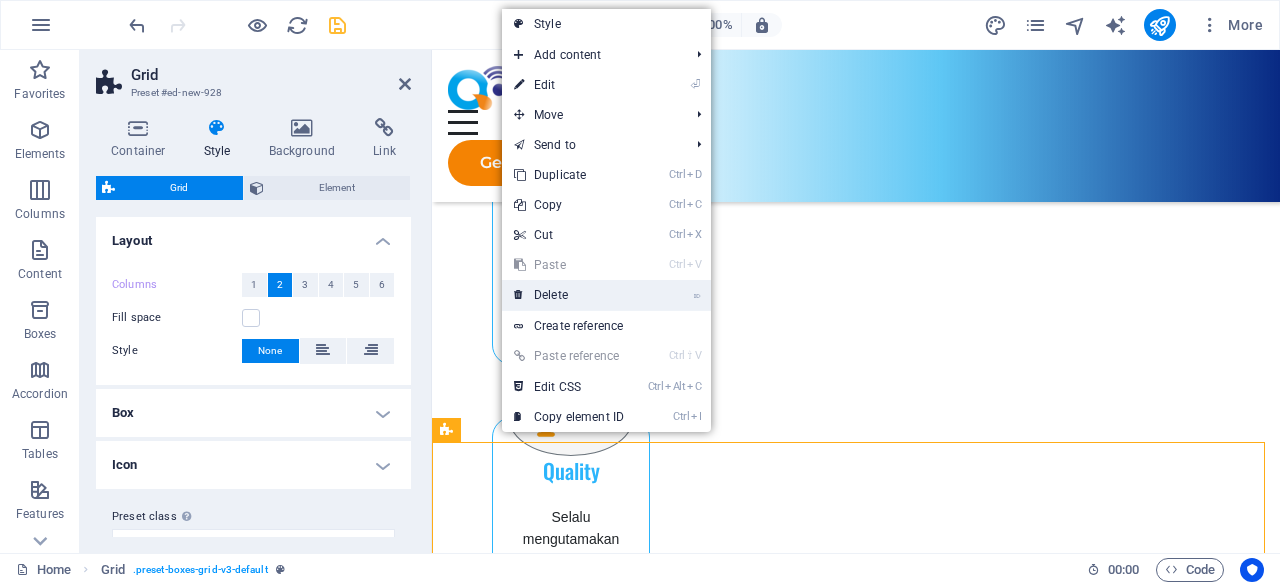 click on "⌦  Delete" at bounding box center [569, 295] 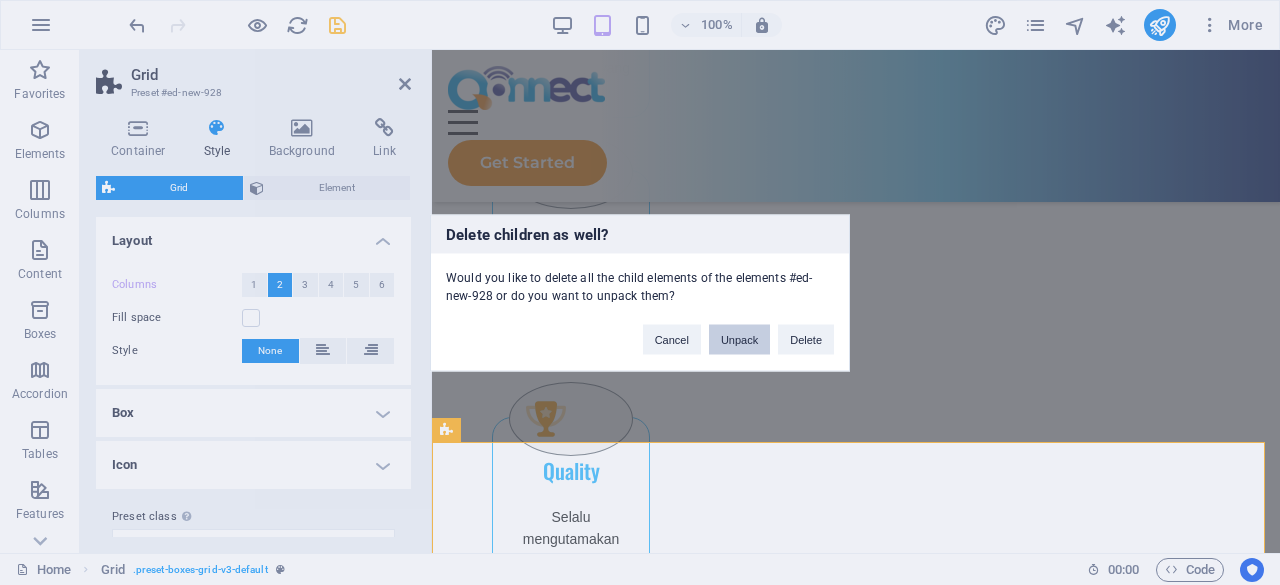click on "Unpack" at bounding box center (739, 339) 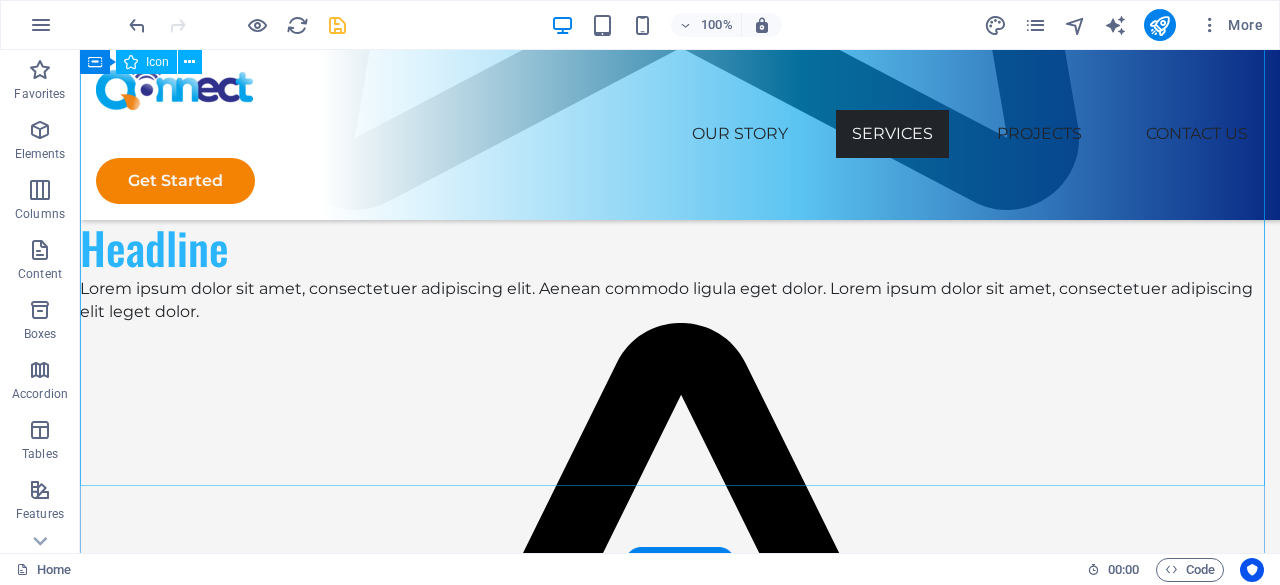 scroll, scrollTop: 4722, scrollLeft: 0, axis: vertical 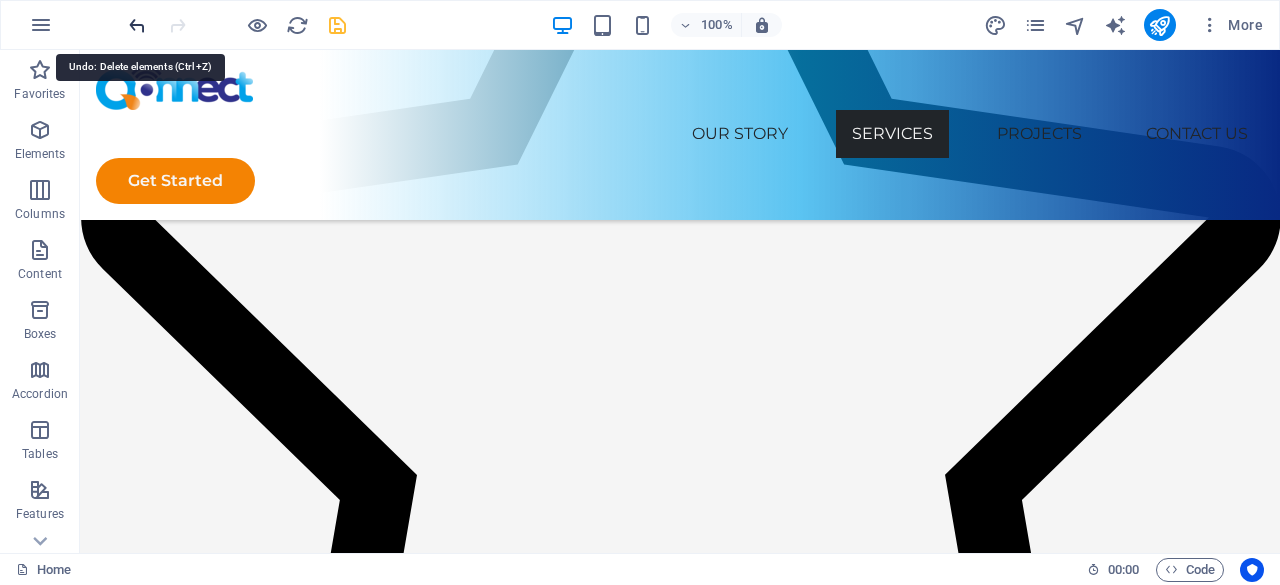 click at bounding box center [137, 25] 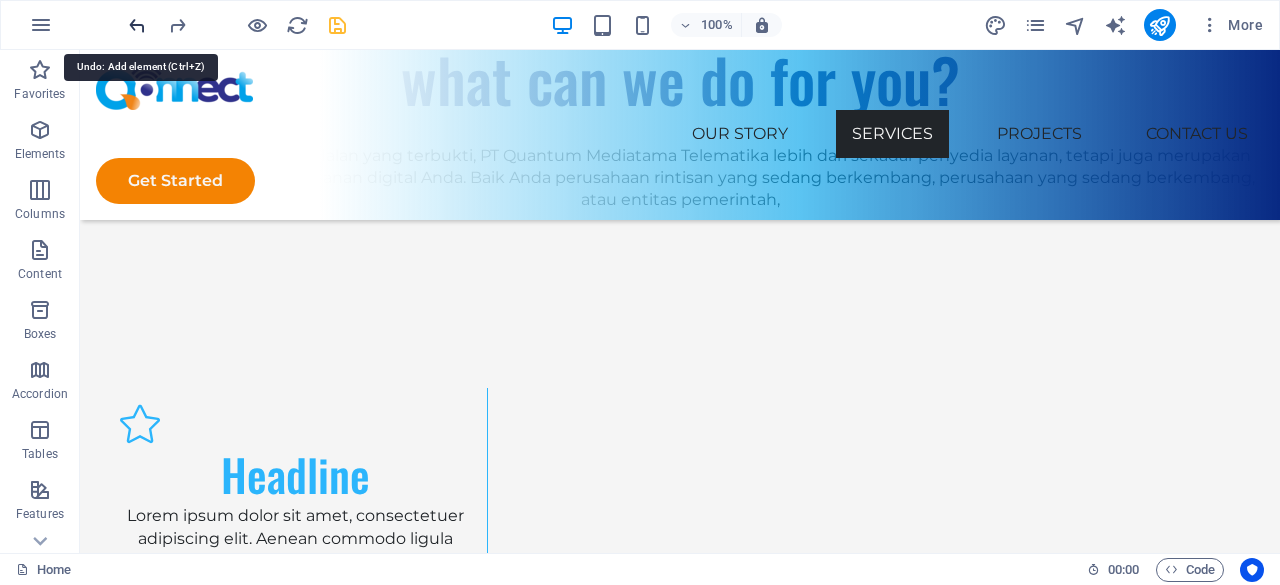 scroll, scrollTop: 2434, scrollLeft: 0, axis: vertical 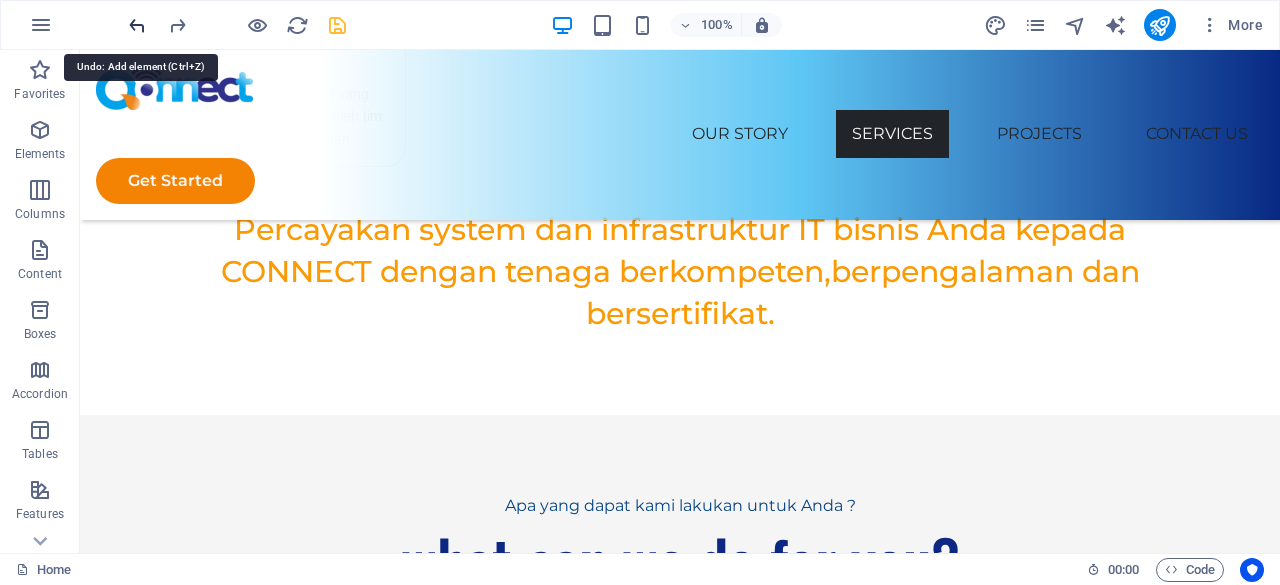 click at bounding box center (137, 25) 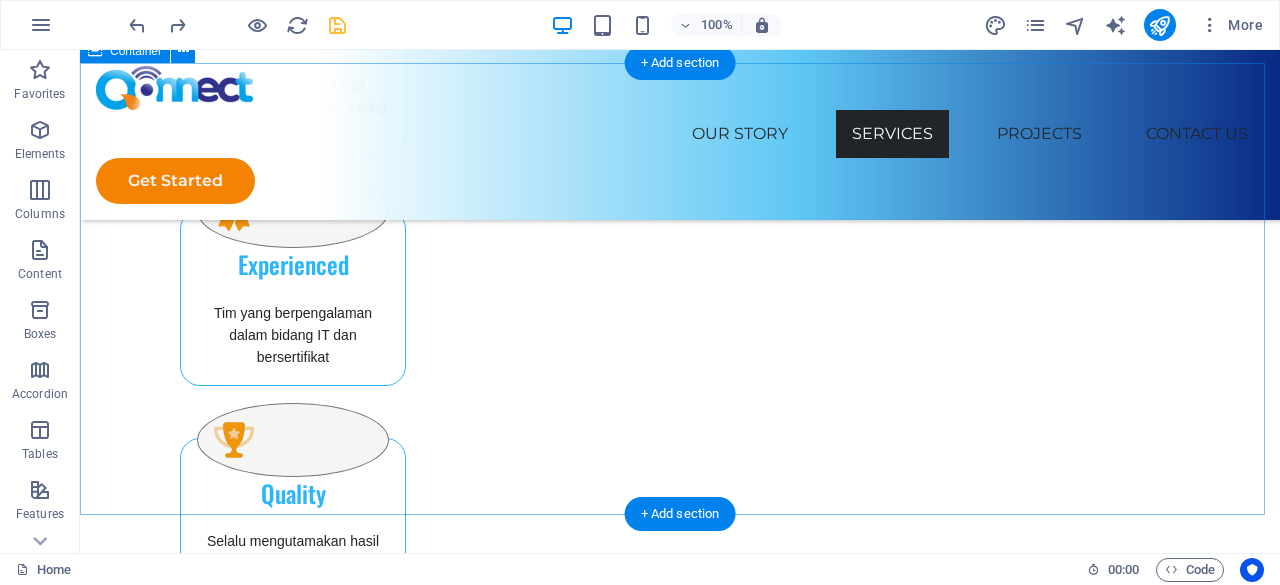scroll, scrollTop: 1734, scrollLeft: 0, axis: vertical 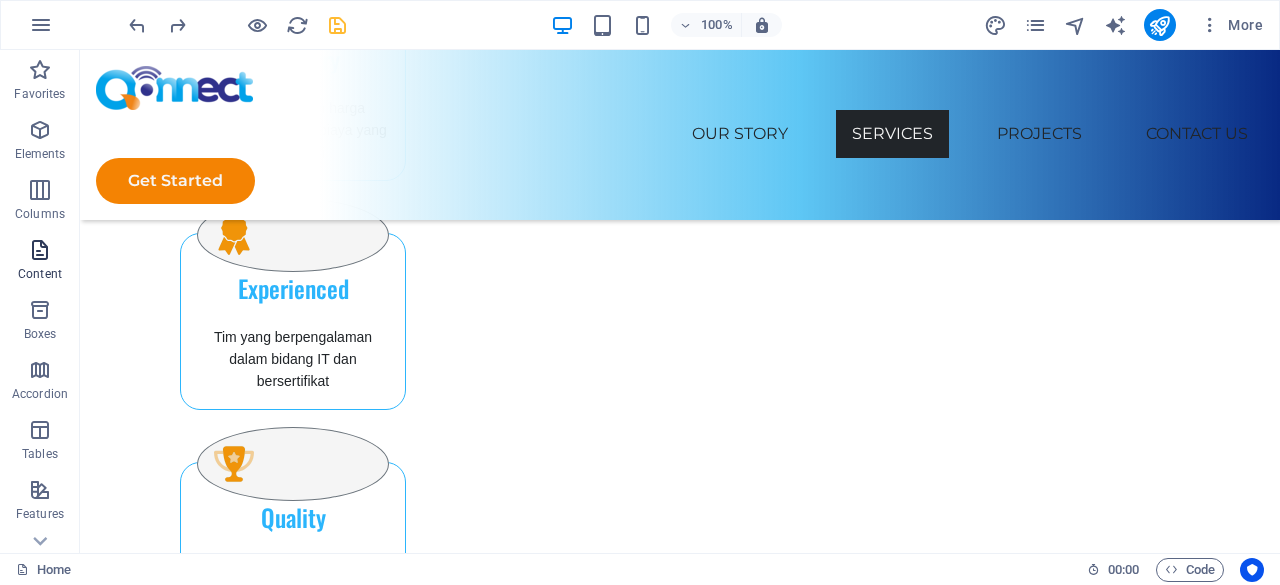 click on "Content" at bounding box center [40, 274] 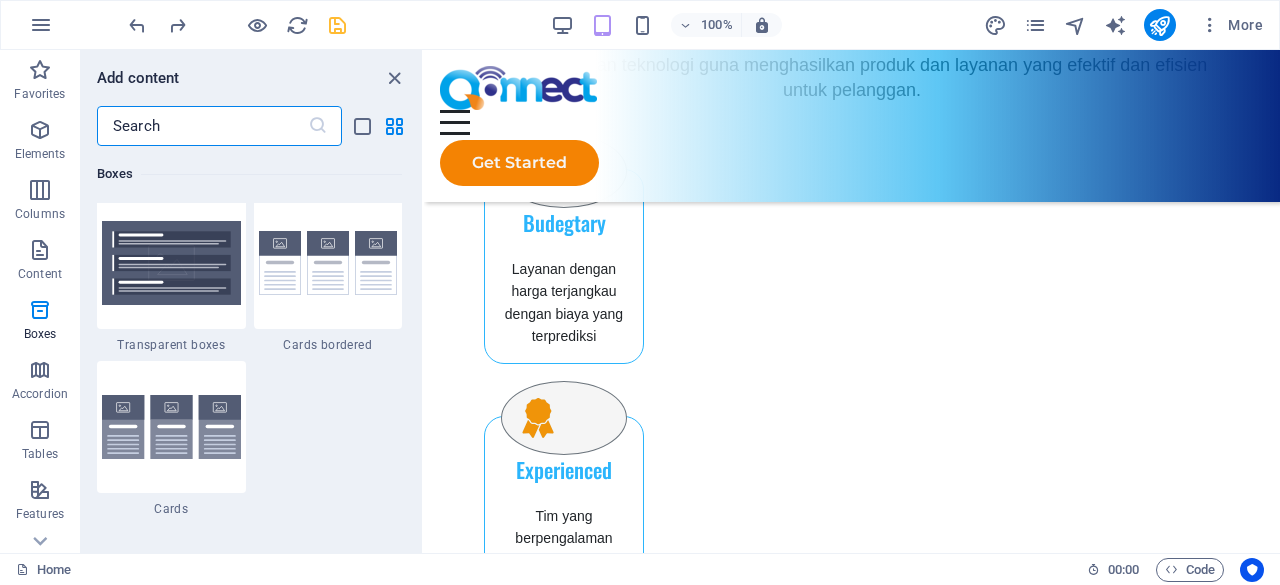 scroll, scrollTop: 5999, scrollLeft: 0, axis: vertical 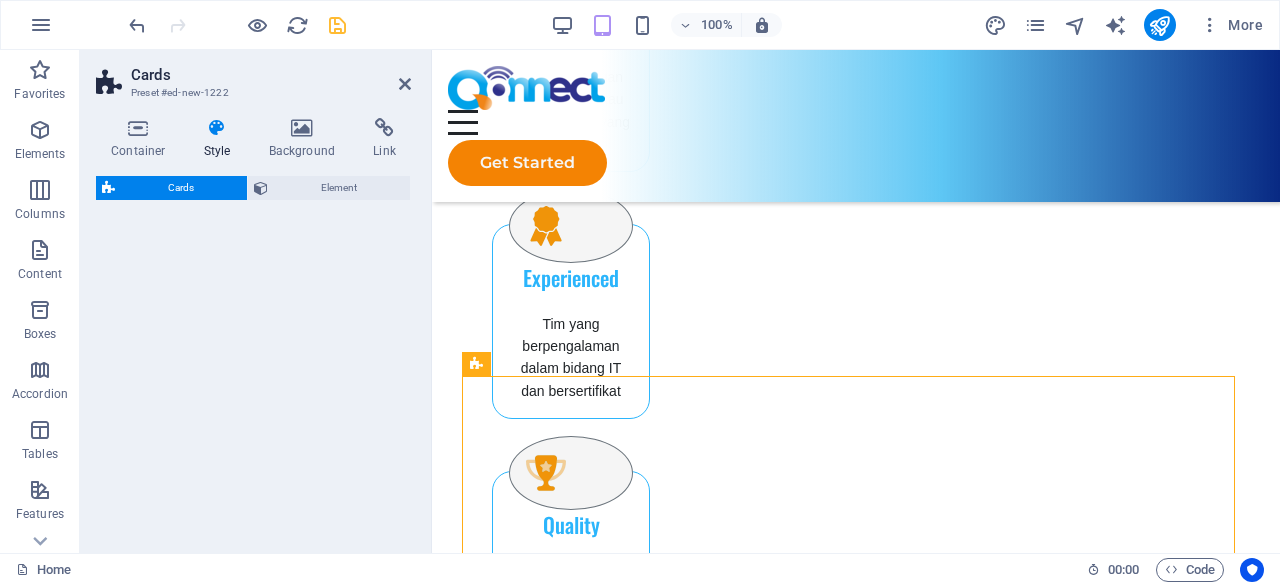 select on "rem" 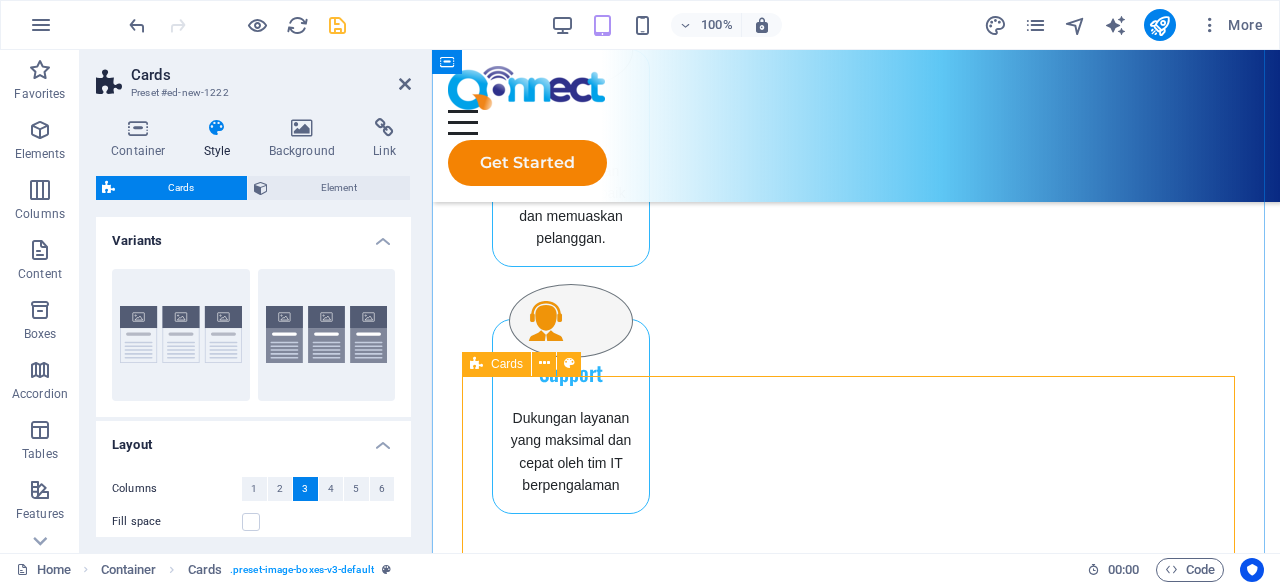scroll, scrollTop: 2234, scrollLeft: 0, axis: vertical 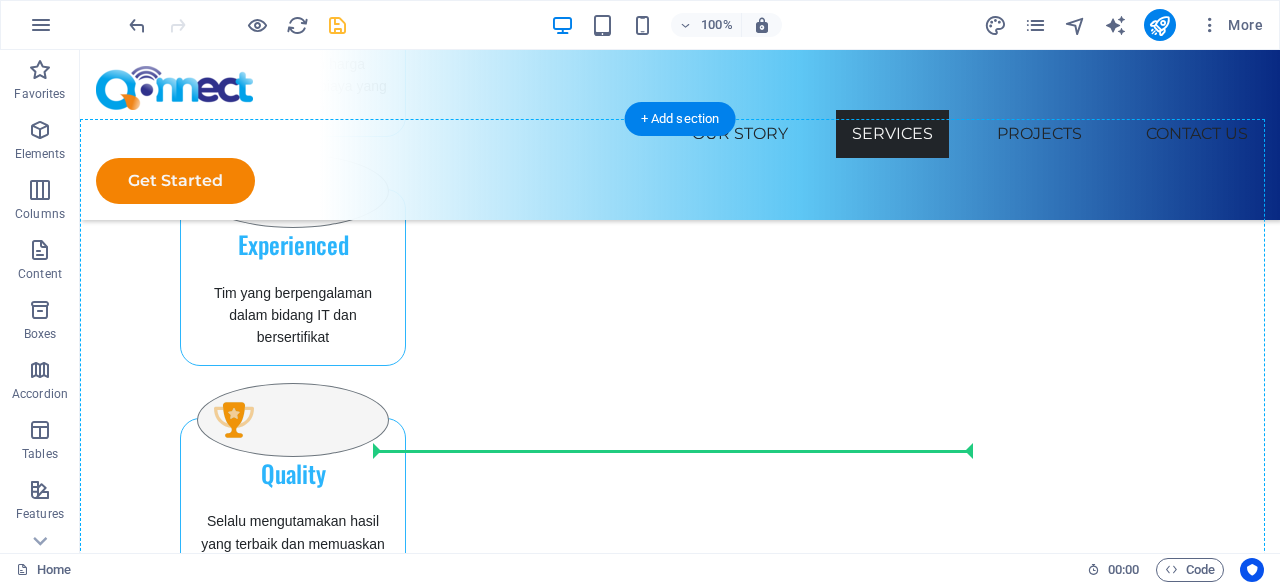 drag, startPoint x: 245, startPoint y: 233, endPoint x: 680, endPoint y: 440, distance: 481.7406 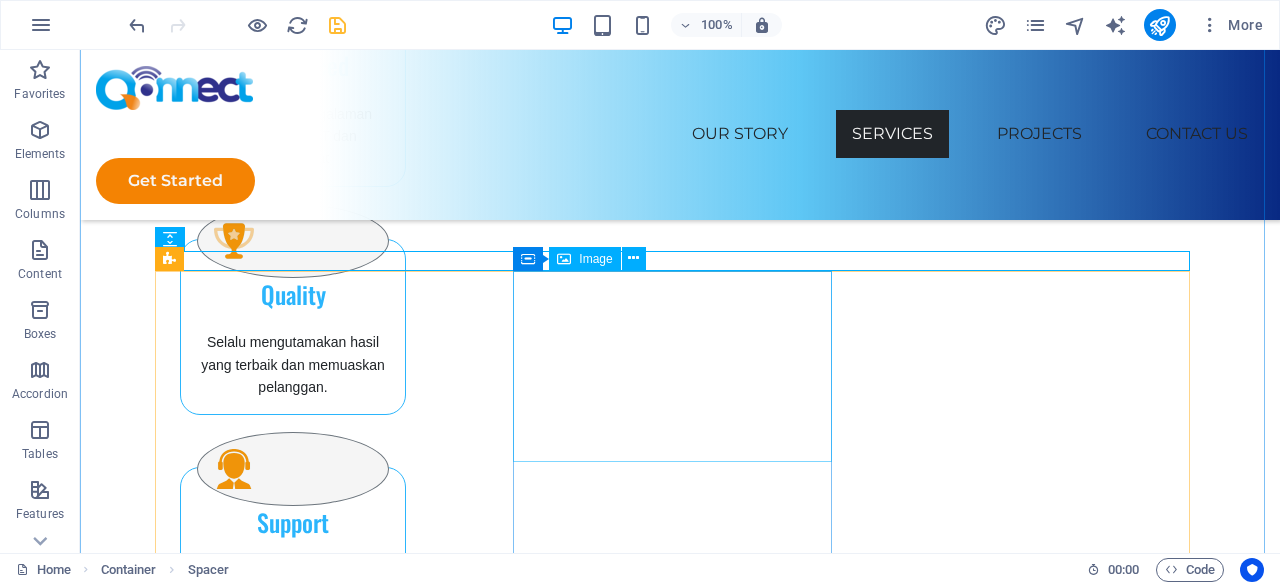 scroll, scrollTop: 1978, scrollLeft: 0, axis: vertical 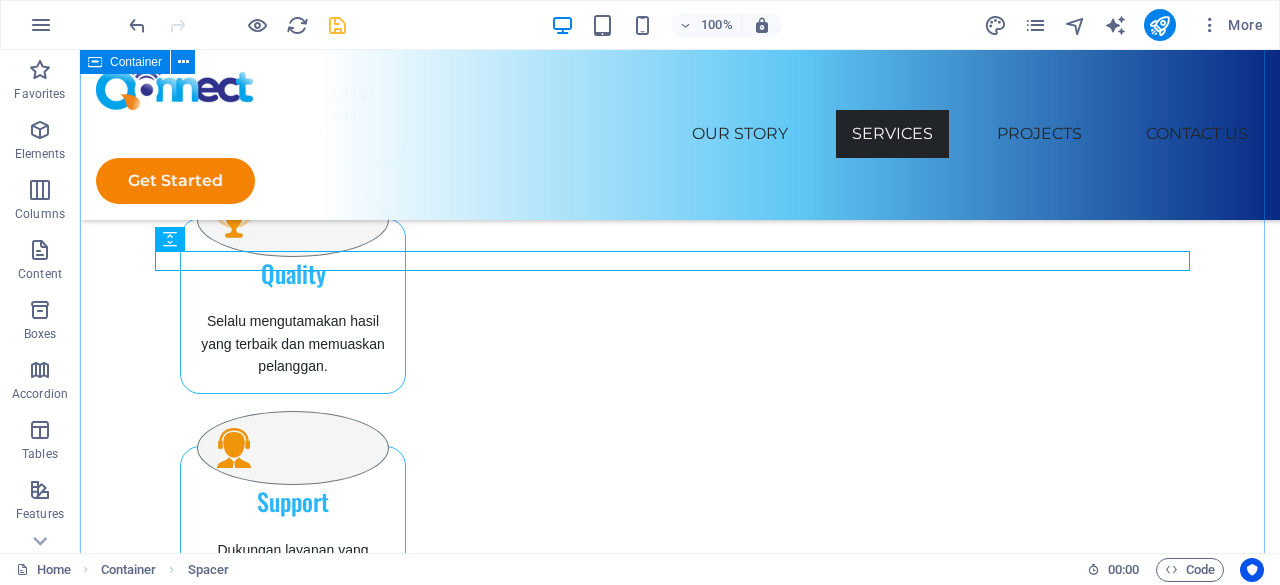 click on "Apa yang dapat kami lakukan untuk Anda ? what can we do for you? Dengan rekam jejak keandalan yang terbukti, PT Quantum Mediatama Telematika lebih dari sekadar penyedia layanan, tetapi juga merupakan mitra strategis dalam perjalanan digital Anda. Baik Anda perusahaan rintisan yang sedang berkembang, perusahaan yang sedang berkembang, atau entitas pemerintah, Headline Lorem ipsum dolor sit amet, consectetuer adipiscing elit. Aenean commodo ligula eget dolor. Lorem ipsum dolor sit amet. Headline Lorem ipsum dolor sit amet, consectetuer adipiscing elit. Aenean commodo ligula eget dolor. Lorem ipsum dolor sit amet. Headline Lorem ipsum dolor sit amet, consectetuer adipiscing elit. Aenean commodo ligula eget dolor. Lorem ipsum dolor sit amet. Drop content here or  Add elements  Paste clipboard" at bounding box center [680, 1746] 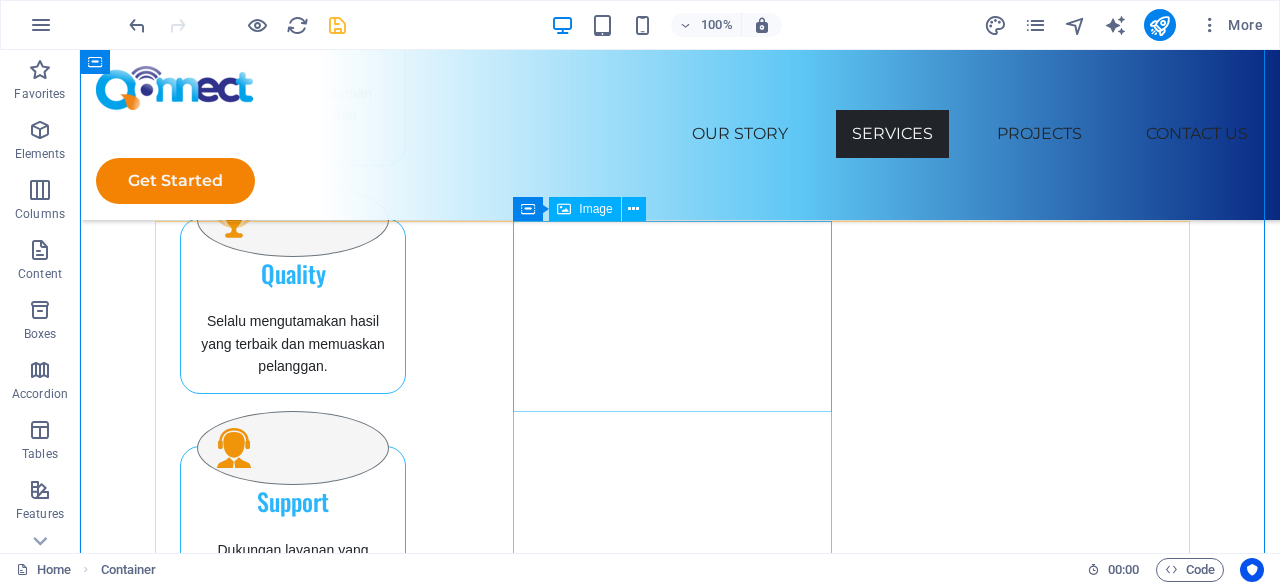 scroll, scrollTop: 2078, scrollLeft: 0, axis: vertical 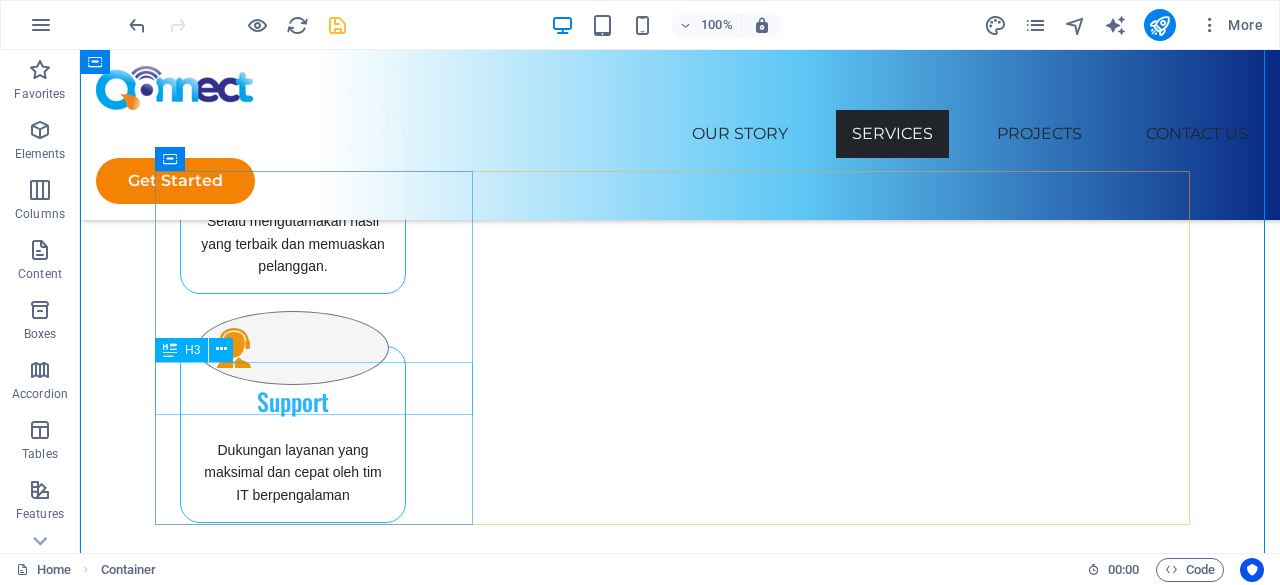 click on "Headline" at bounding box center (285, 1322) 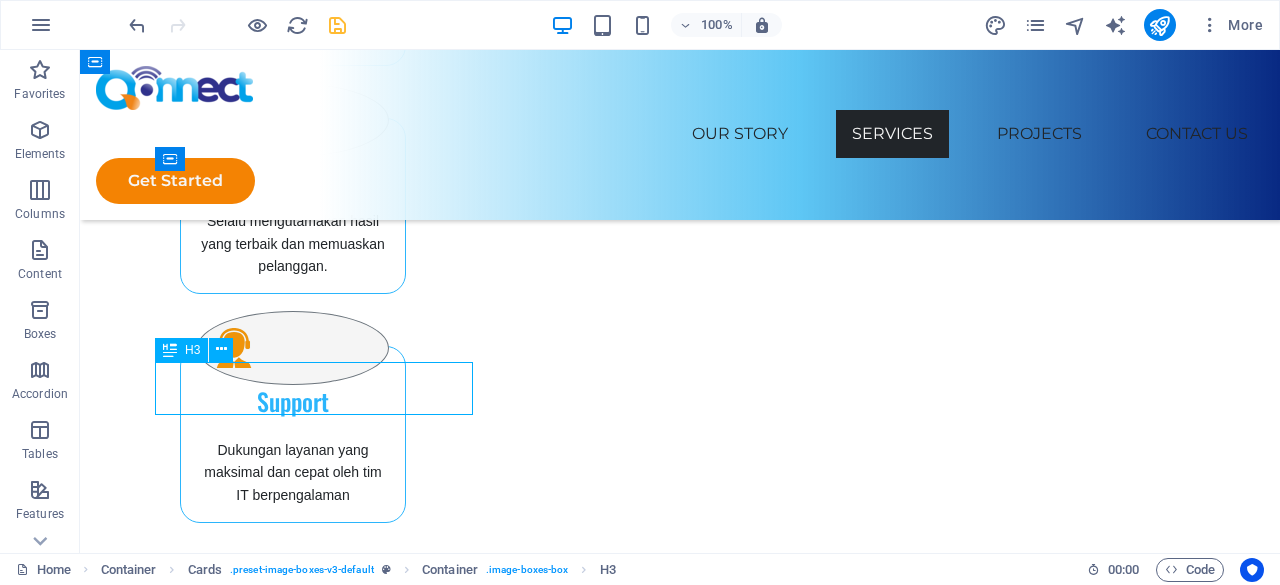 click on "Headline" at bounding box center [285, 1322] 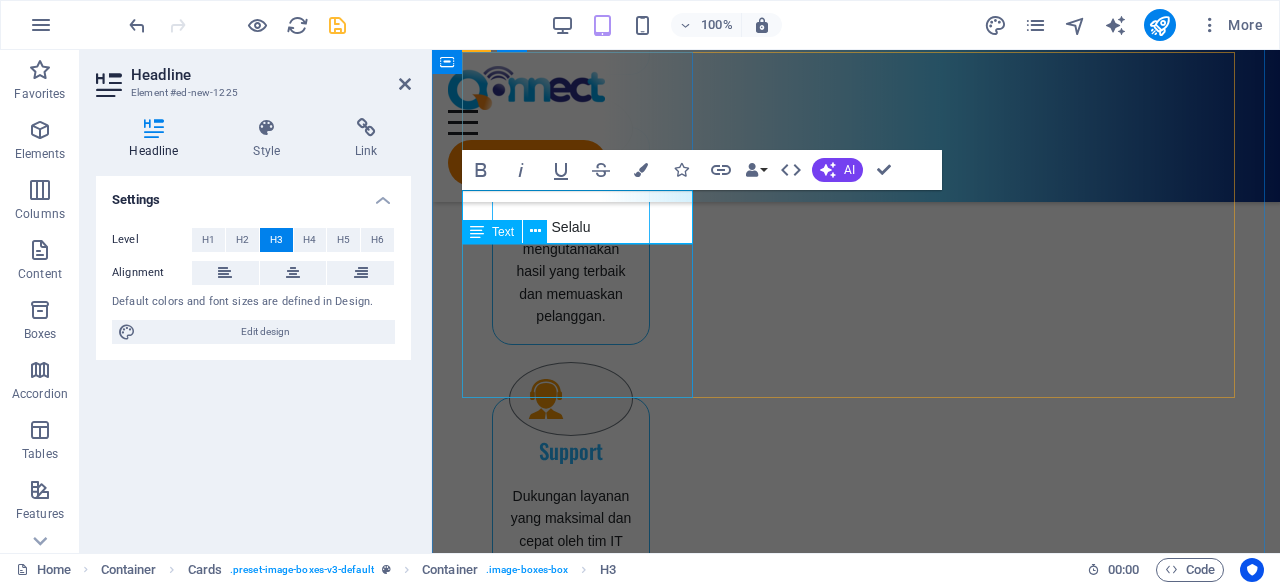 type 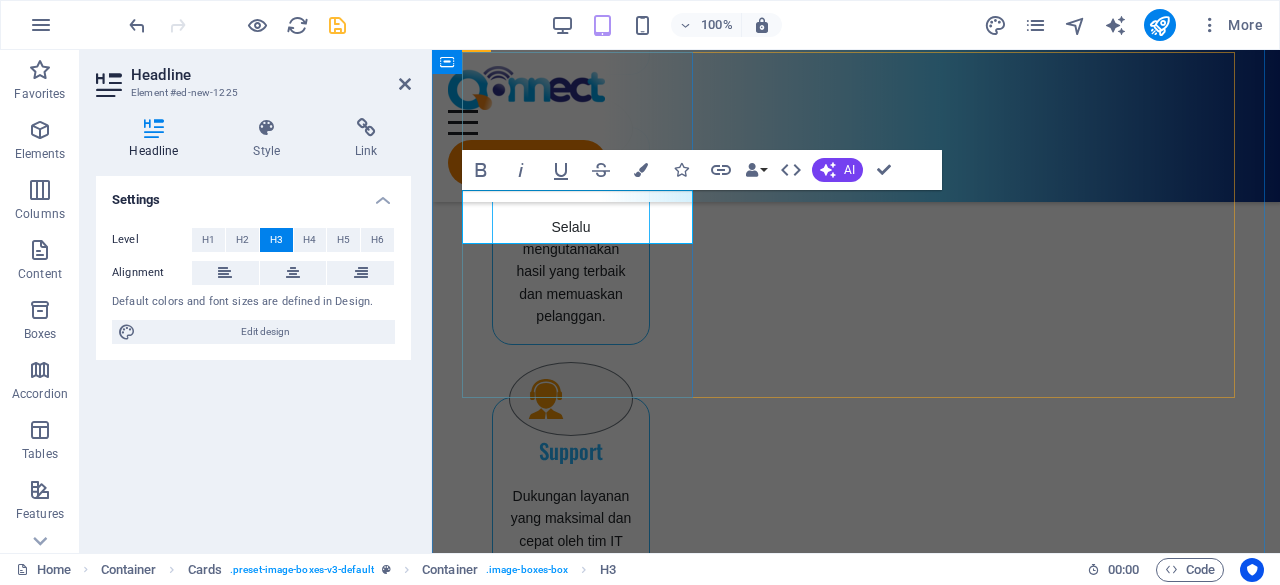 click on "Connectivity" at bounding box center (602, 1294) 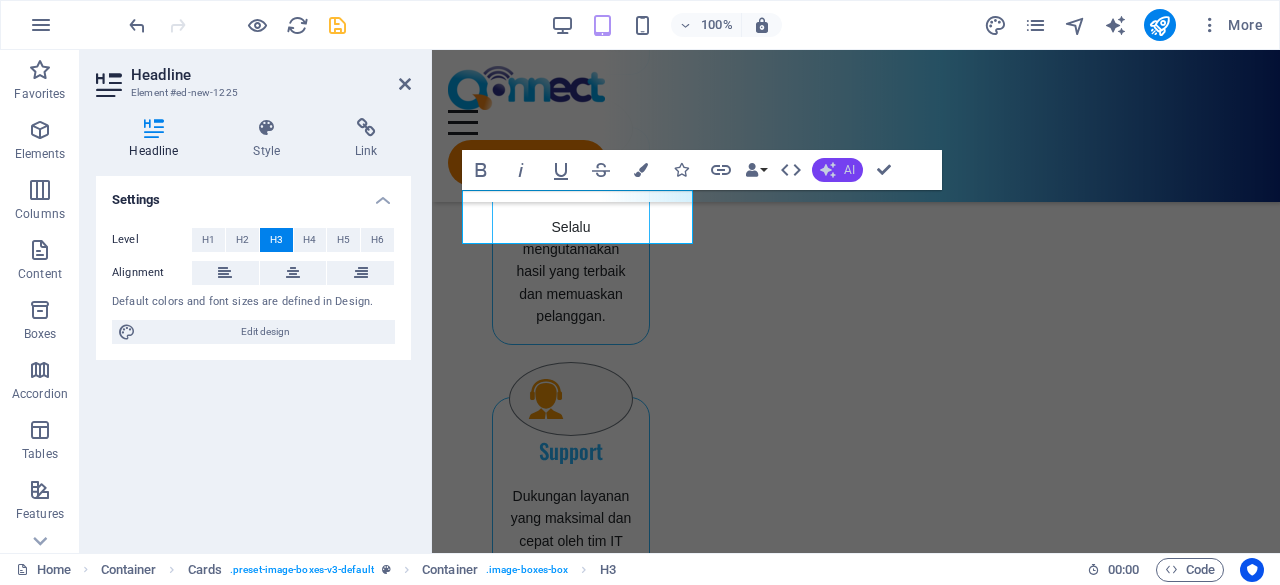 click on "AI" at bounding box center [837, 170] 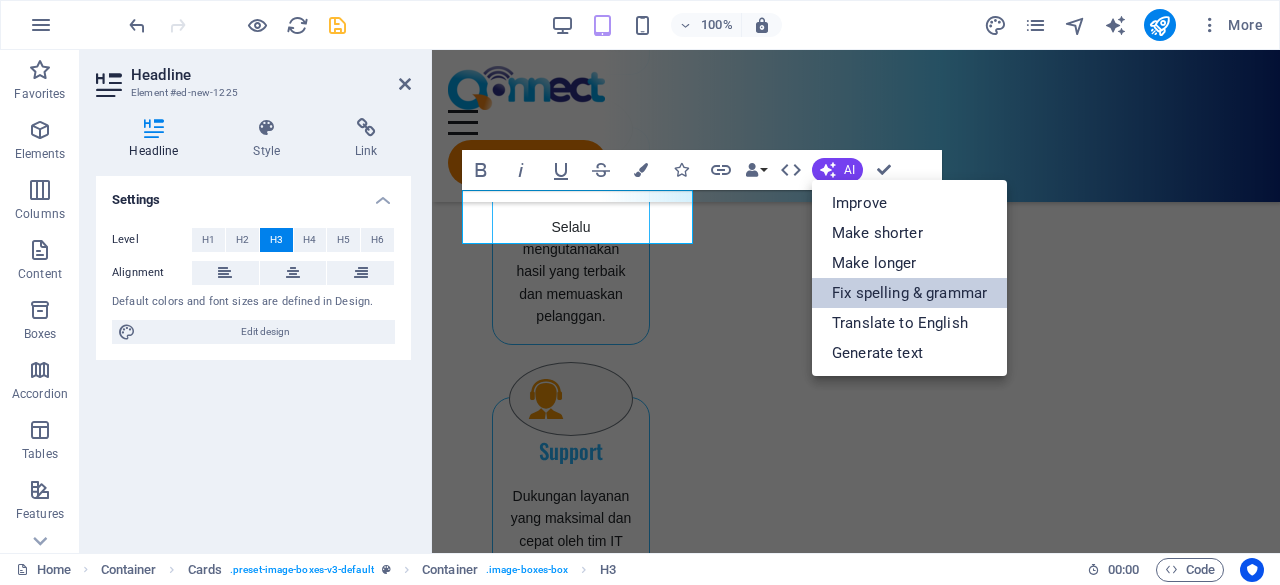 click on "Fix spelling & grammar" at bounding box center (909, 293) 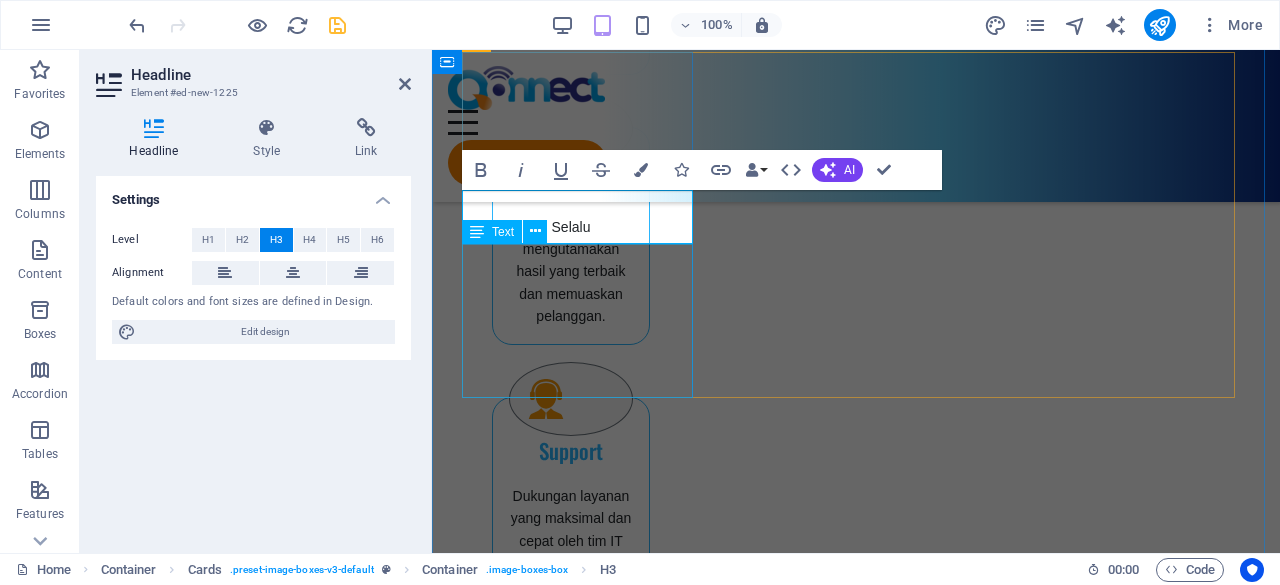 click on "Lorem ipsum dolor sit amet, consectetuer adipiscing elit. Aenean commodo ligula eget dolor. Lorem ipsum dolor sit amet." at bounding box center [602, 1386] 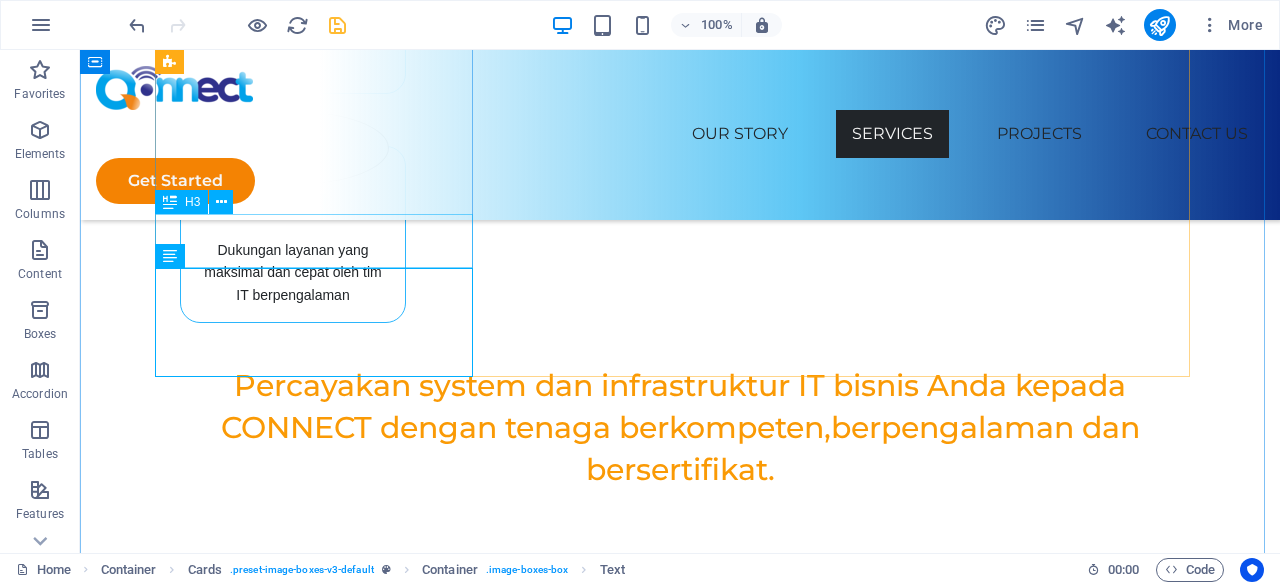 scroll, scrollTop: 2178, scrollLeft: 0, axis: vertical 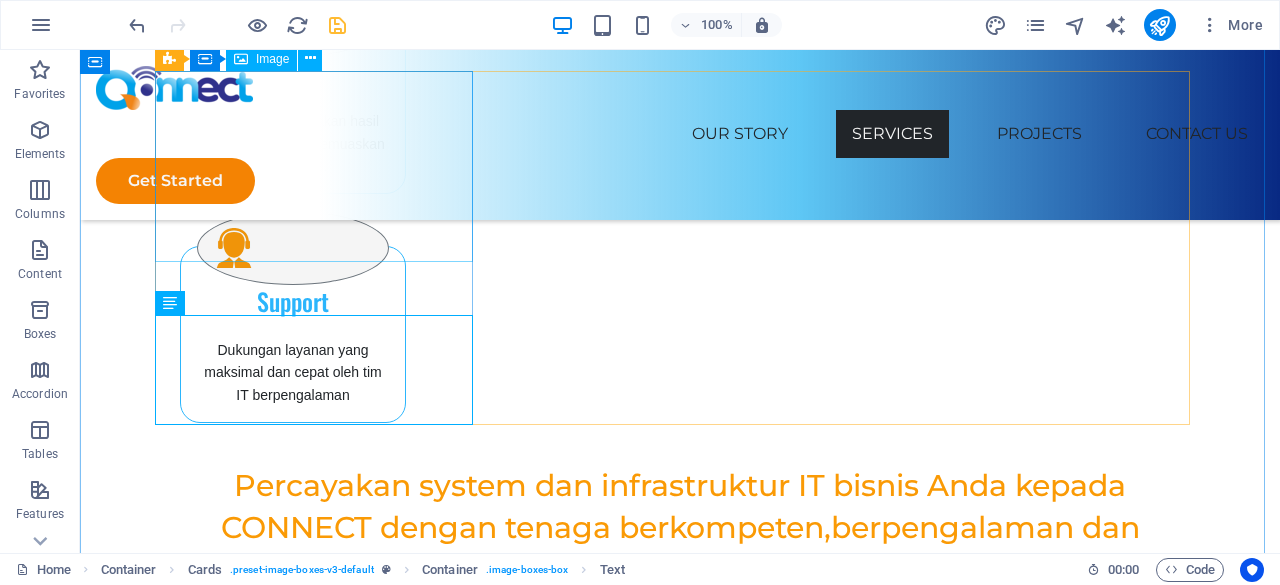 click at bounding box center [285, 1074] 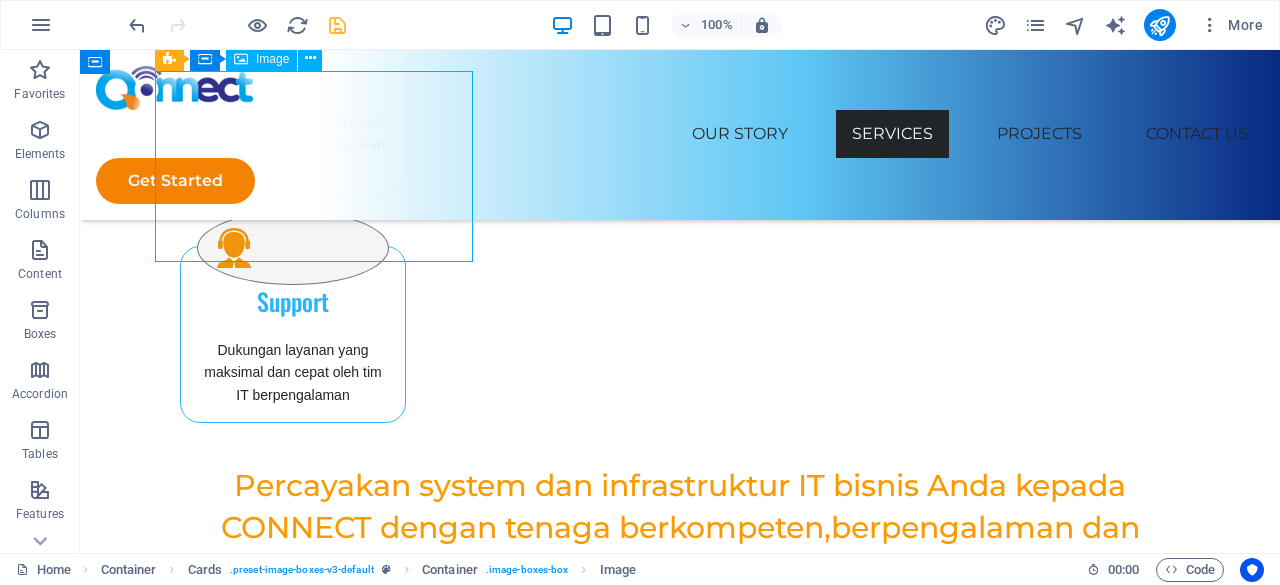 click at bounding box center (285, 1074) 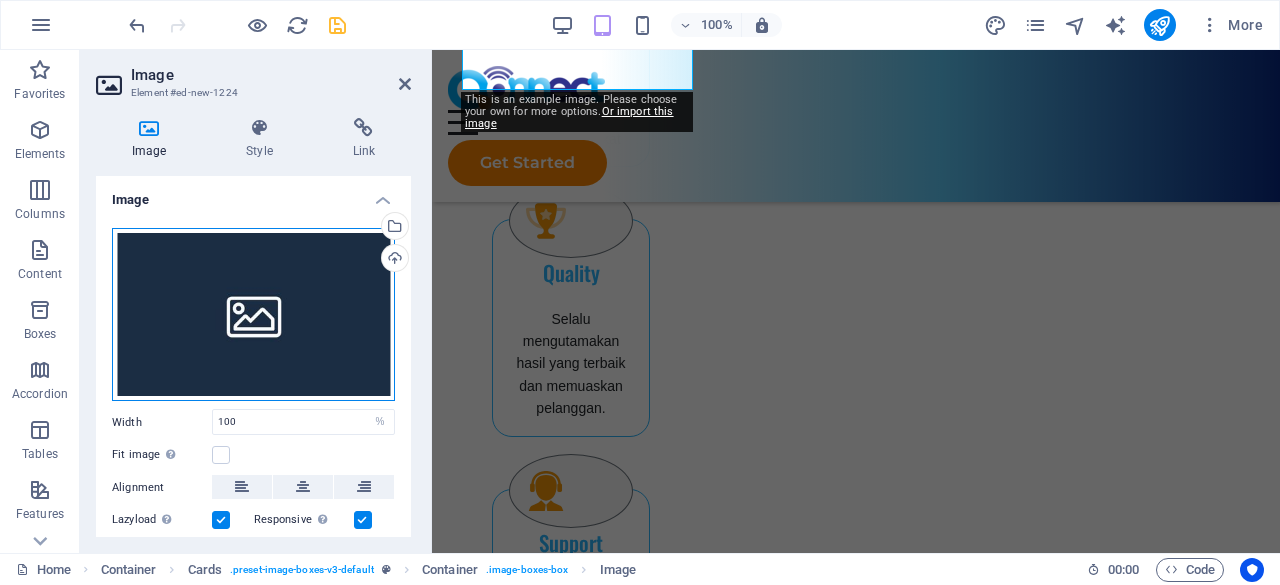click on "Drag files here, click to choose files or select files from Files or our free stock photos & videos" at bounding box center [253, 315] 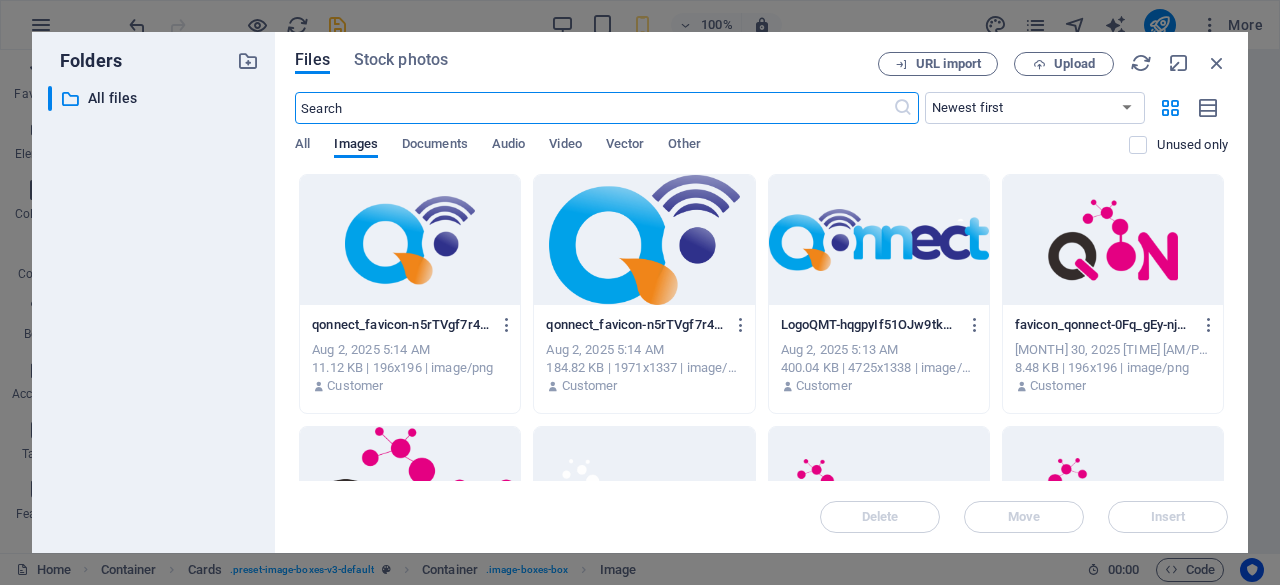scroll, scrollTop: 3054, scrollLeft: 0, axis: vertical 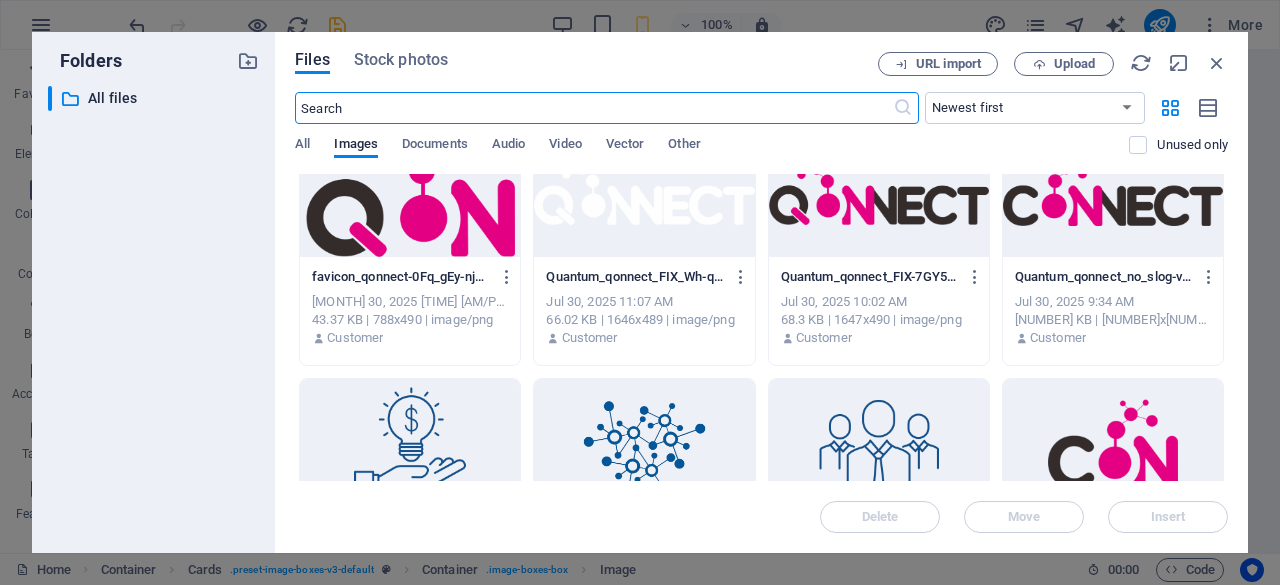 click at bounding box center (644, 444) 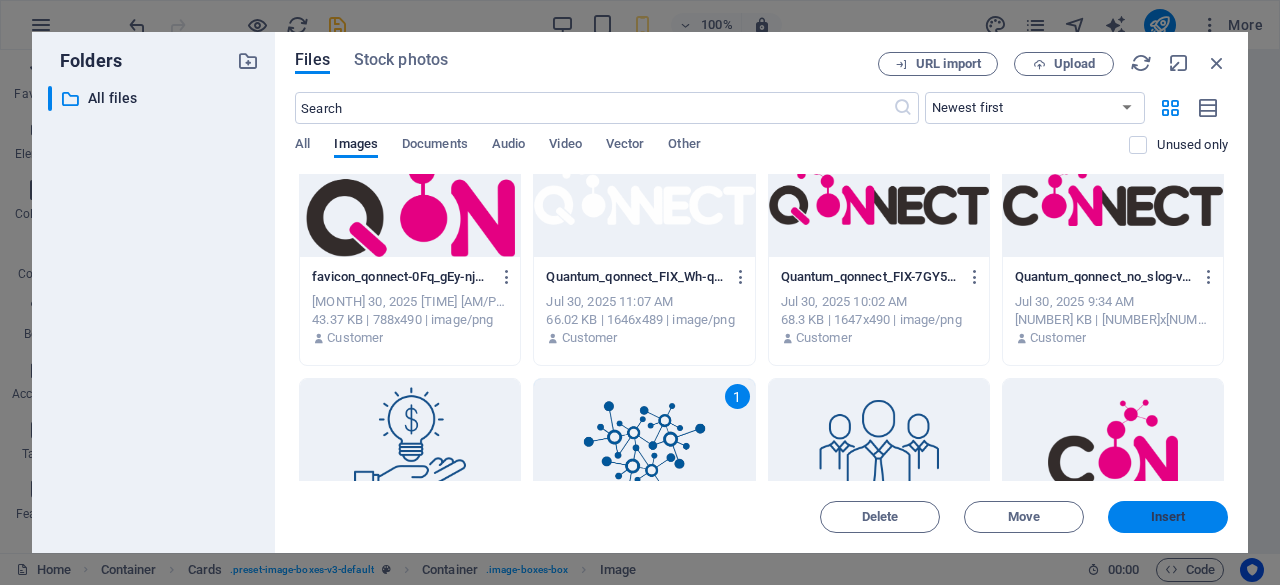 click on "Insert" at bounding box center (1168, 517) 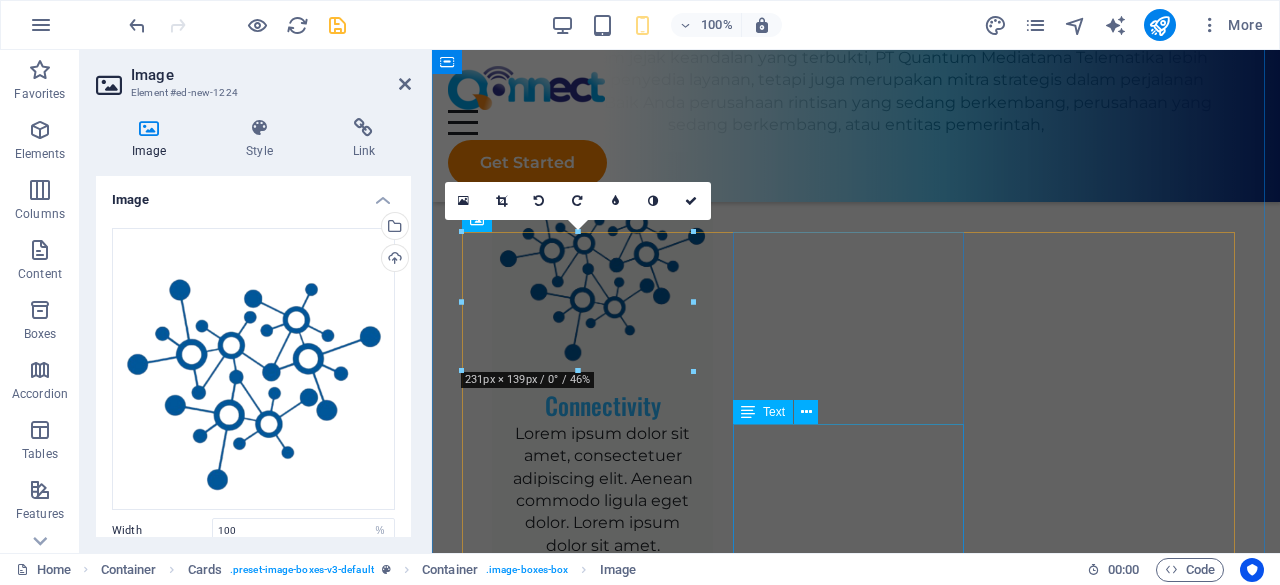 scroll, scrollTop: 1897, scrollLeft: 0, axis: vertical 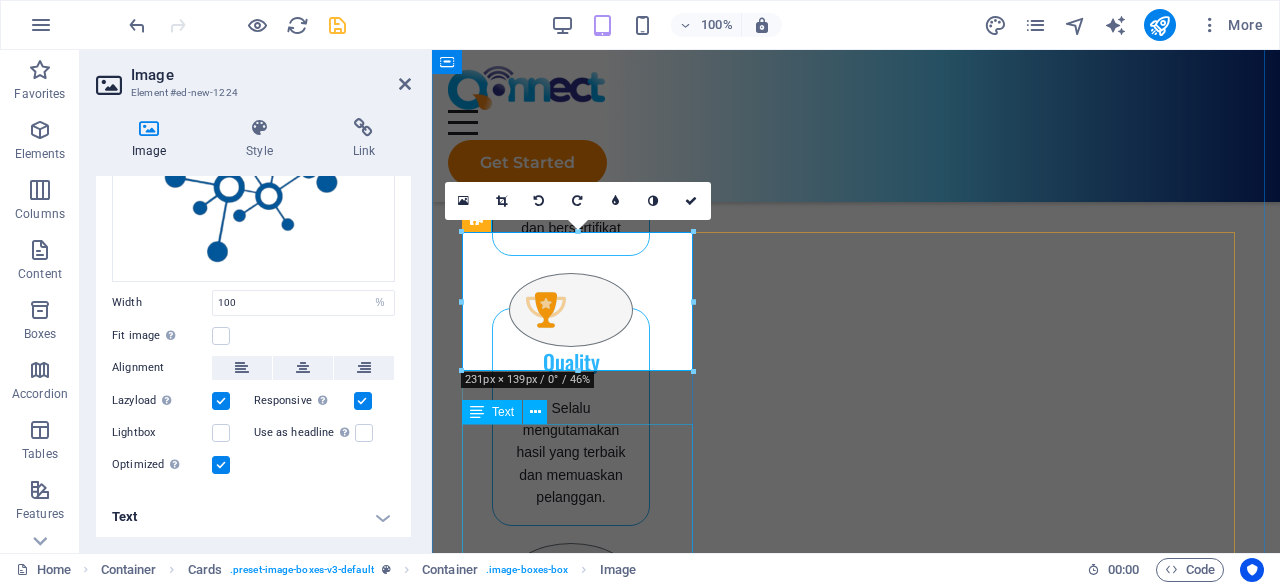 click on "Lorem ipsum dolor sit amet, consectetuer adipiscing elit. Aenean commodo ligula eget dolor. Lorem ipsum dolor sit amet." at bounding box center (602, 1655) 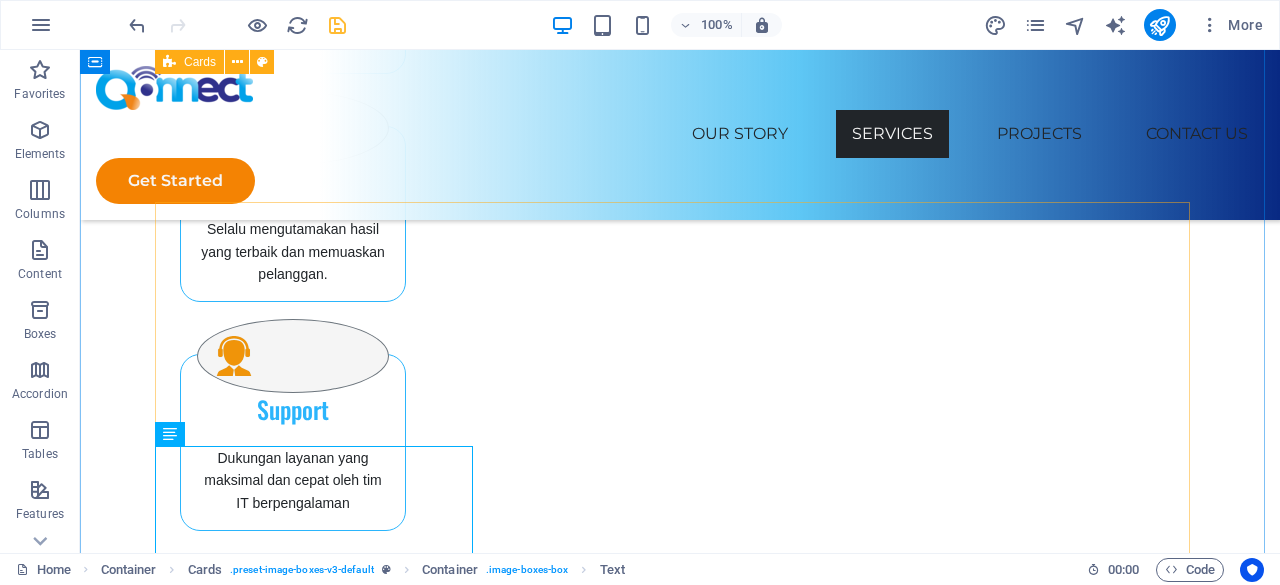 scroll, scrollTop: 2047, scrollLeft: 0, axis: vertical 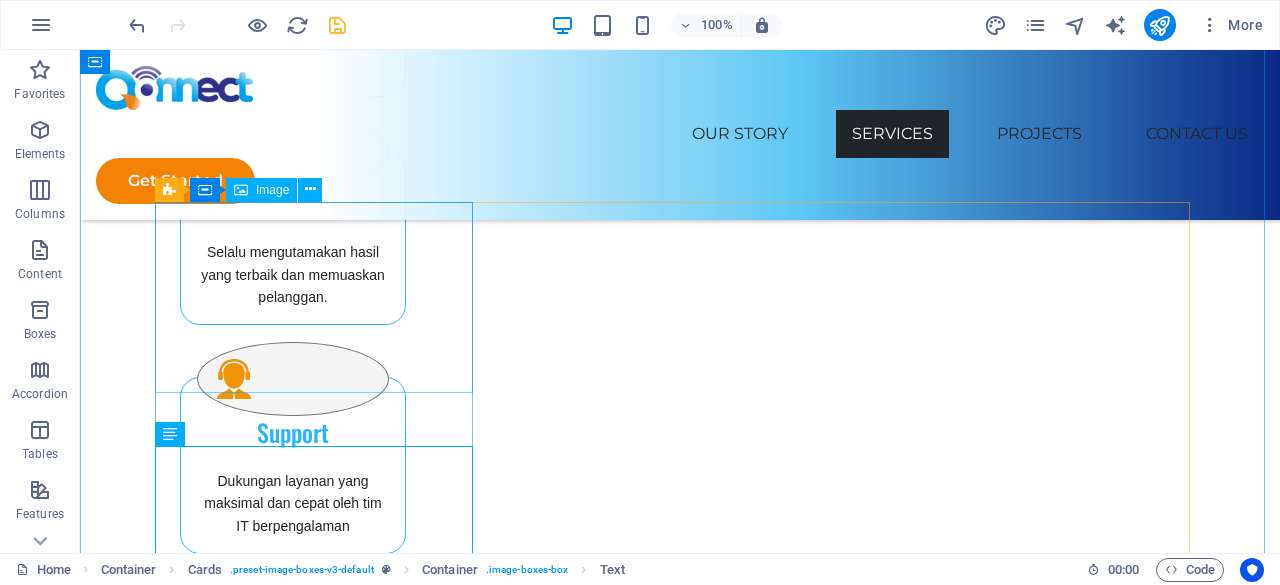 click at bounding box center (285, 1277) 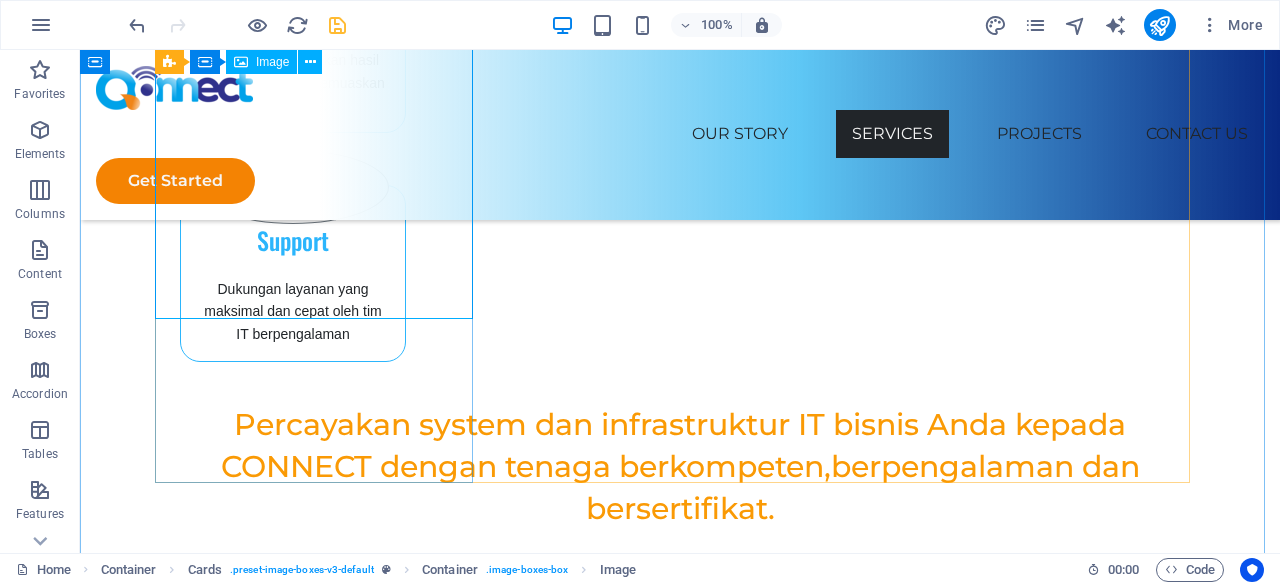 scroll, scrollTop: 2147, scrollLeft: 0, axis: vertical 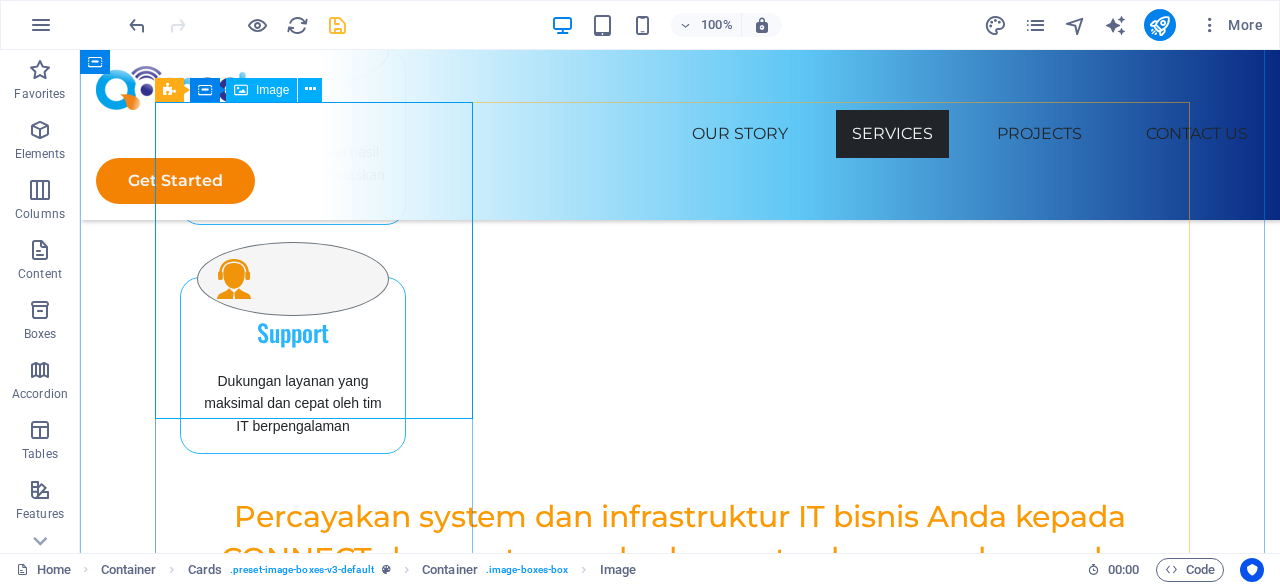 click at bounding box center (285, 1177) 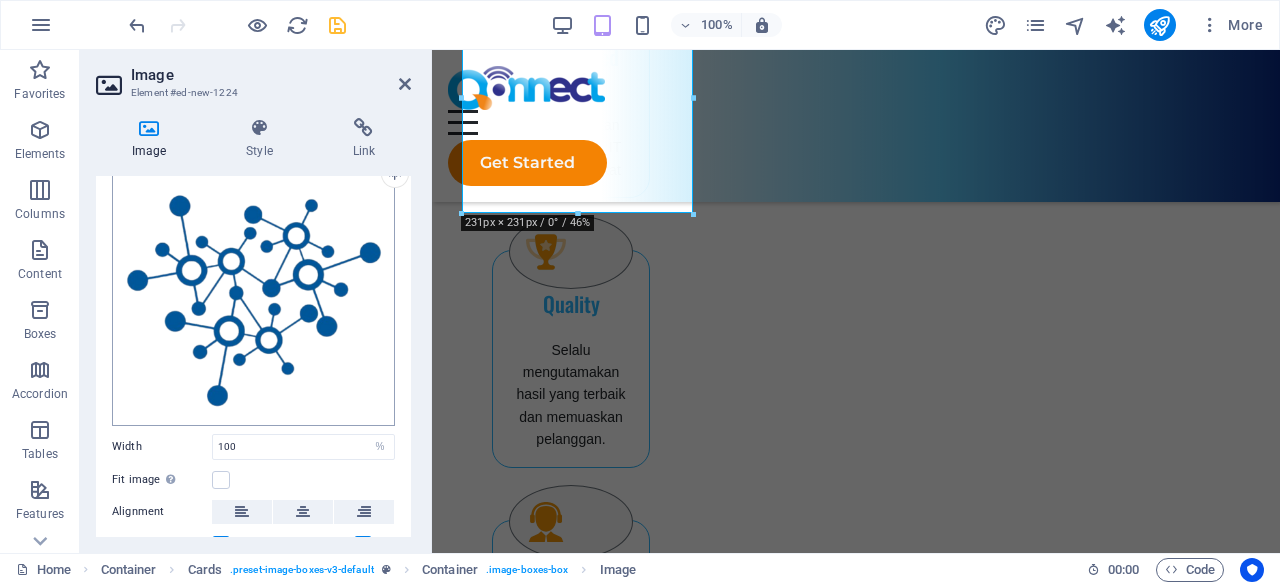 scroll, scrollTop: 100, scrollLeft: 0, axis: vertical 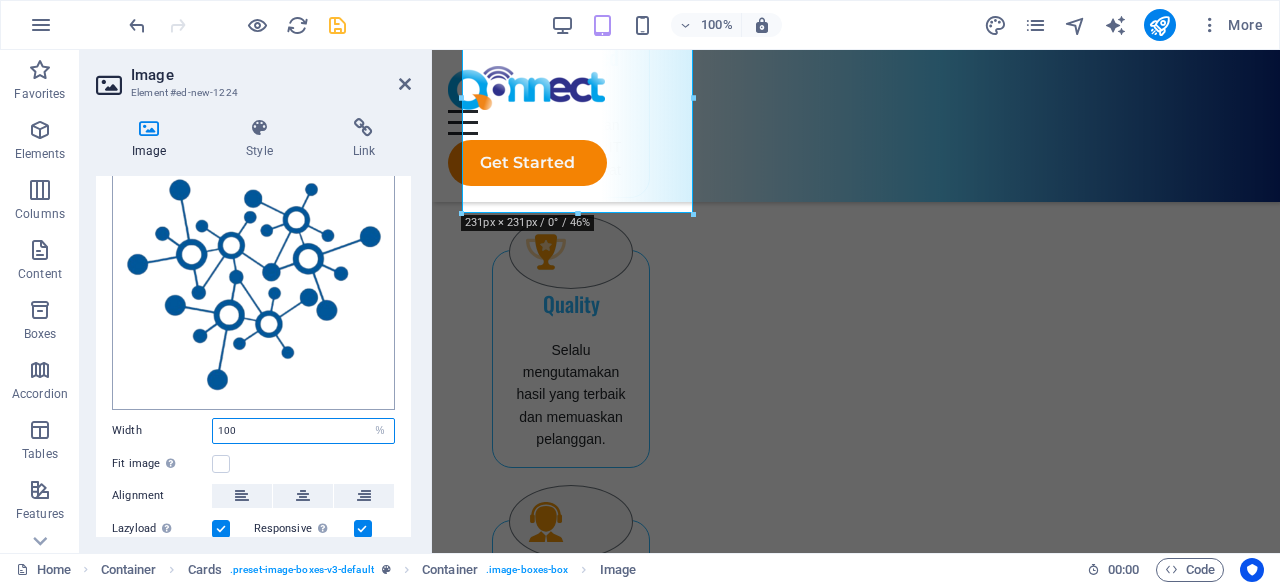 drag, startPoint x: 276, startPoint y: 422, endPoint x: 140, endPoint y: 403, distance: 137.32079 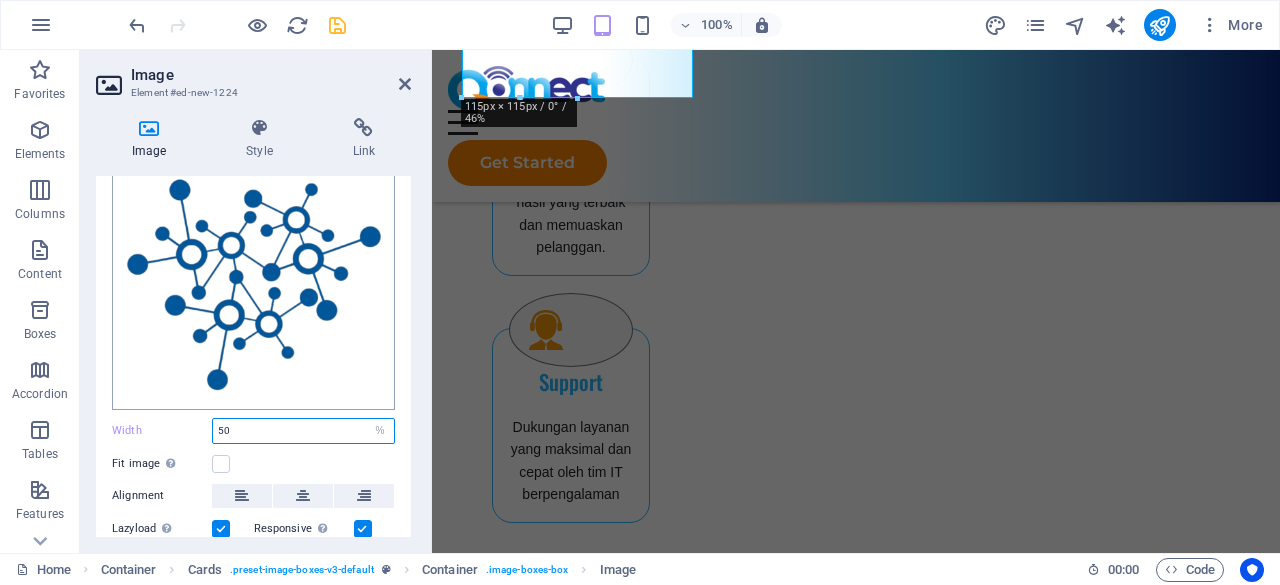 type on "50" 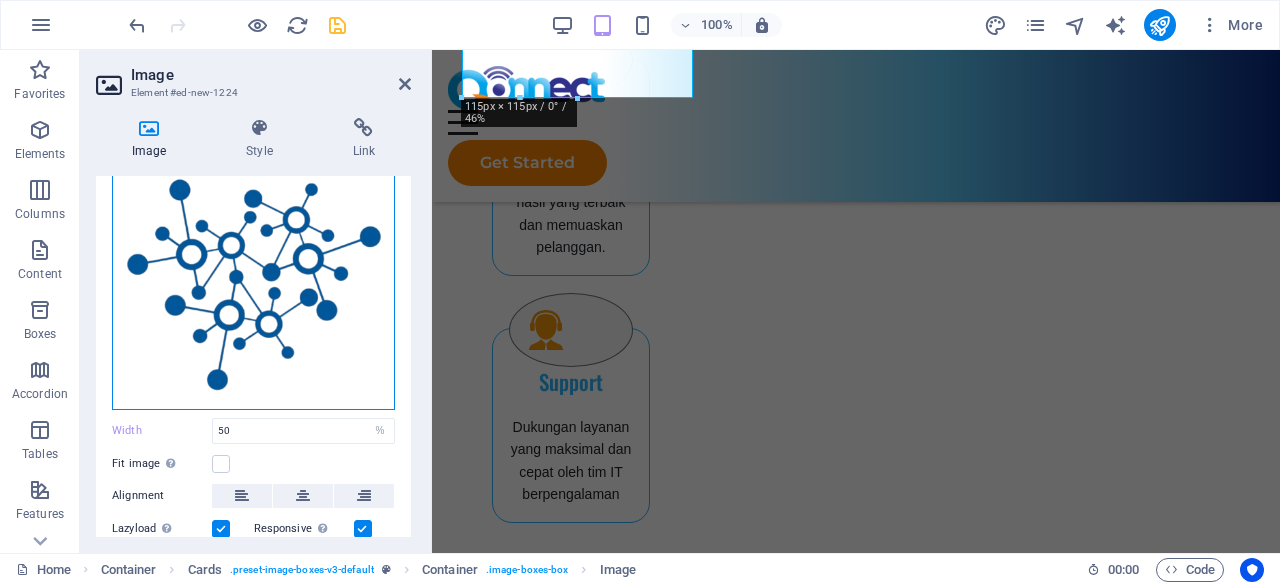 click on "Drag files here, click to choose files or select files from Files or our free stock photos & videos" at bounding box center [253, 269] 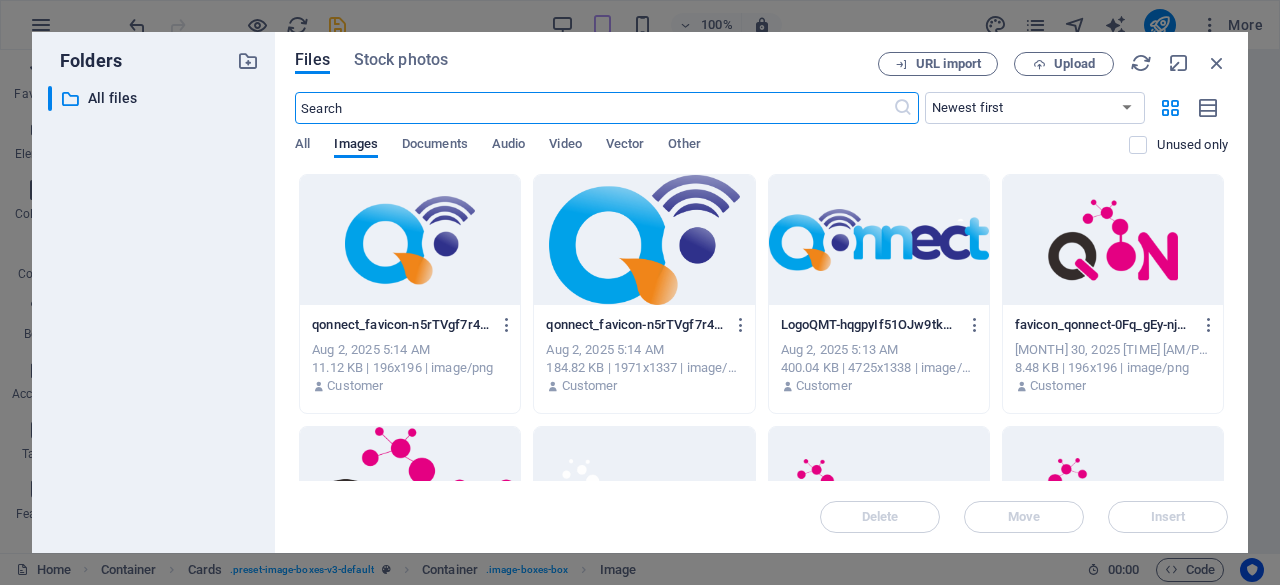 scroll, scrollTop: 3040, scrollLeft: 0, axis: vertical 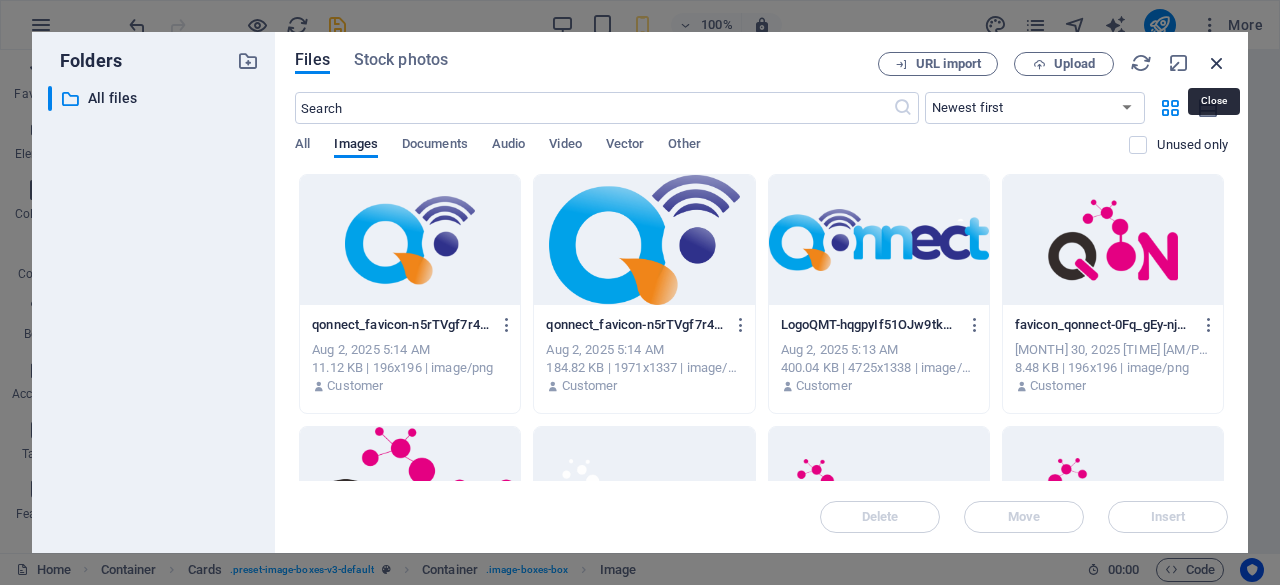 click at bounding box center (1217, 63) 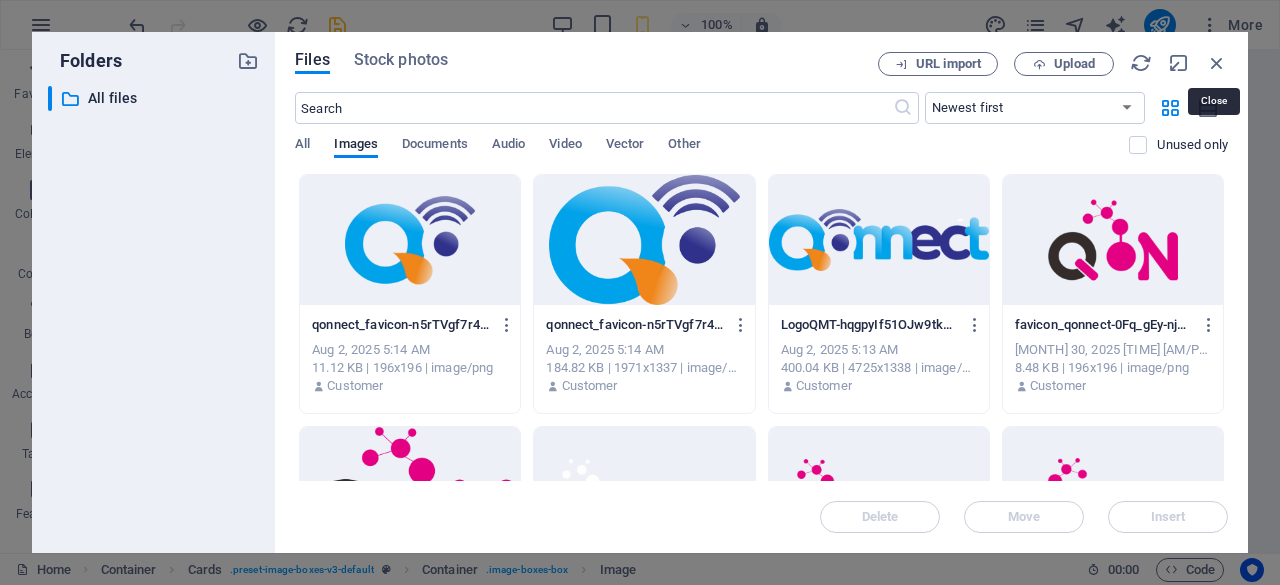scroll, scrollTop: 1885, scrollLeft: 0, axis: vertical 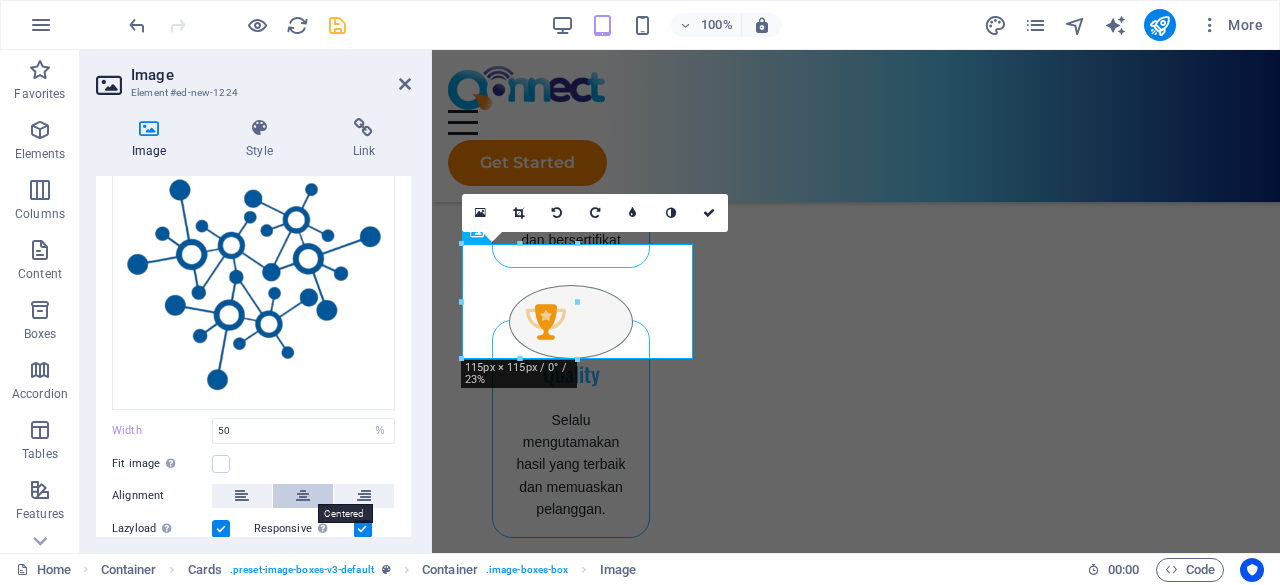 click at bounding box center (303, 496) 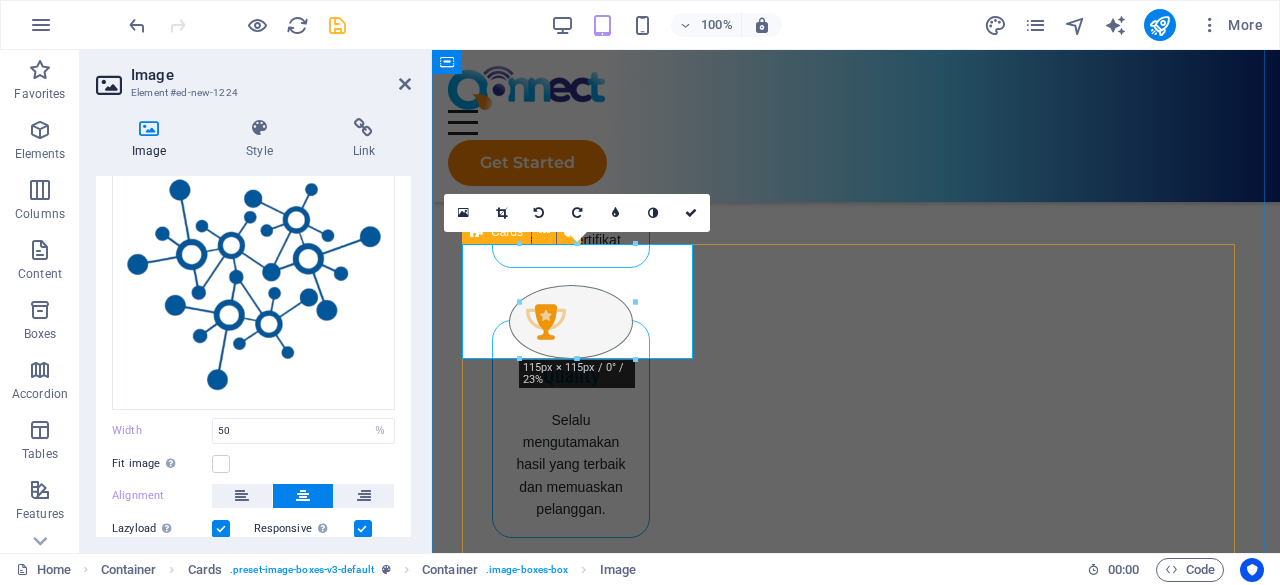 click on "Connectivity Lorem ipsum dolor sit amet, consectetuer adipiscing elit. Aenean commodo ligula eget dolor. Lorem ipsum dolor sit amet. Headline Lorem ipsum dolor sit amet, consectetuer adipiscing elit. Aenean commodo ligula eget dolor. Lorem ipsum dolor sit amet. Headline Lorem ipsum dolor sit amet, consectetuer adipiscing elit. Aenean commodo ligula eget dolor. Lorem ipsum dolor sit amet." at bounding box center [856, 1825] 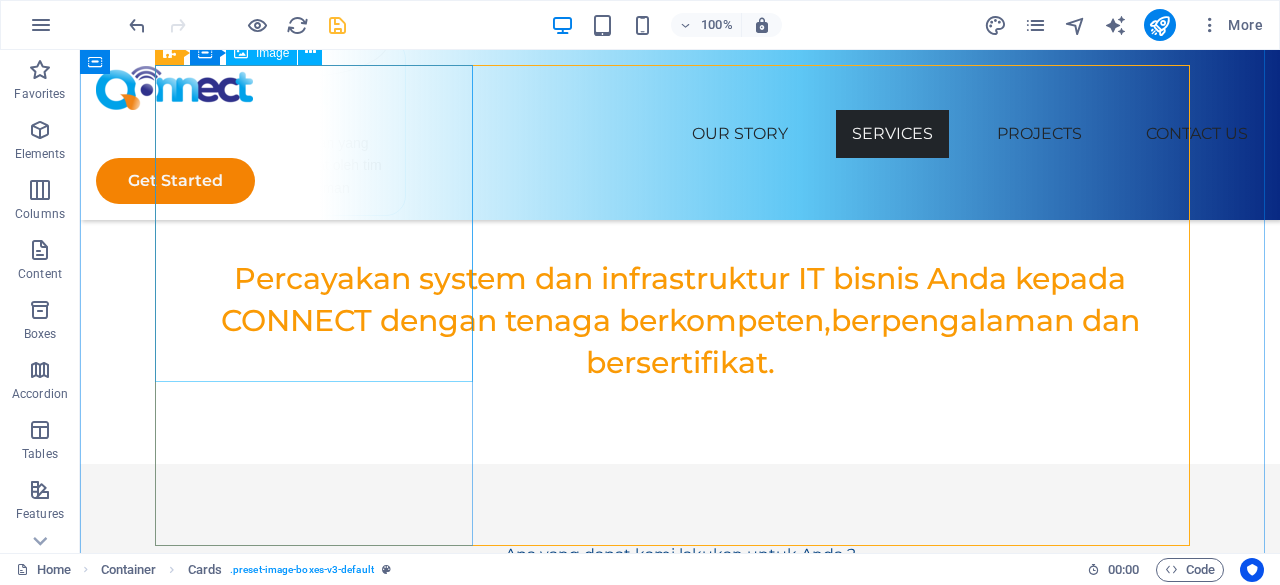 scroll, scrollTop: 2085, scrollLeft: 0, axis: vertical 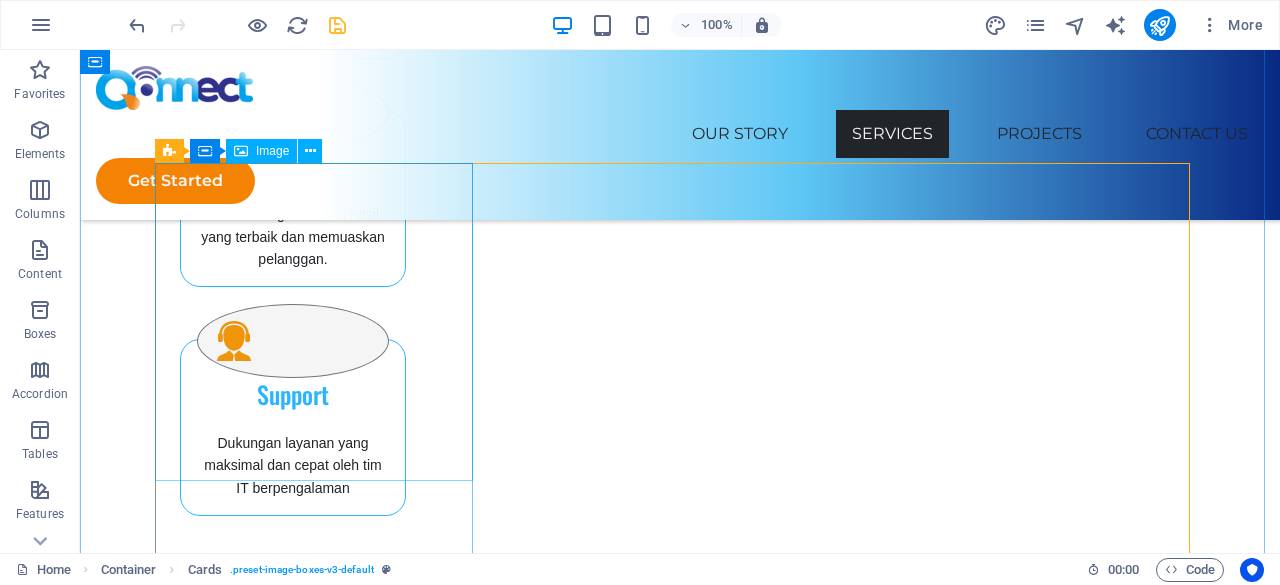 click at bounding box center (285, 1239) 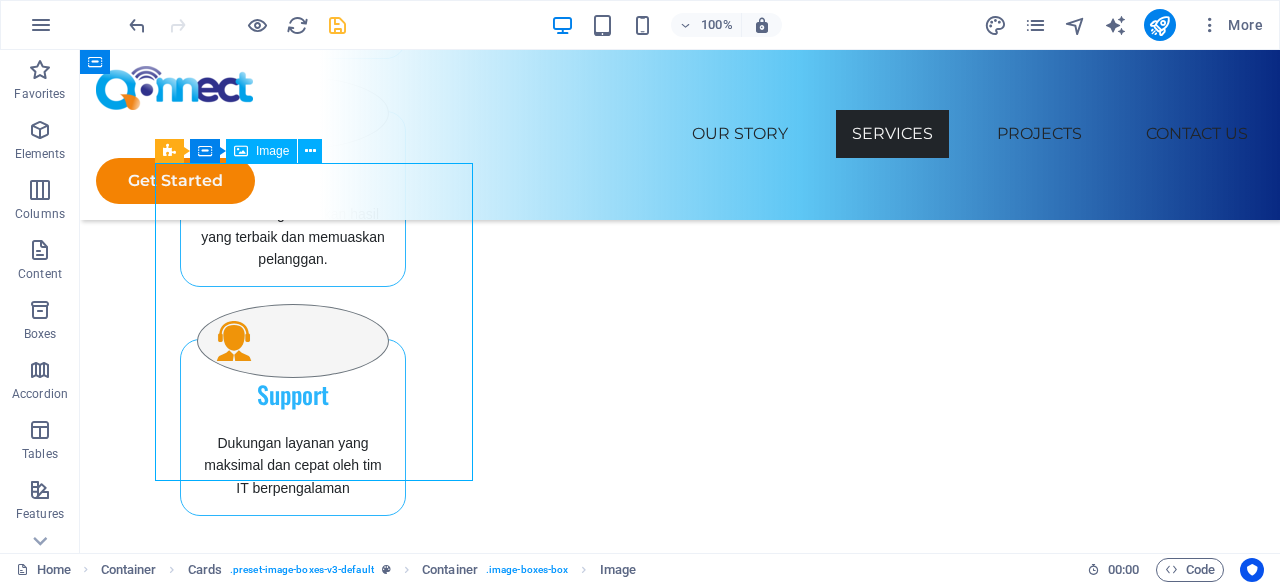 click at bounding box center [285, 1239] 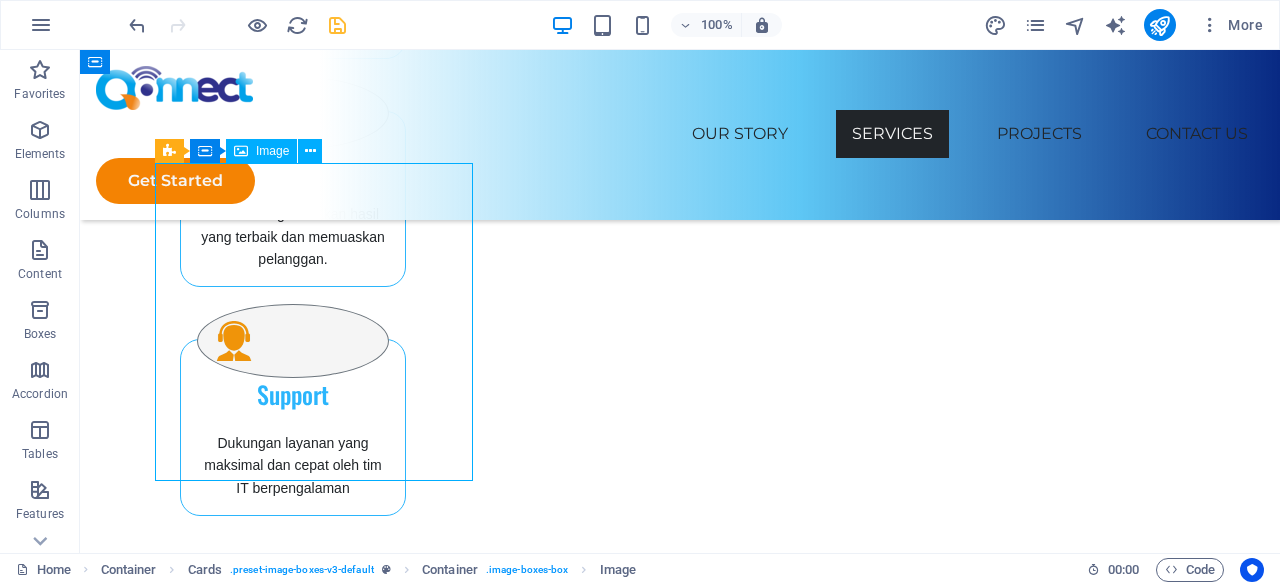 click at bounding box center (285, 1239) 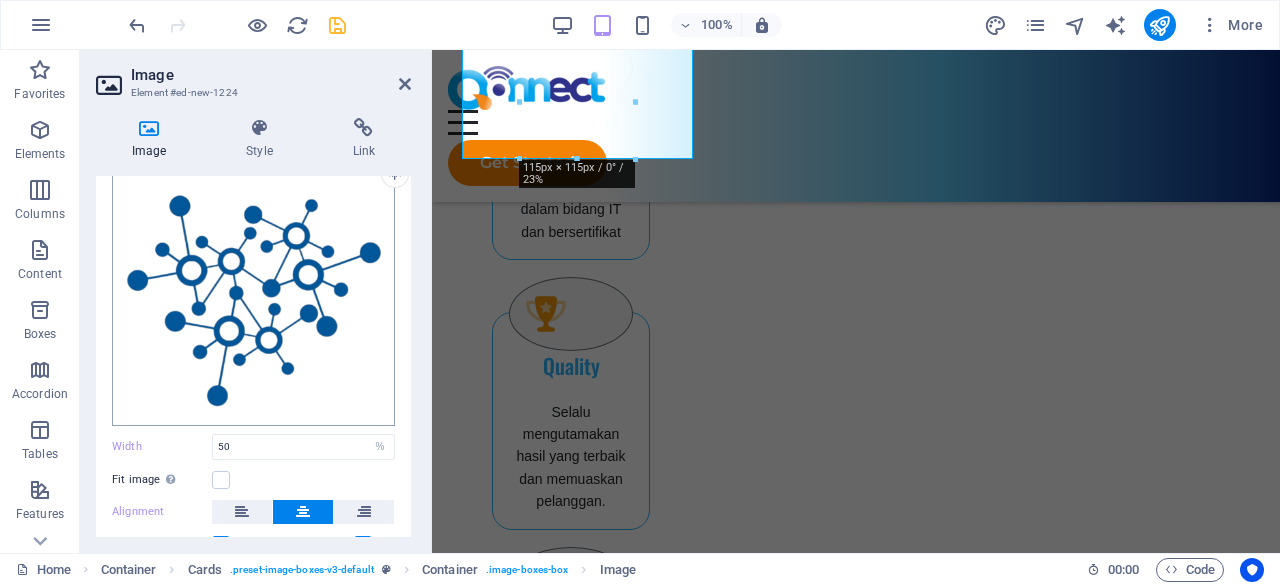 scroll, scrollTop: 100, scrollLeft: 0, axis: vertical 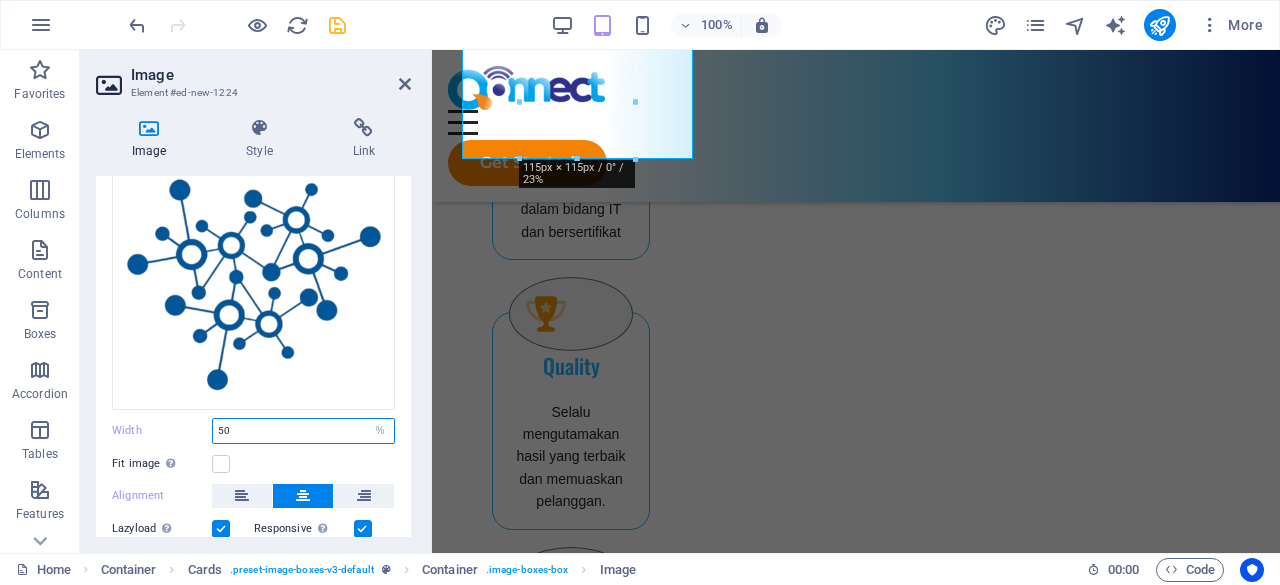 drag, startPoint x: 274, startPoint y: 421, endPoint x: 151, endPoint y: 418, distance: 123.03658 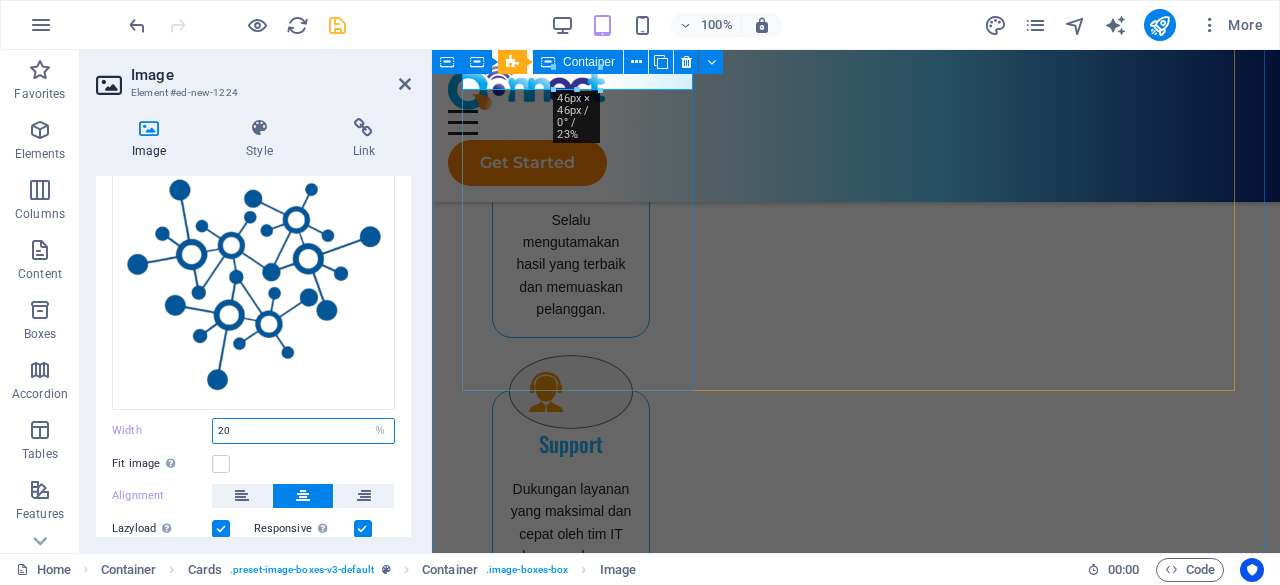 type on "20" 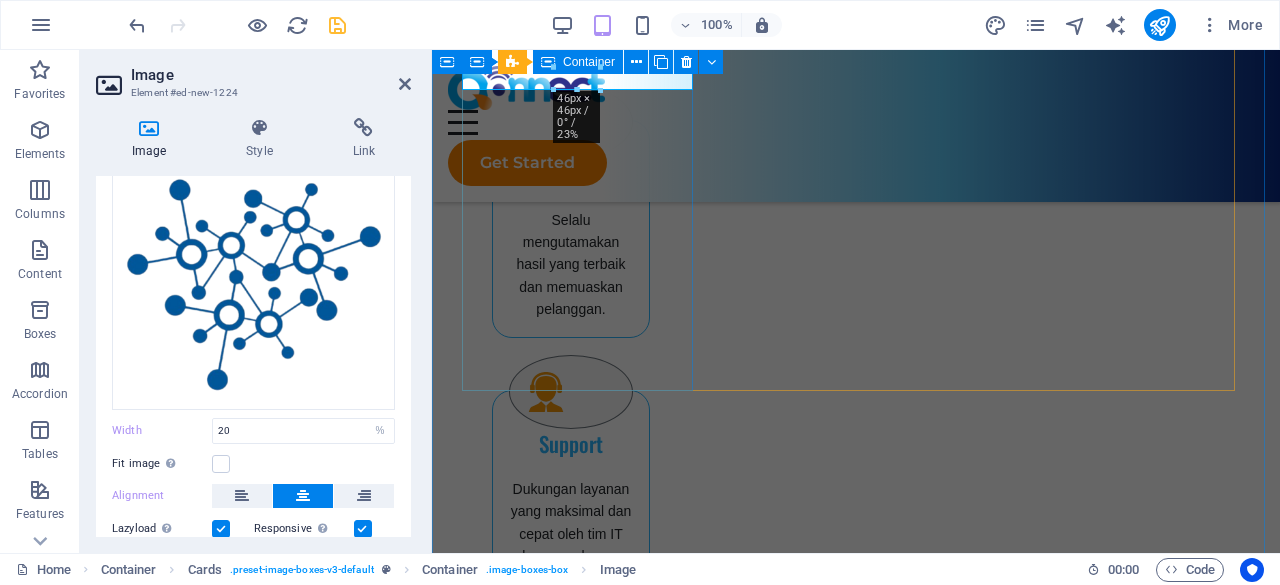 click on "Connectivity Lorem ipsum dolor sit amet, consectetuer adipiscing elit. Aenean commodo ligula eget dolor. Lorem ipsum dolor sit amet." at bounding box center (602, 1243) 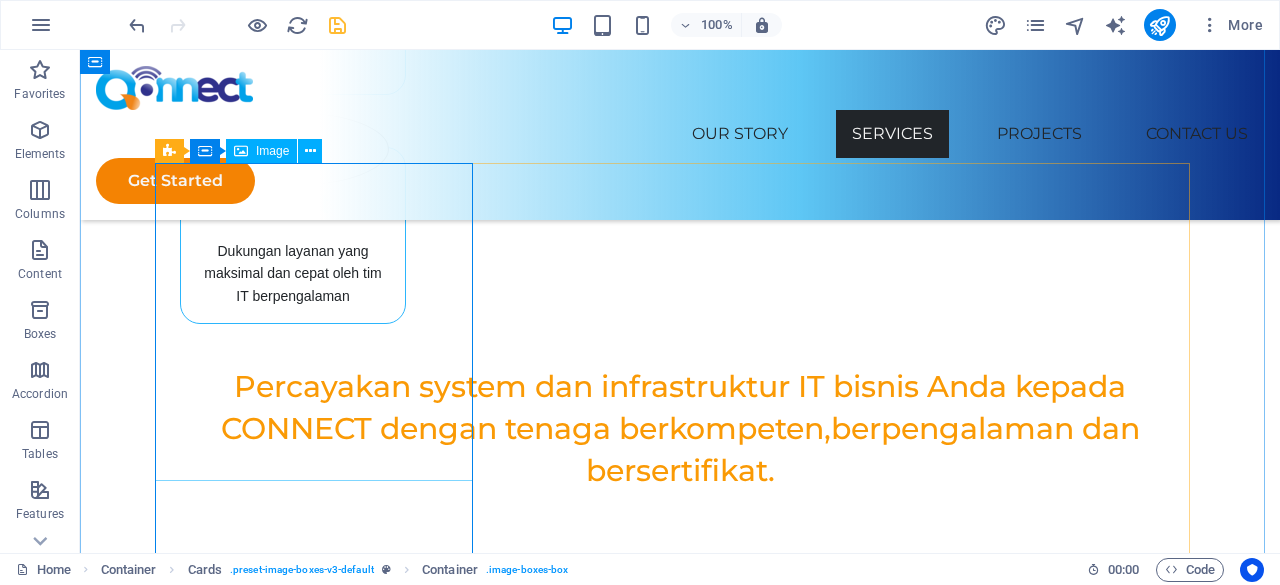 click at bounding box center (285, 1047) 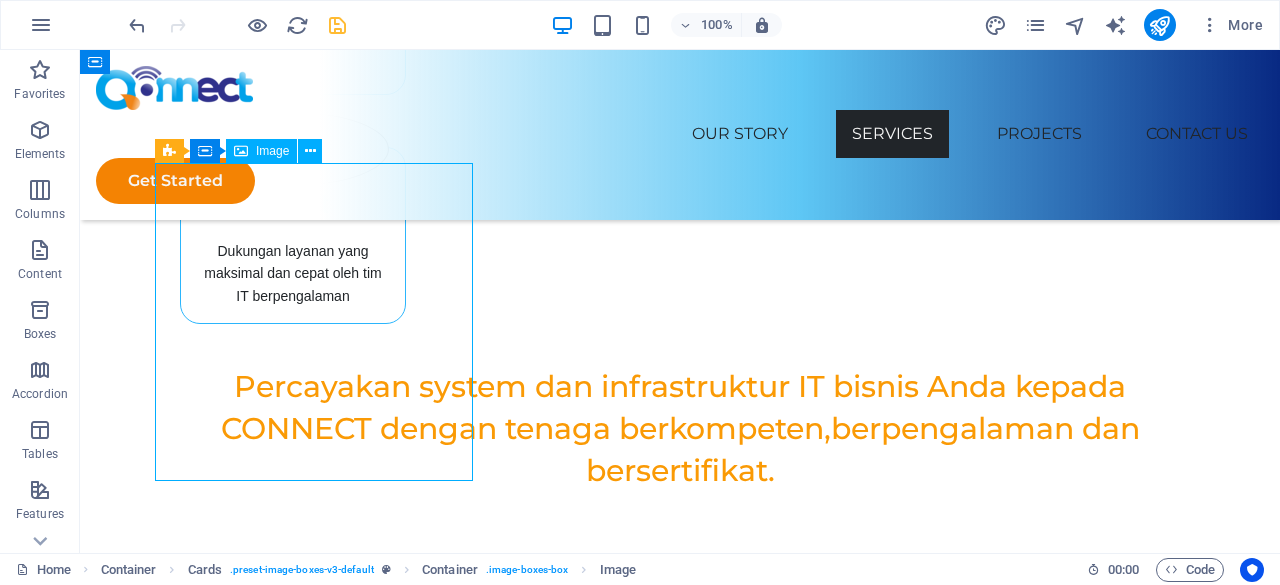 click at bounding box center [285, 1047] 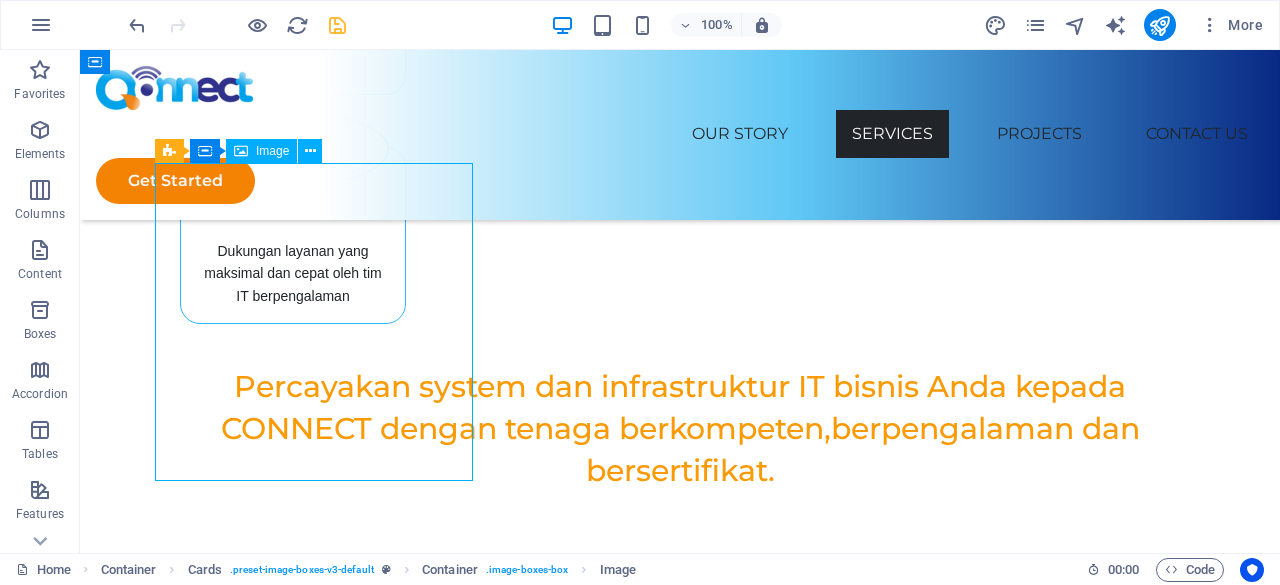 select on "%" 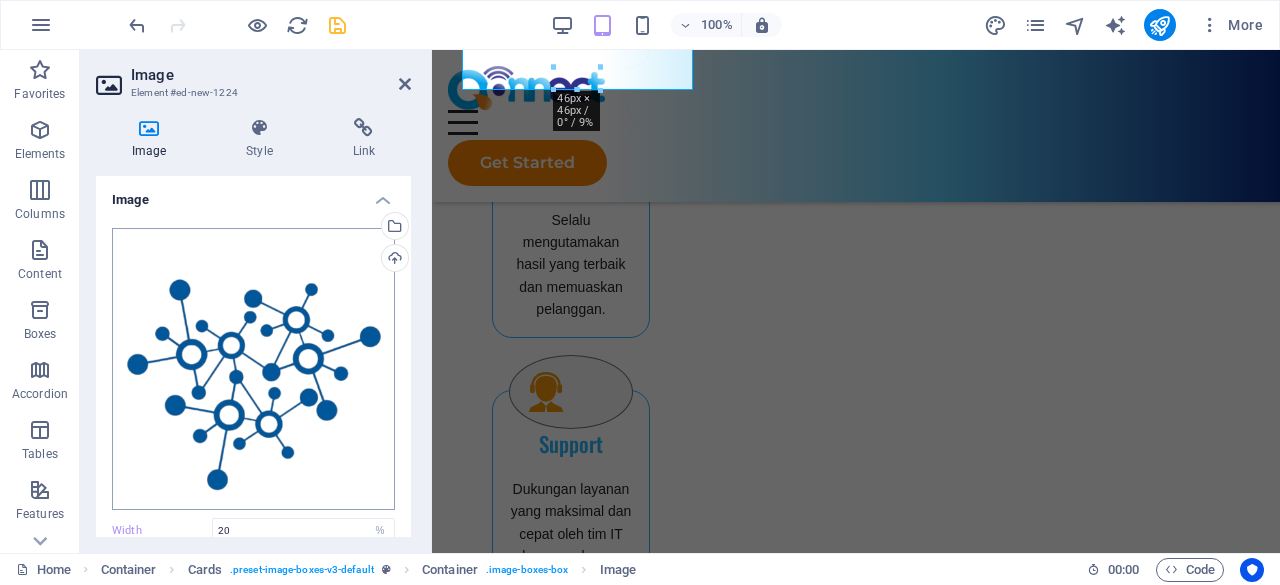 scroll, scrollTop: 100, scrollLeft: 0, axis: vertical 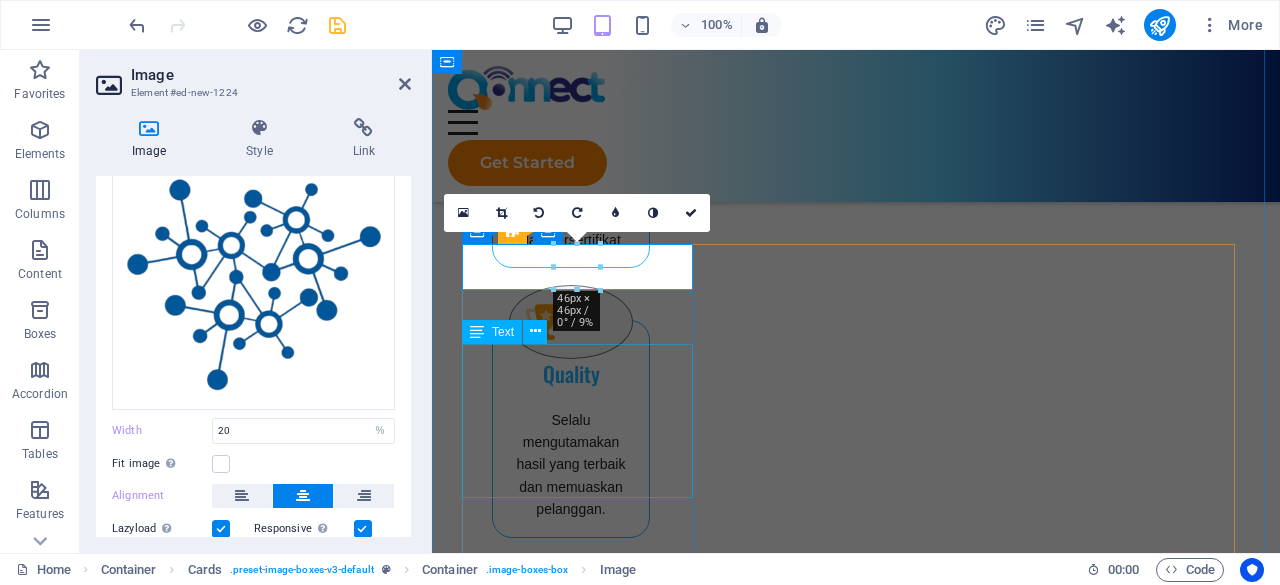 click on "Lorem ipsum dolor sit amet, consectetuer adipiscing elit. Aenean commodo ligula eget dolor. Lorem ipsum dolor sit amet." at bounding box center (602, 1490) 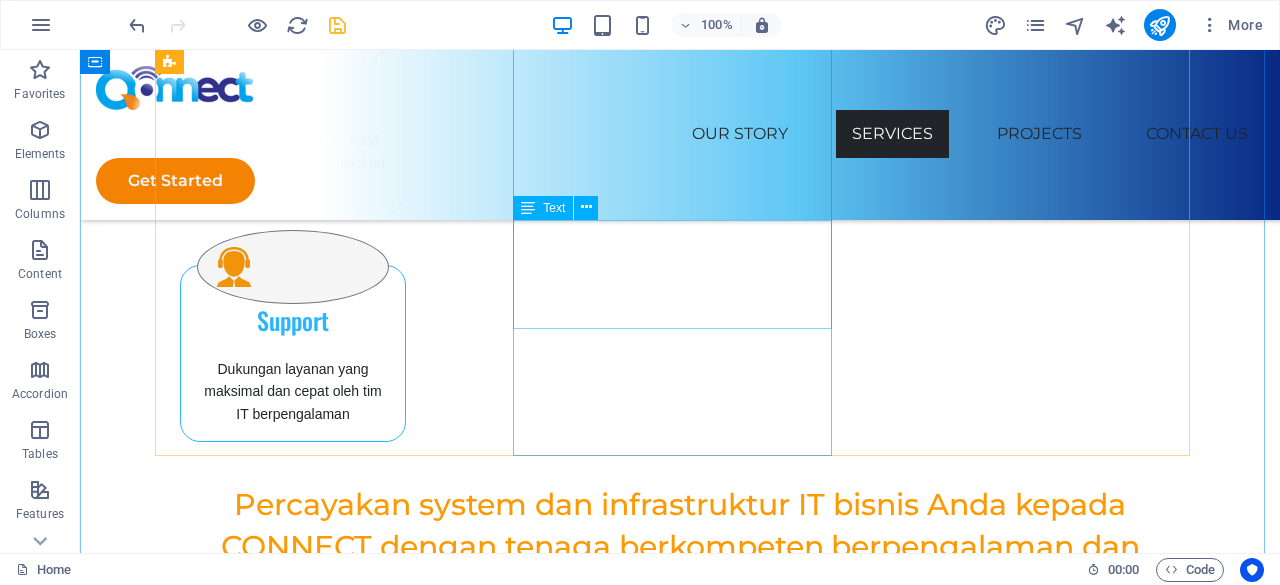scroll, scrollTop: 2273, scrollLeft: 0, axis: vertical 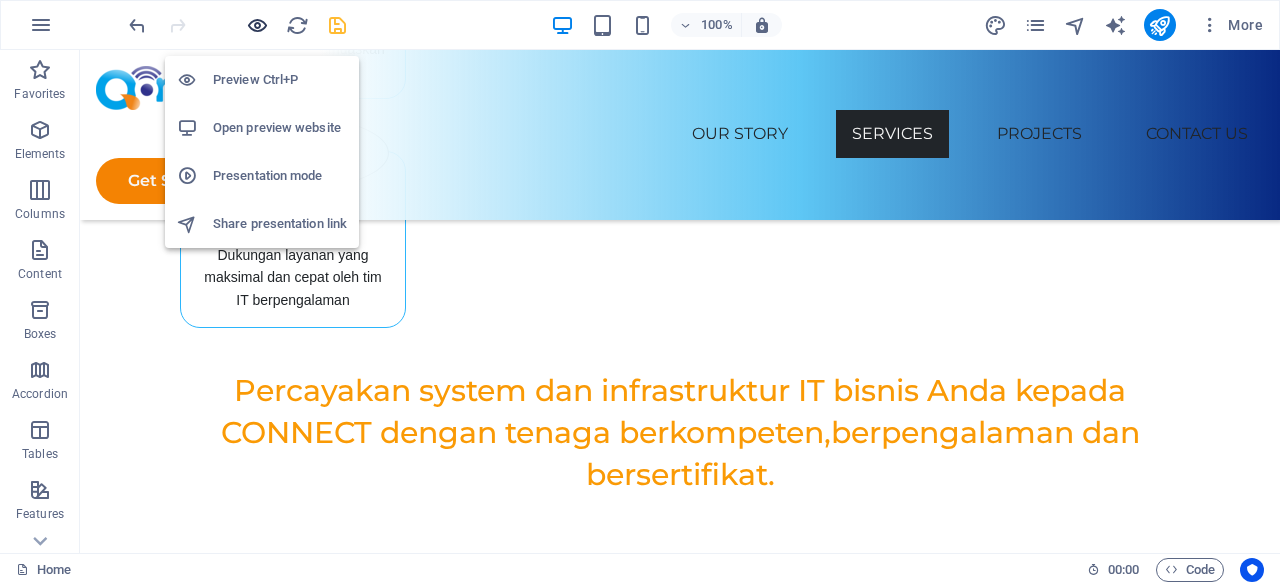 click at bounding box center [257, 25] 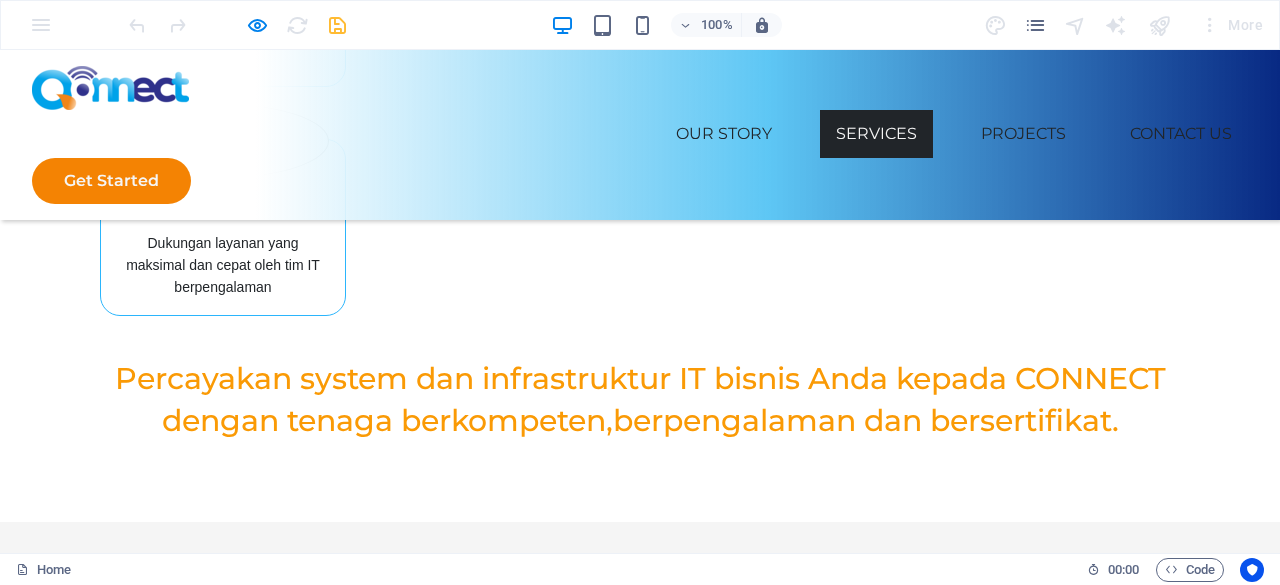 scroll, scrollTop: 1973, scrollLeft: 0, axis: vertical 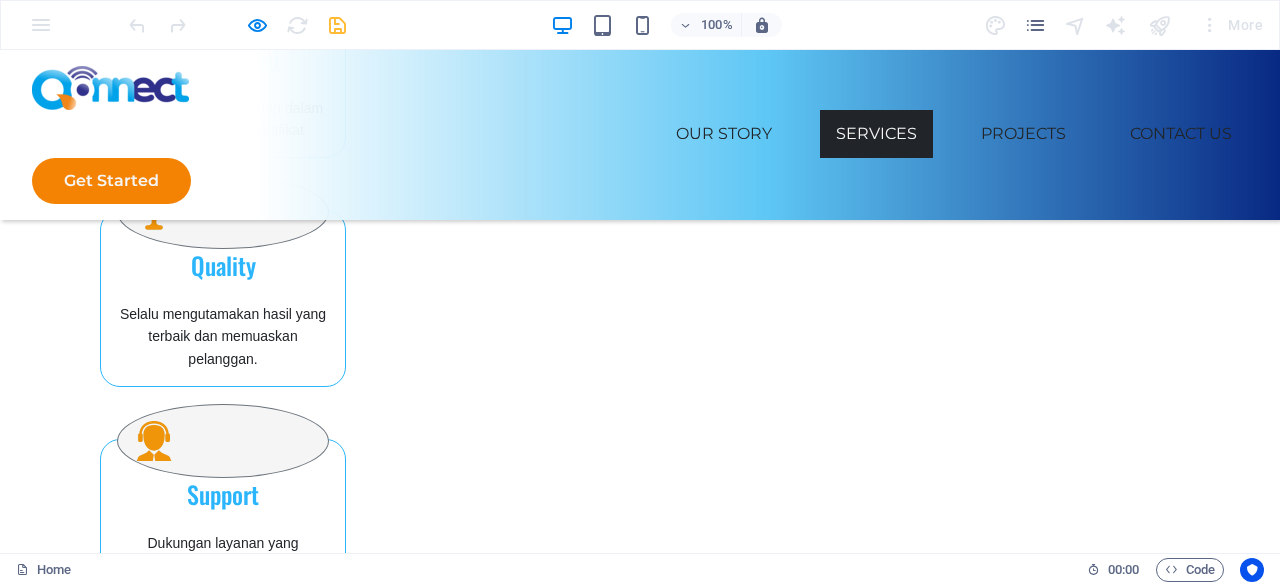 click at bounding box center [640, 1107] 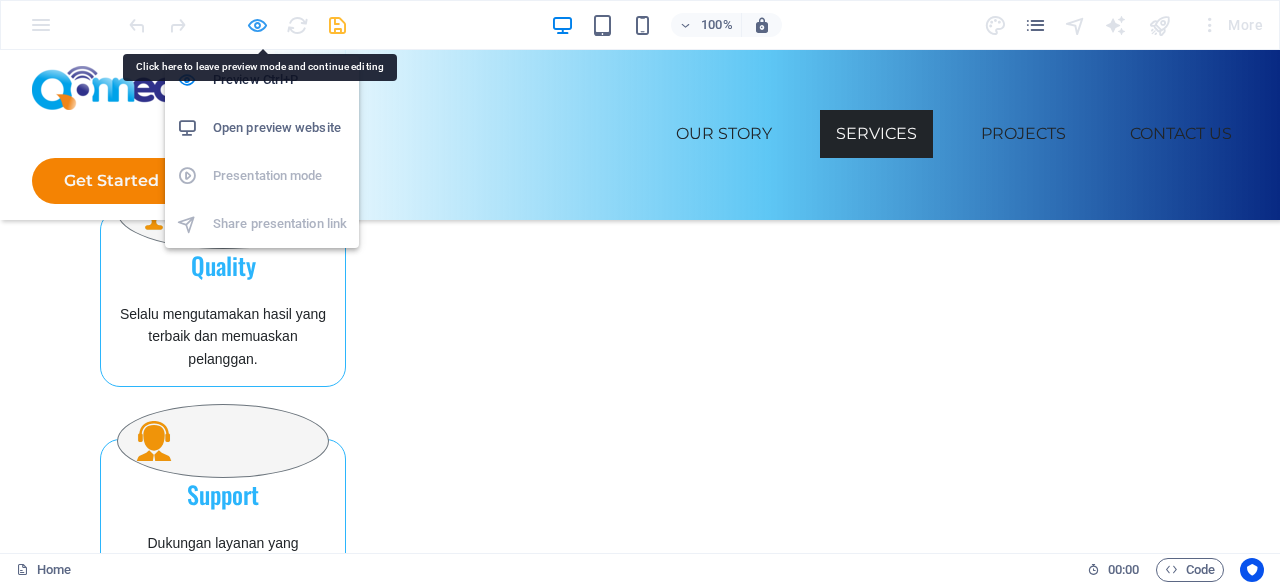 click at bounding box center [257, 25] 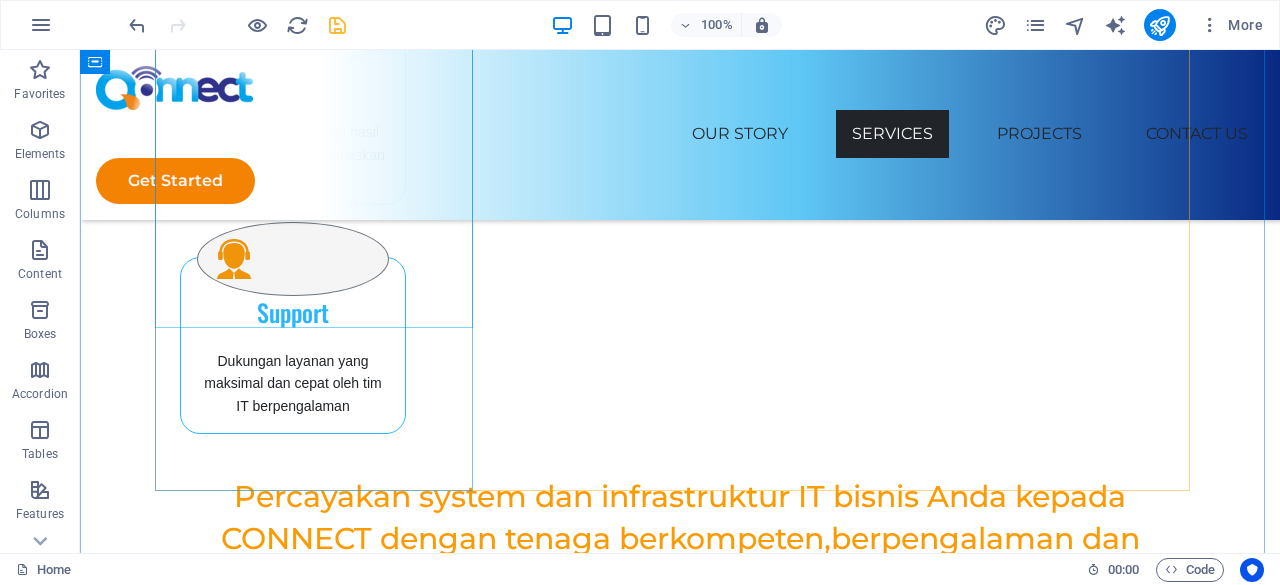 scroll, scrollTop: 2273, scrollLeft: 0, axis: vertical 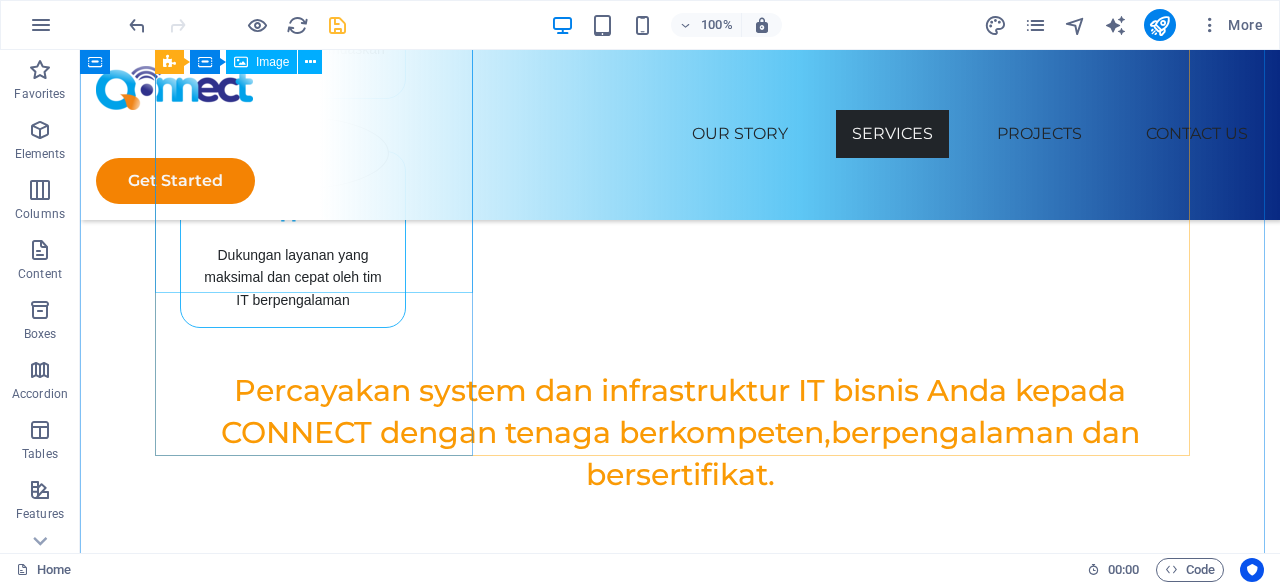 click at bounding box center (285, 1051) 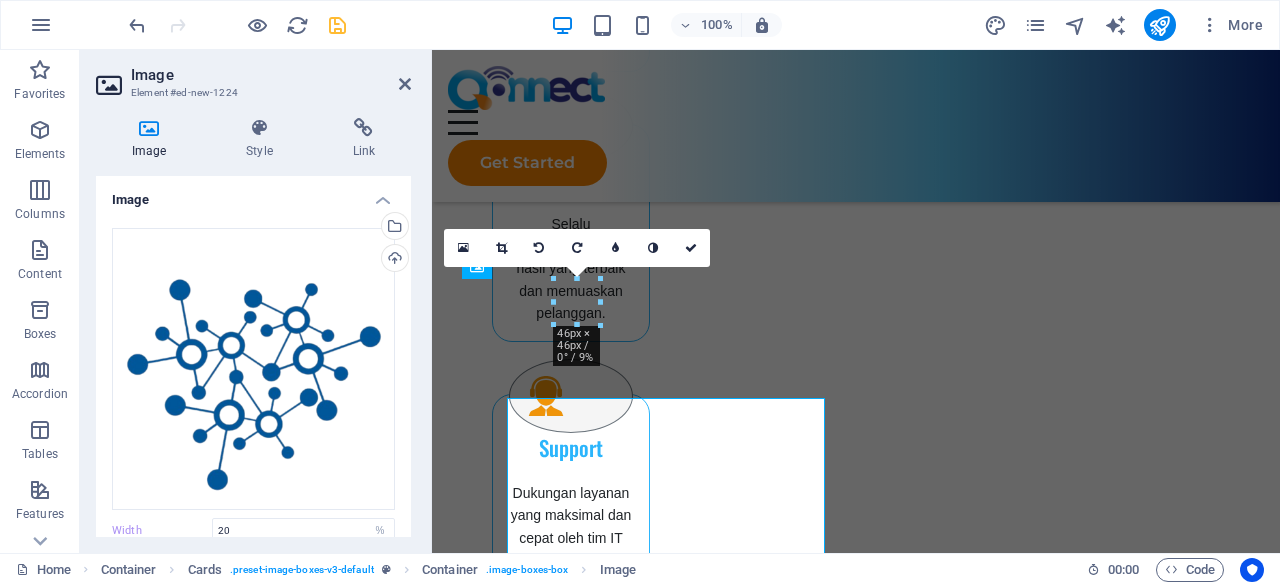 scroll, scrollTop: 1851, scrollLeft: 0, axis: vertical 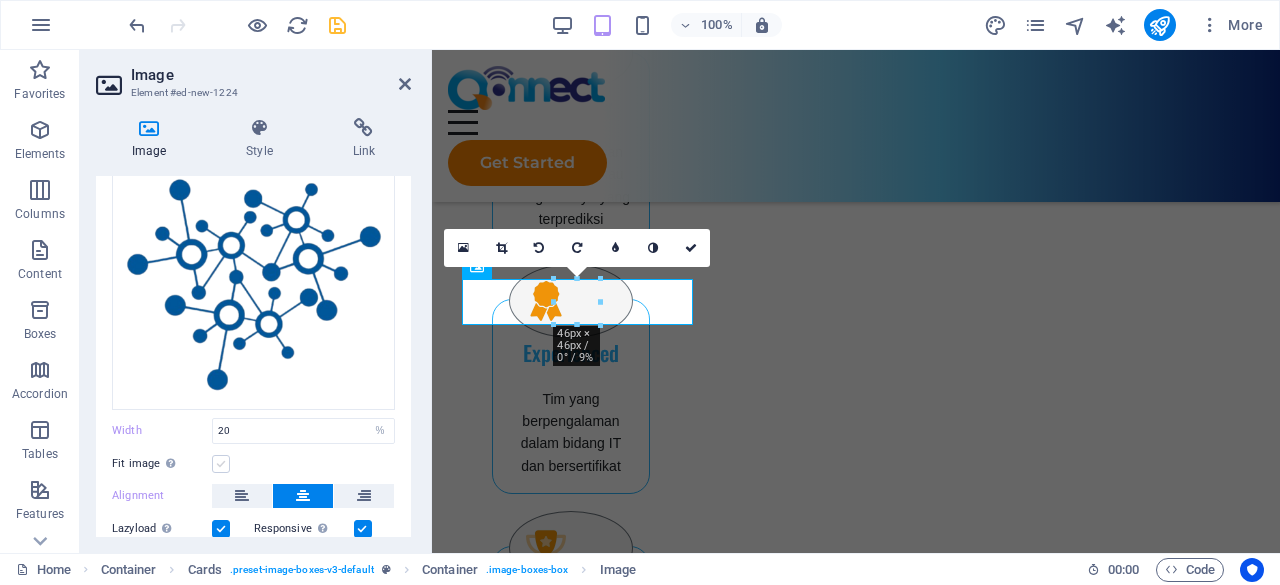 click at bounding box center [221, 464] 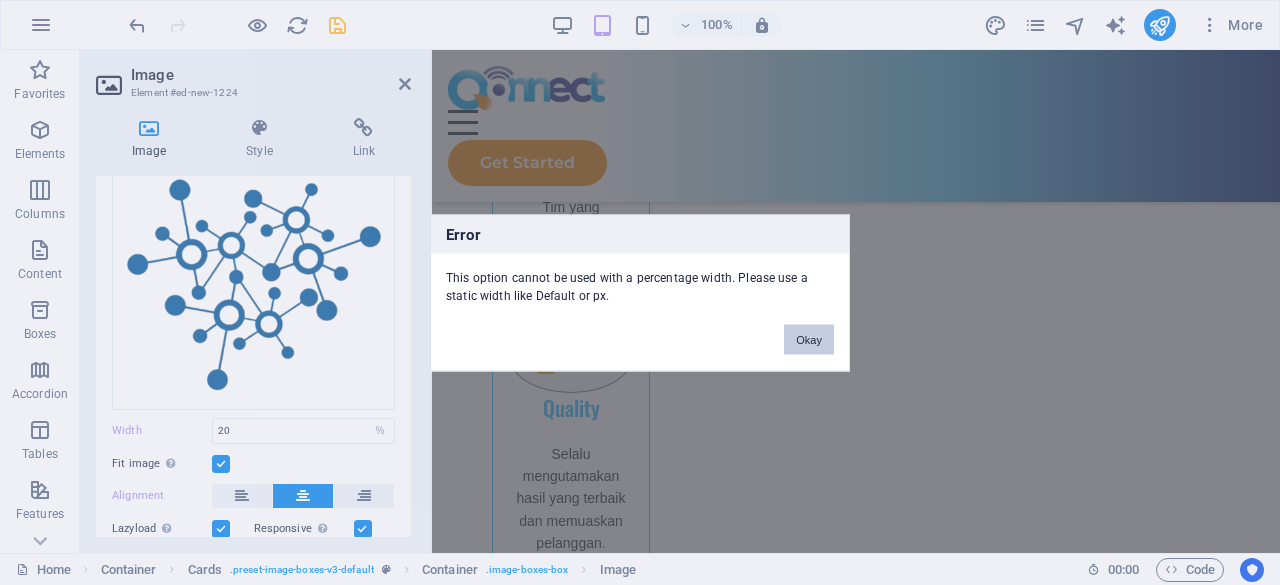 drag, startPoint x: 797, startPoint y: 335, endPoint x: 124, endPoint y: 313, distance: 673.3595 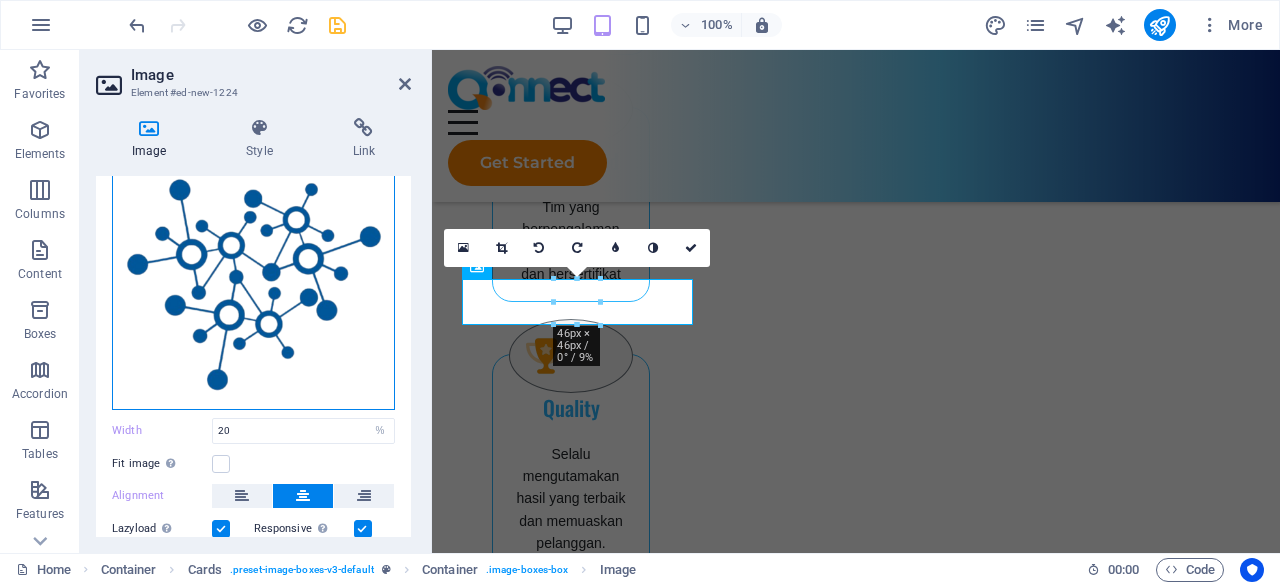 click on "Drag files here, click to choose files or select files from Files or our free stock photos & videos" at bounding box center [253, 269] 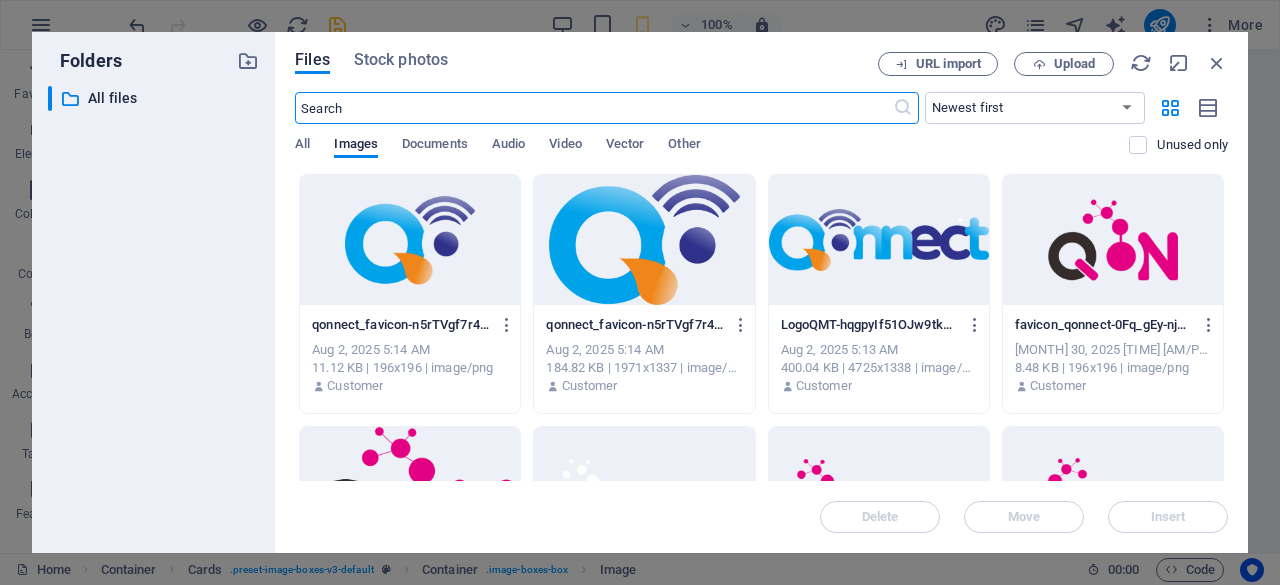 scroll, scrollTop: 2997, scrollLeft: 0, axis: vertical 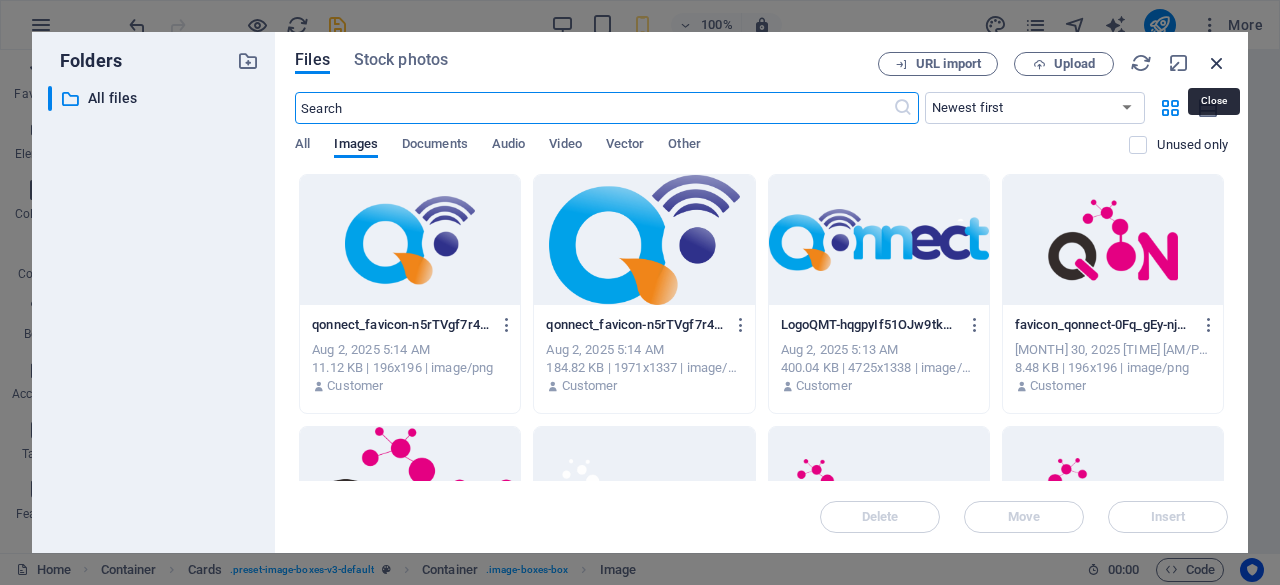 click at bounding box center [1217, 63] 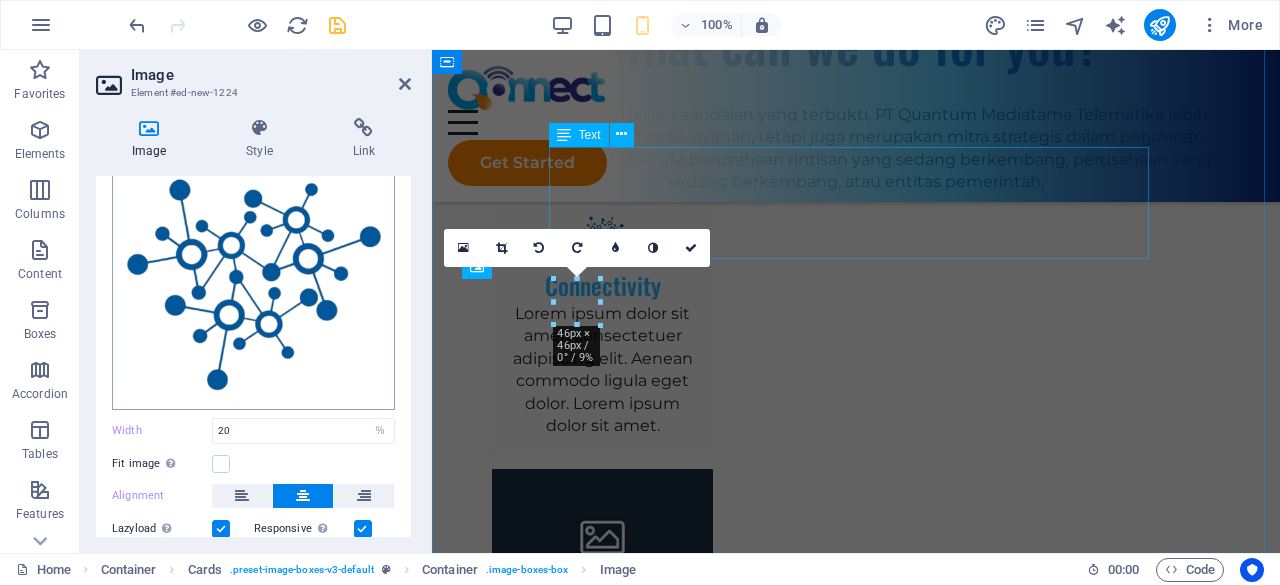 scroll, scrollTop: 1851, scrollLeft: 0, axis: vertical 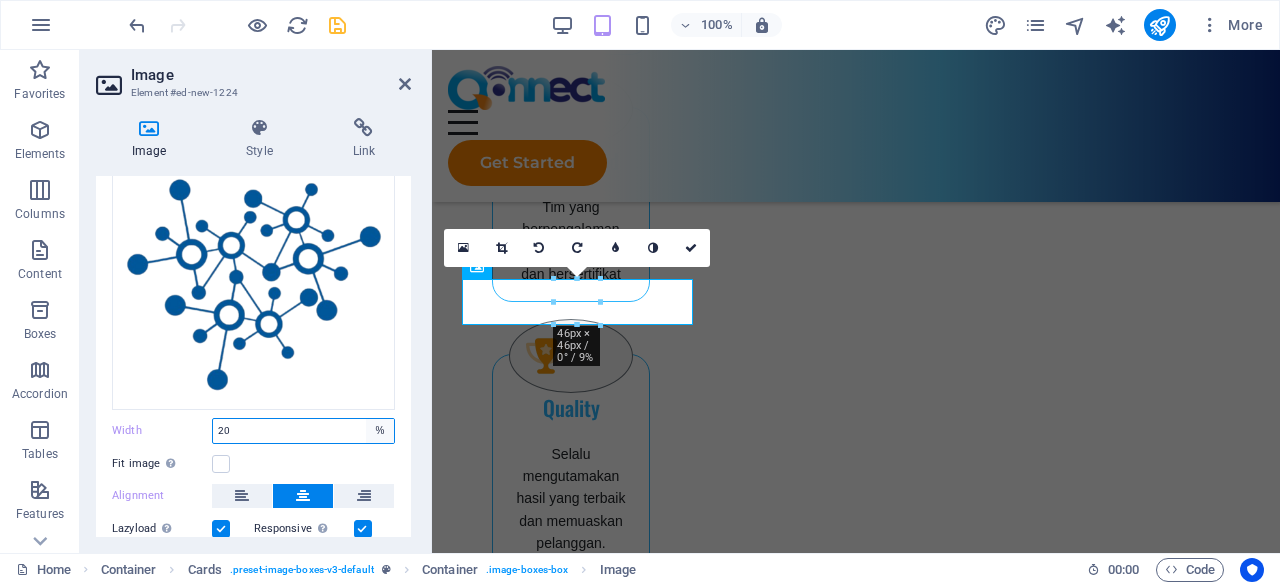 click on "Default auto px rem % em vh vw" at bounding box center (380, 431) 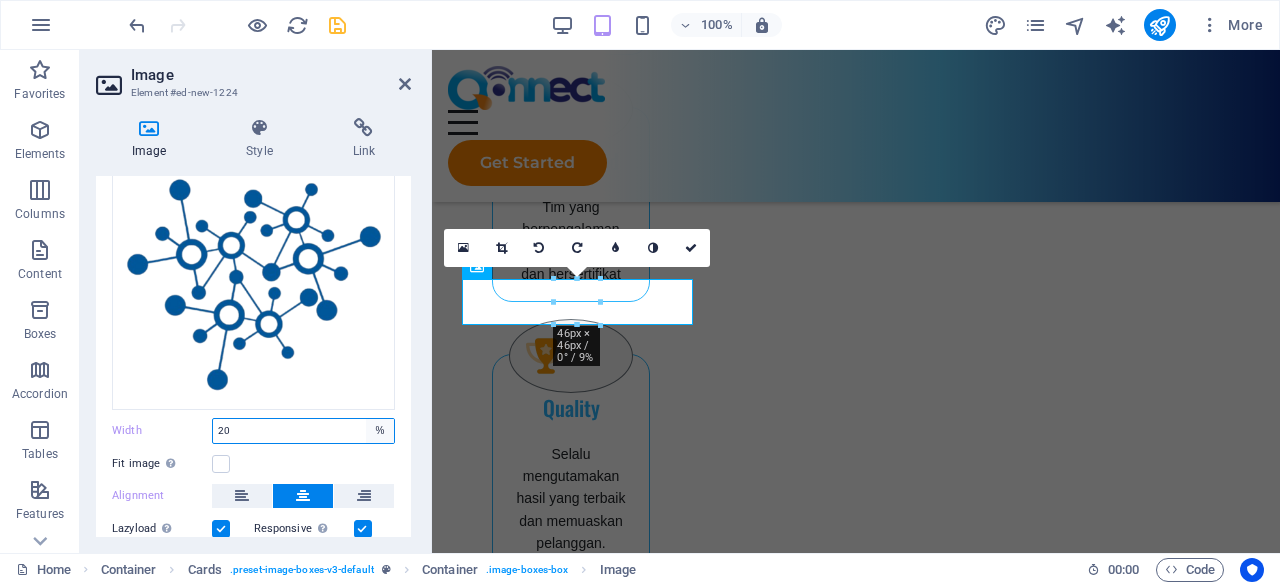 select on "px" 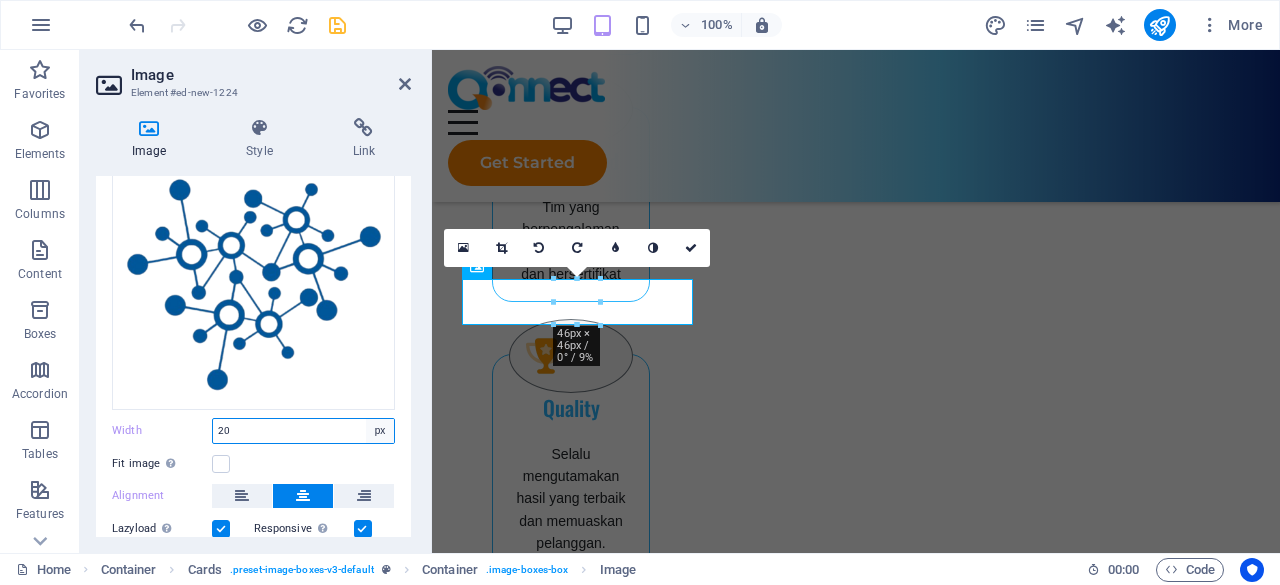 click on "Default auto px rem % em vh vw" at bounding box center [380, 431] 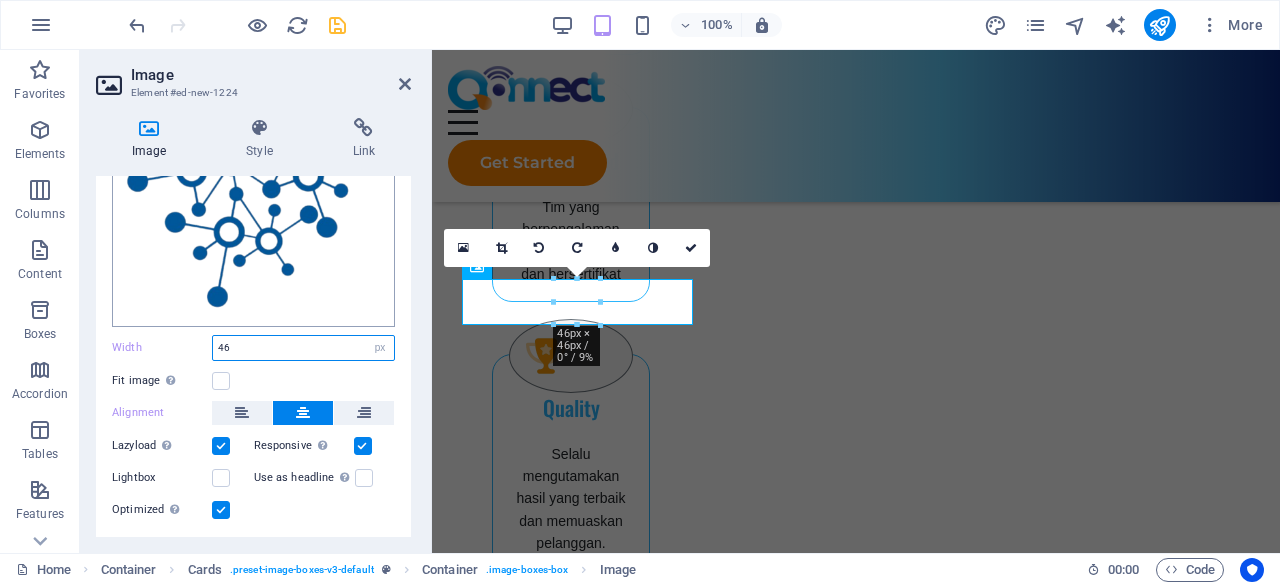 scroll, scrollTop: 228, scrollLeft: 0, axis: vertical 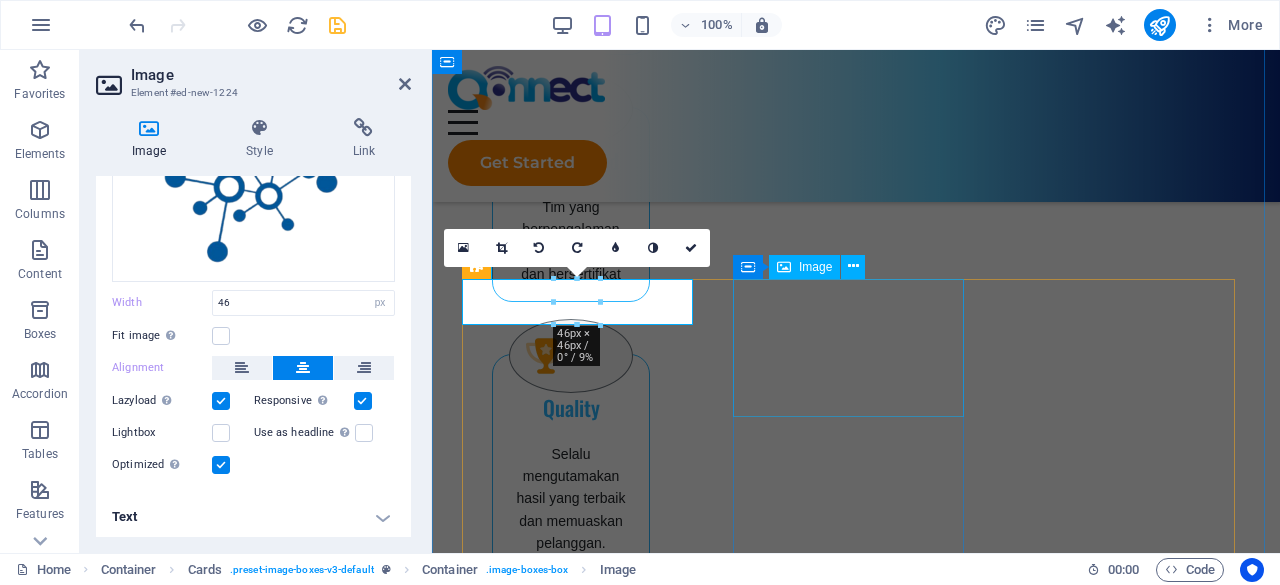 click at bounding box center [602, 1683] 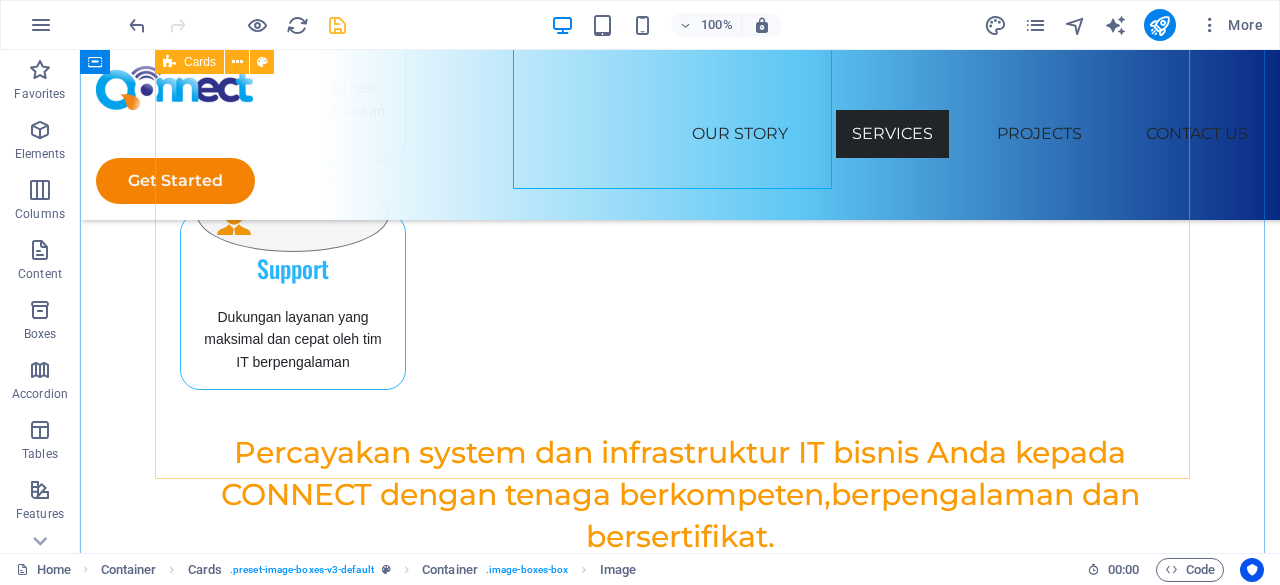 scroll, scrollTop: 2251, scrollLeft: 0, axis: vertical 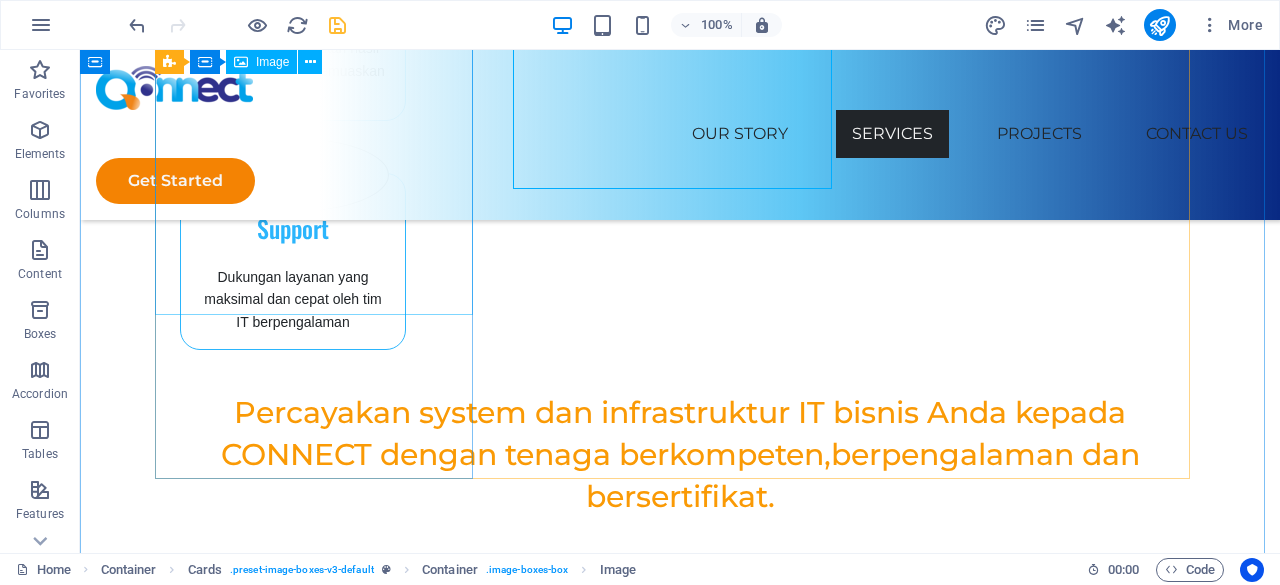 click at bounding box center (285, 1073) 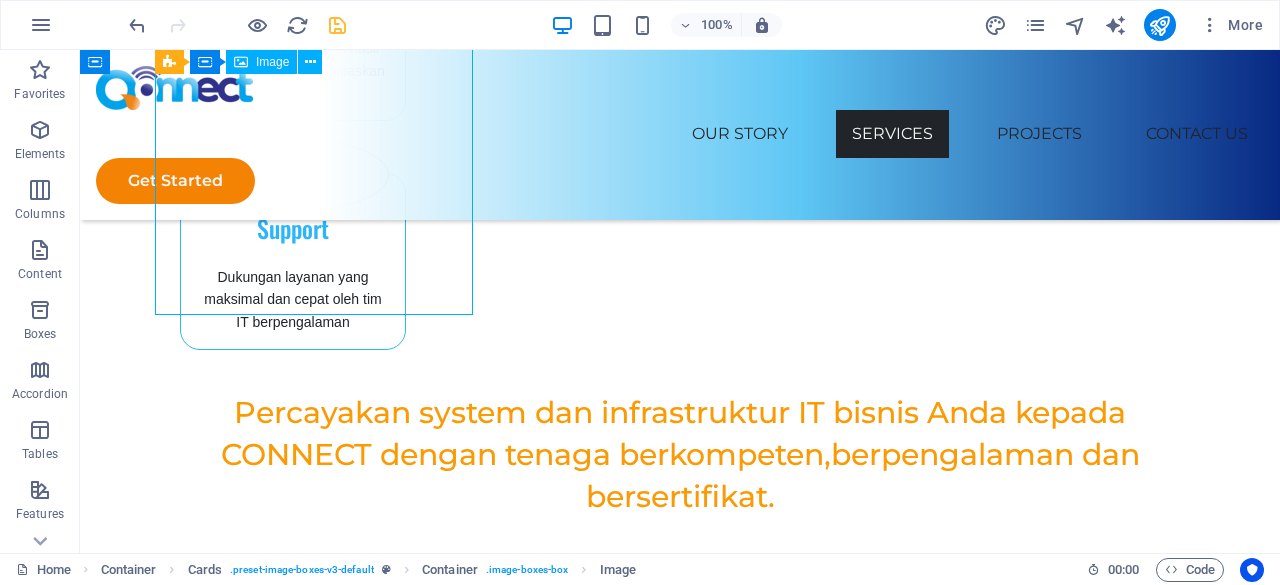 click at bounding box center [285, 1073] 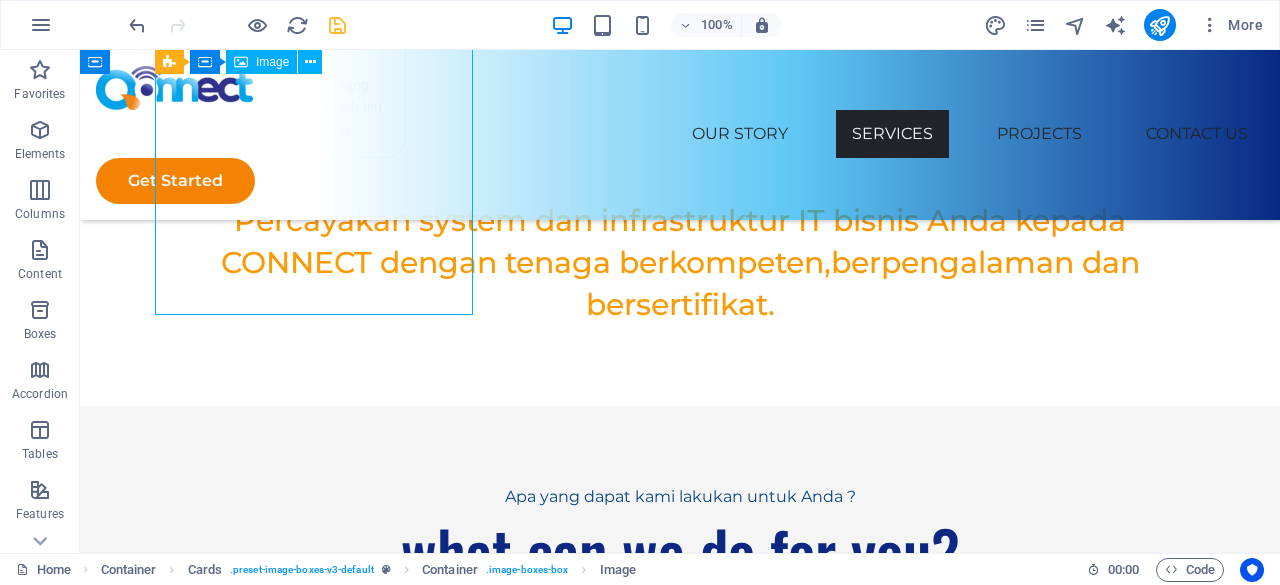 select on "px" 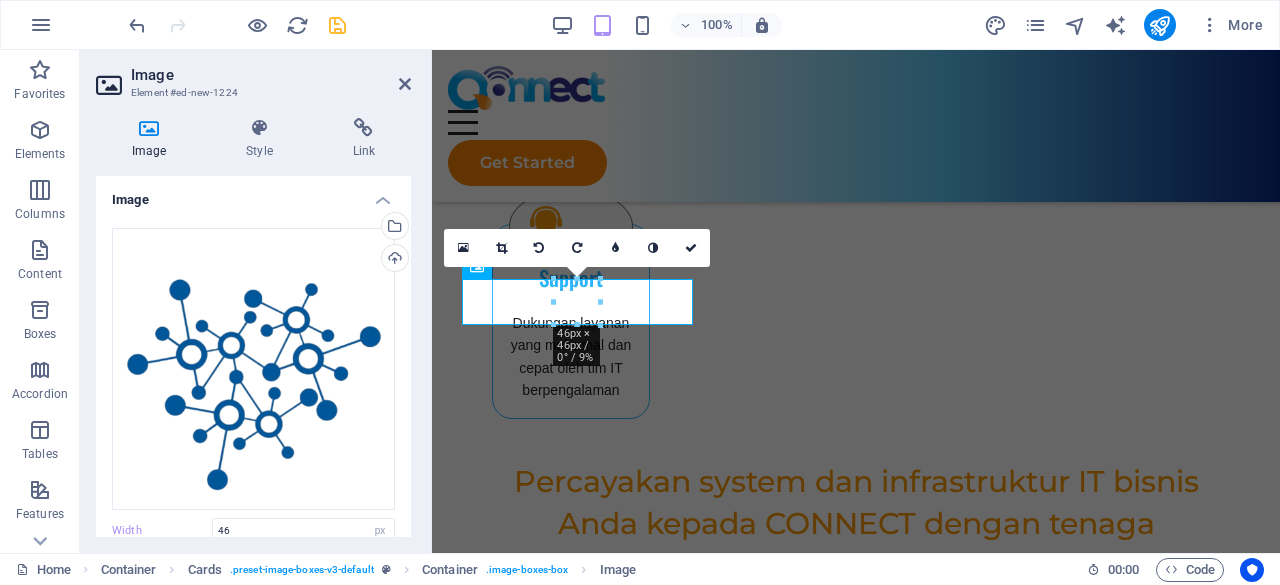 scroll, scrollTop: 1851, scrollLeft: 0, axis: vertical 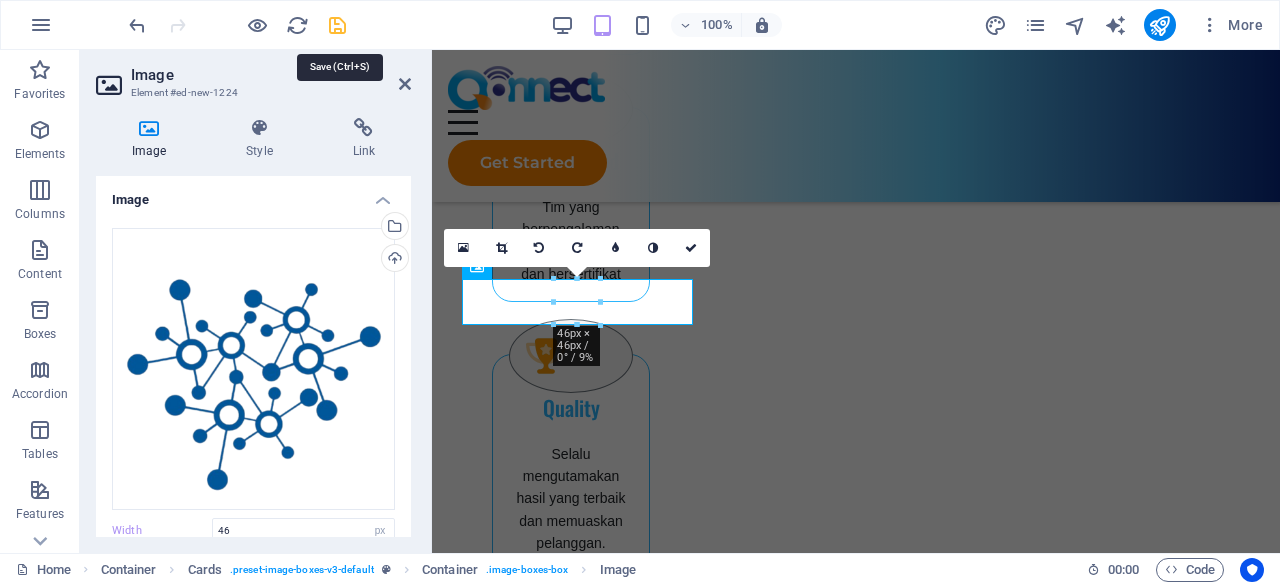 click at bounding box center [337, 25] 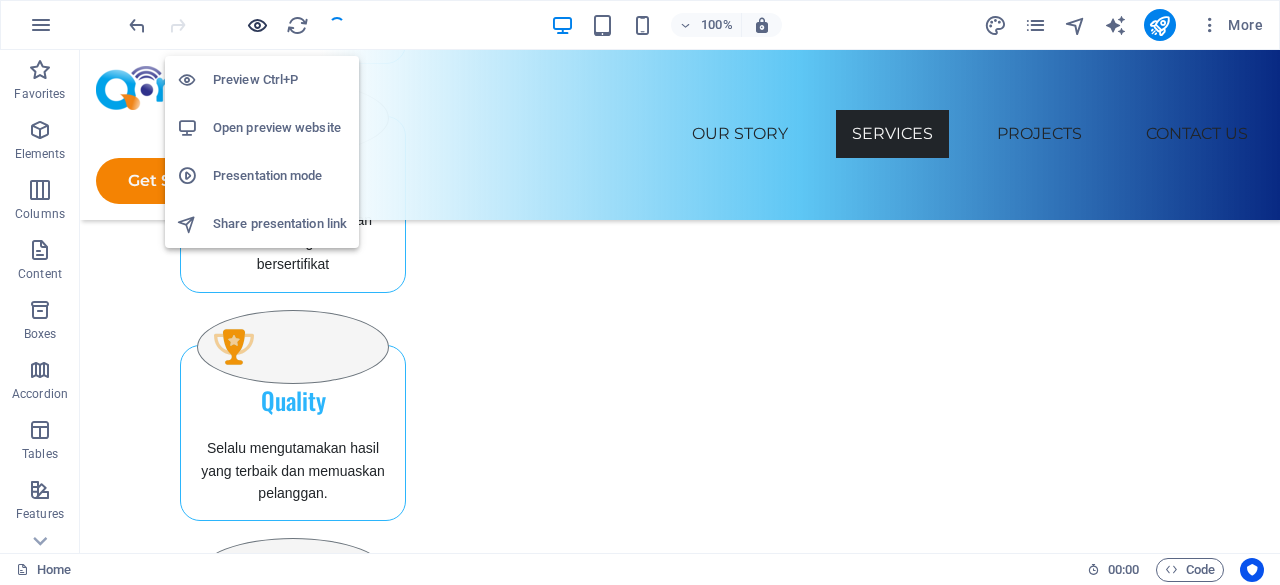 click at bounding box center [257, 25] 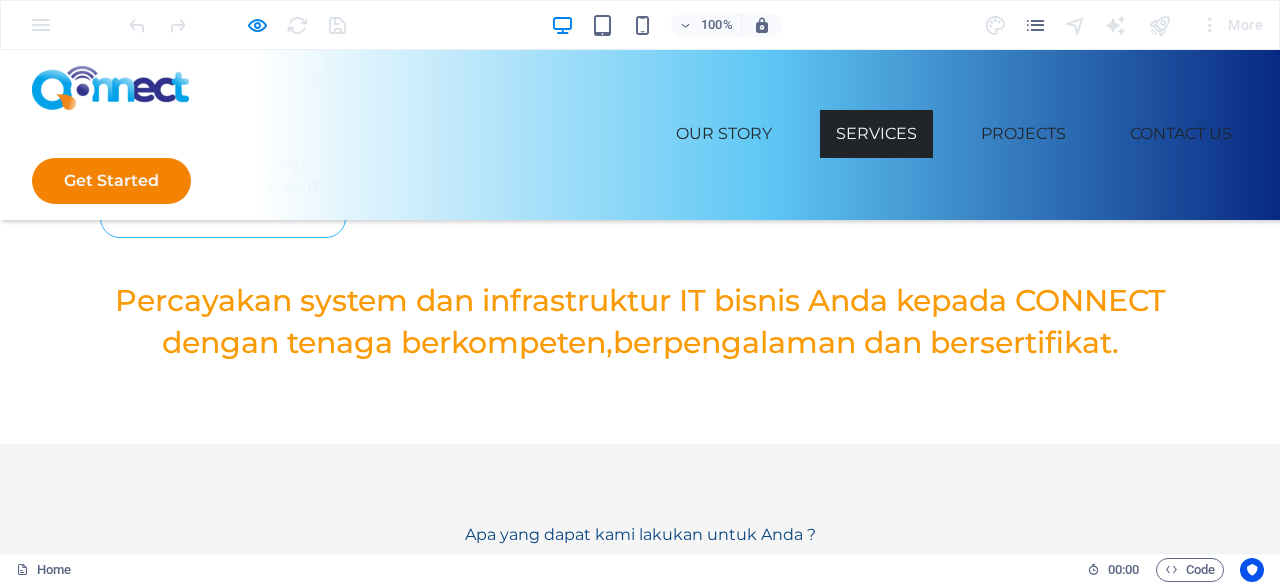 scroll, scrollTop: 2151, scrollLeft: 0, axis: vertical 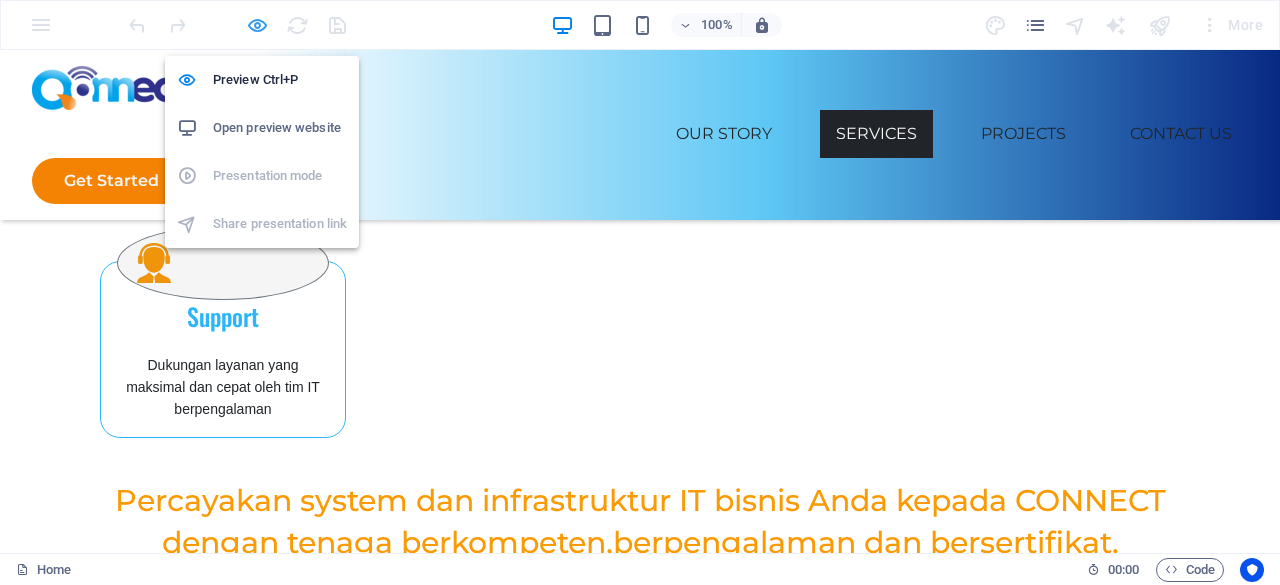 click at bounding box center [257, 25] 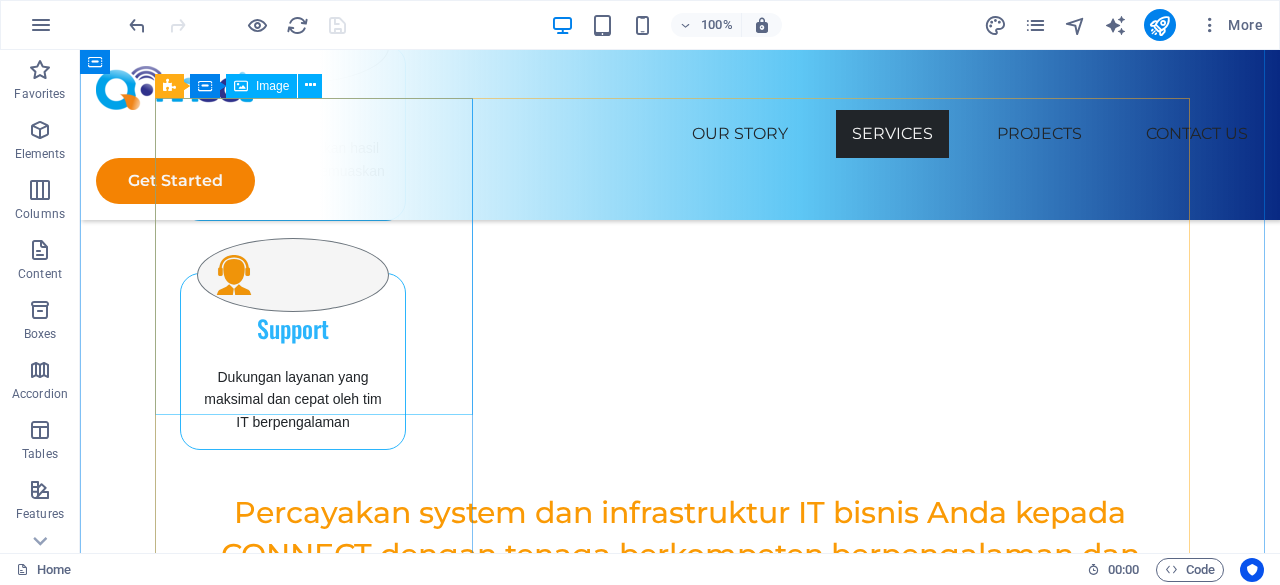 click at bounding box center [285, 1173] 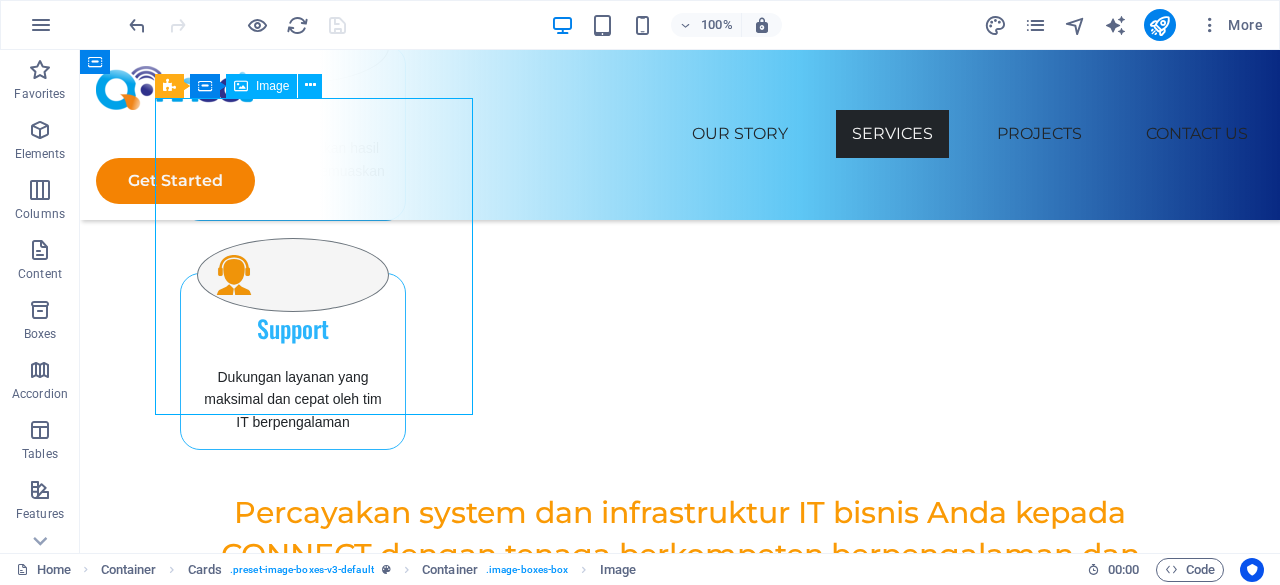 click at bounding box center [285, 1173] 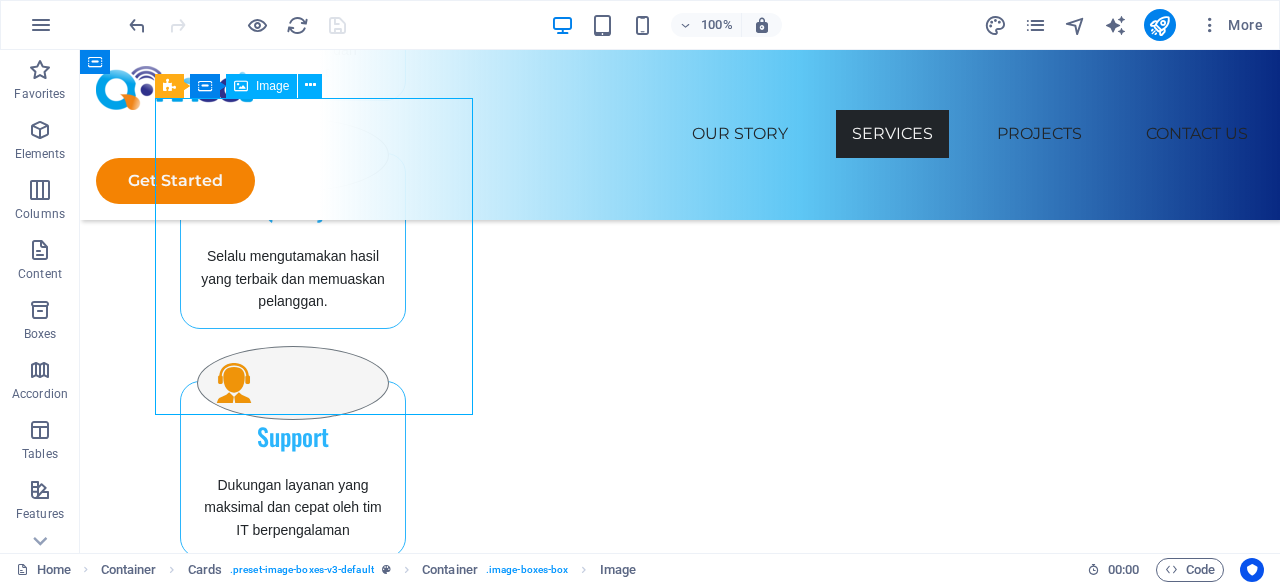 select on "px" 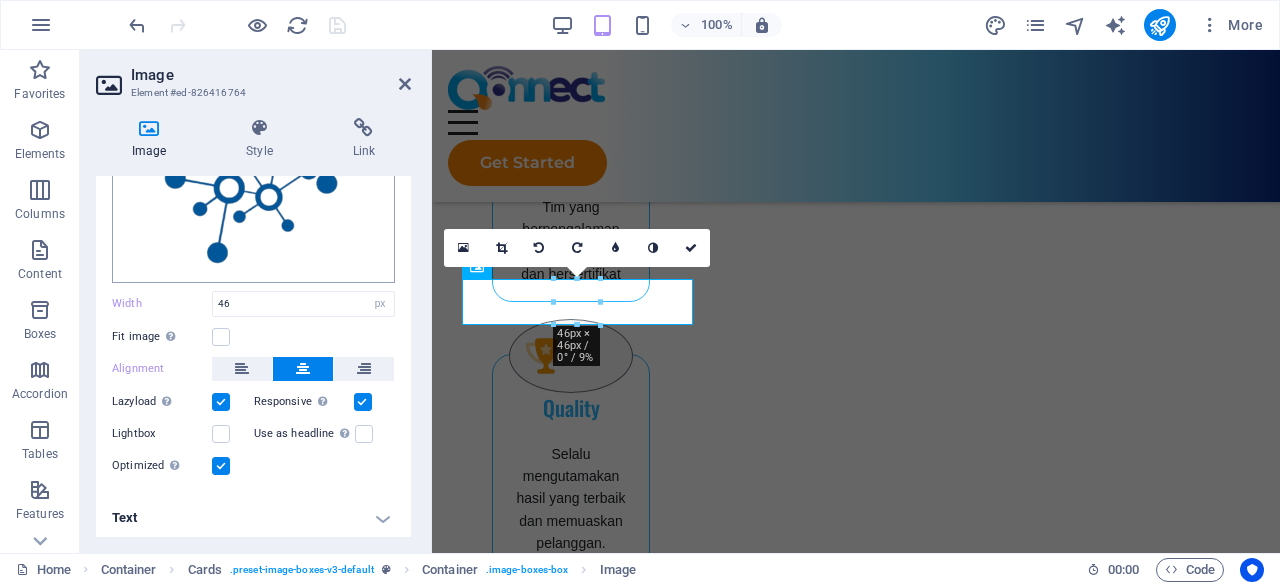 scroll, scrollTop: 228, scrollLeft: 0, axis: vertical 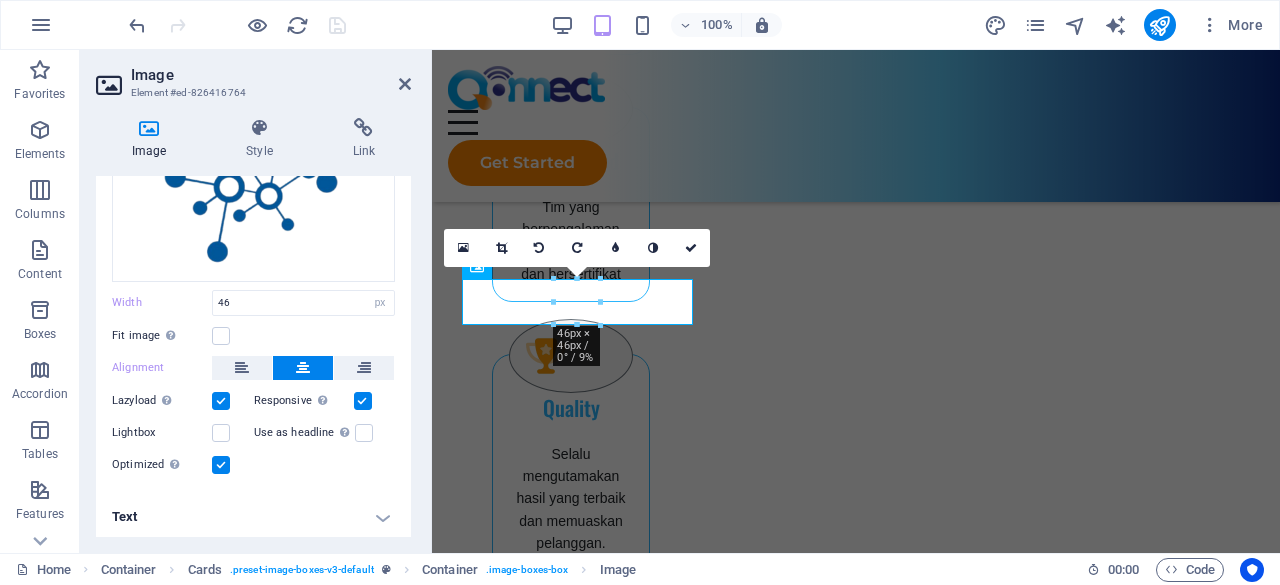 click at bounding box center (221, 401) 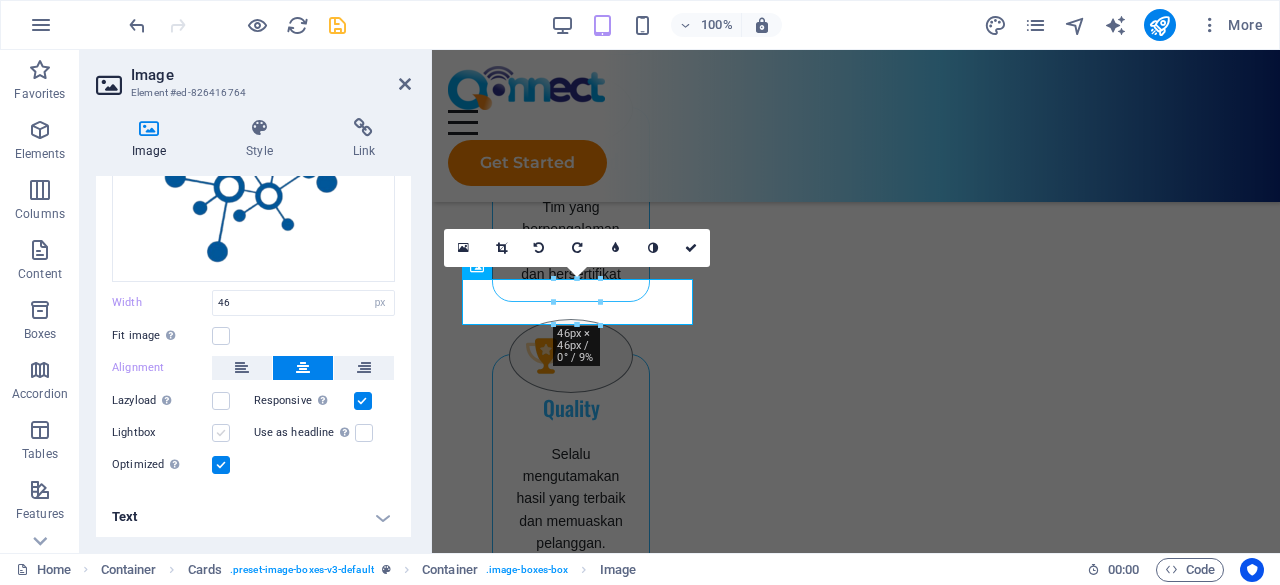 click at bounding box center (221, 433) 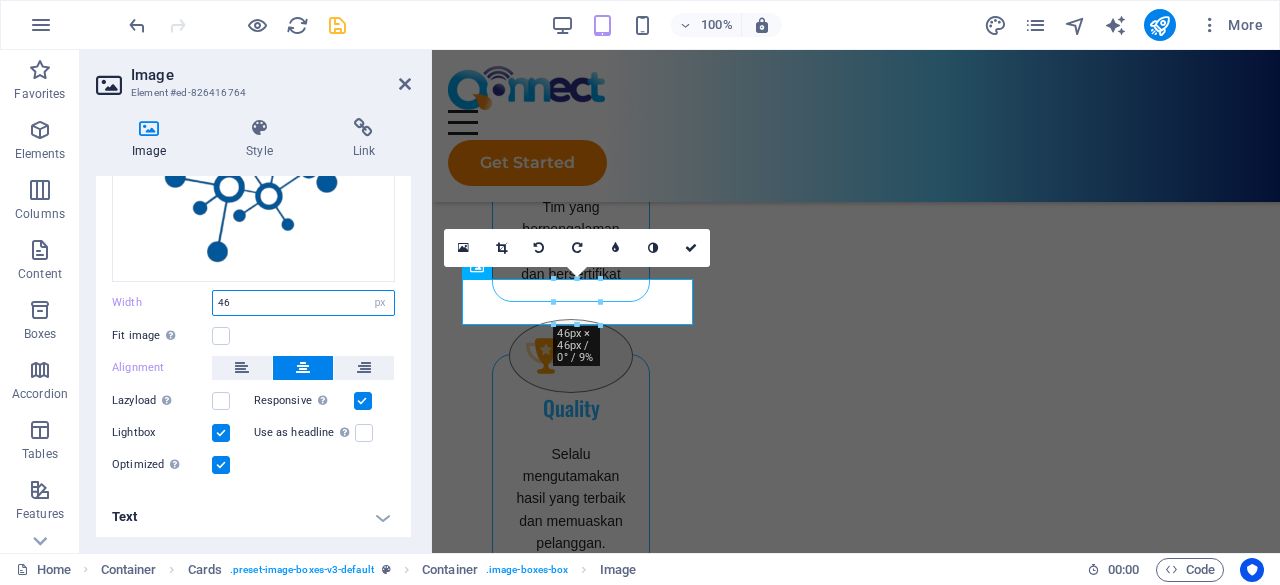 click on "46" at bounding box center [303, 303] 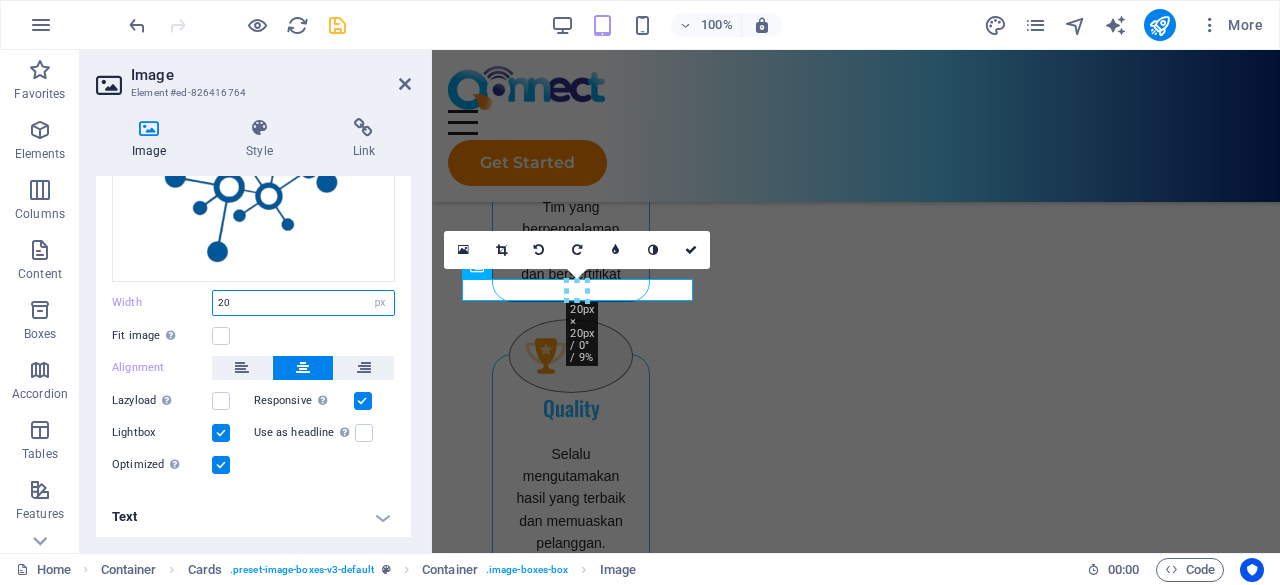 click on "20" at bounding box center [303, 303] 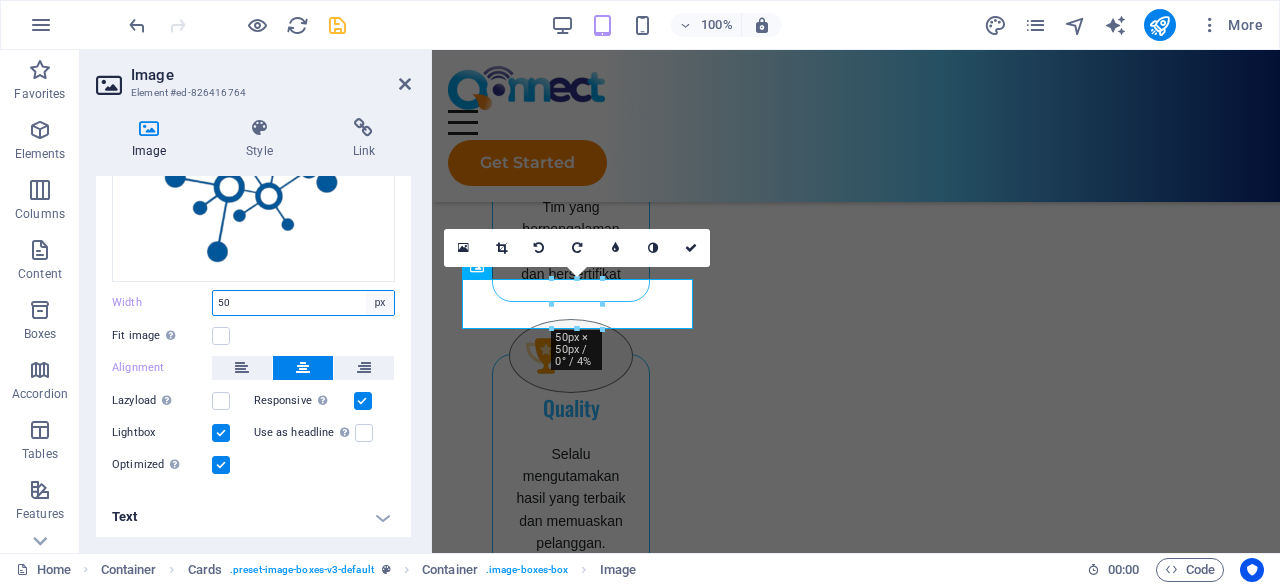 type on "50" 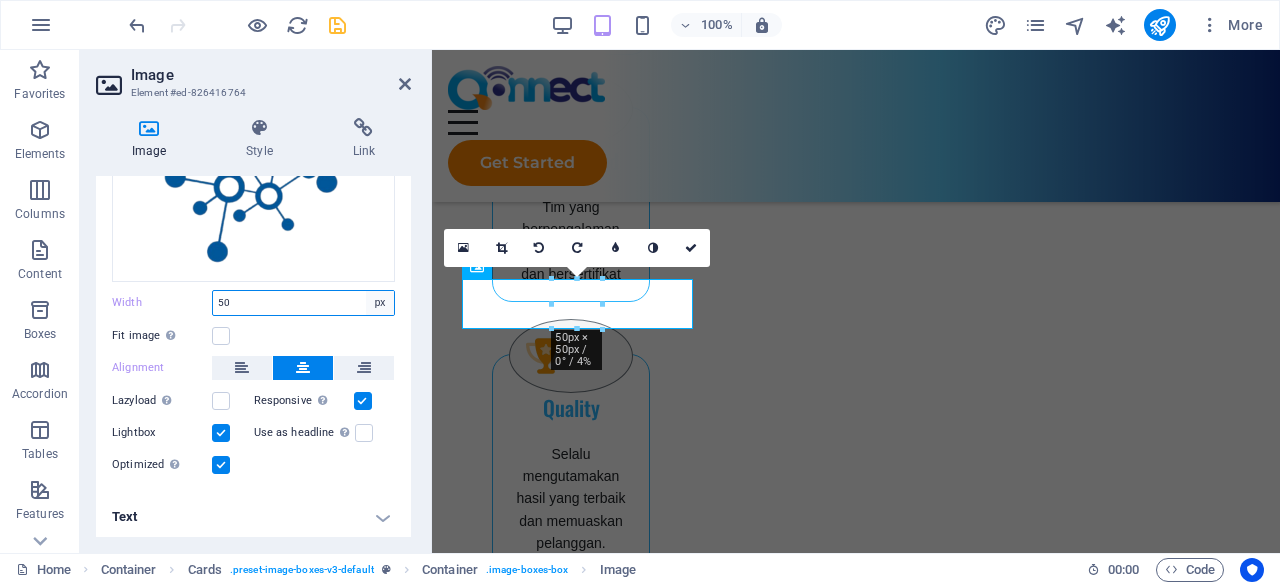 click on "Default auto px rem % em vh vw" at bounding box center (380, 303) 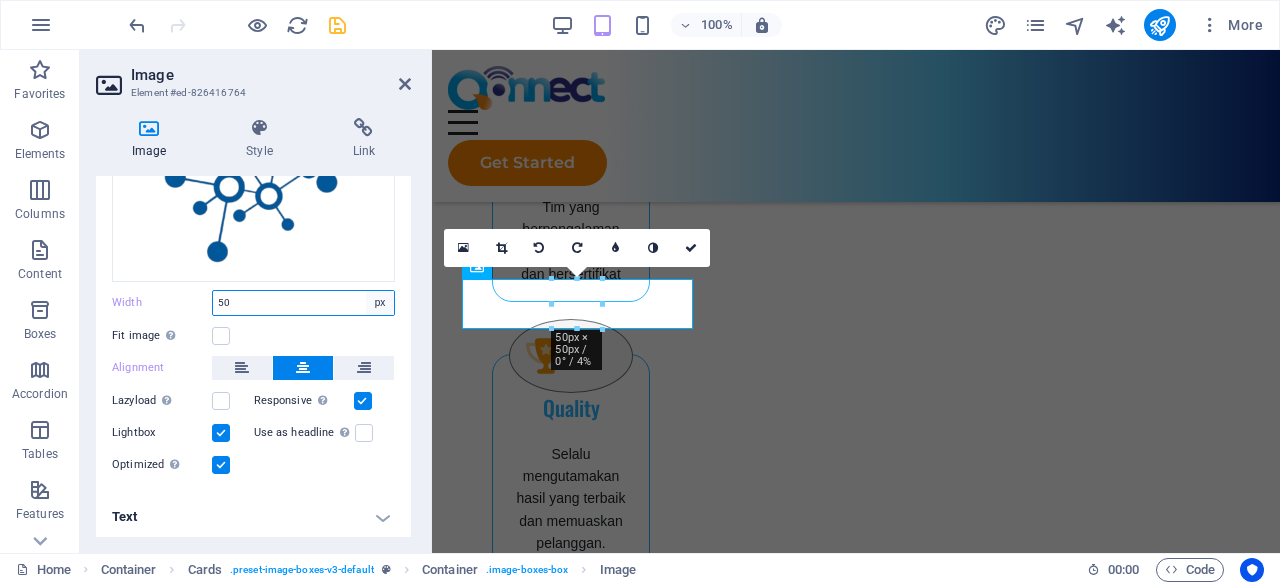 select on "auto" 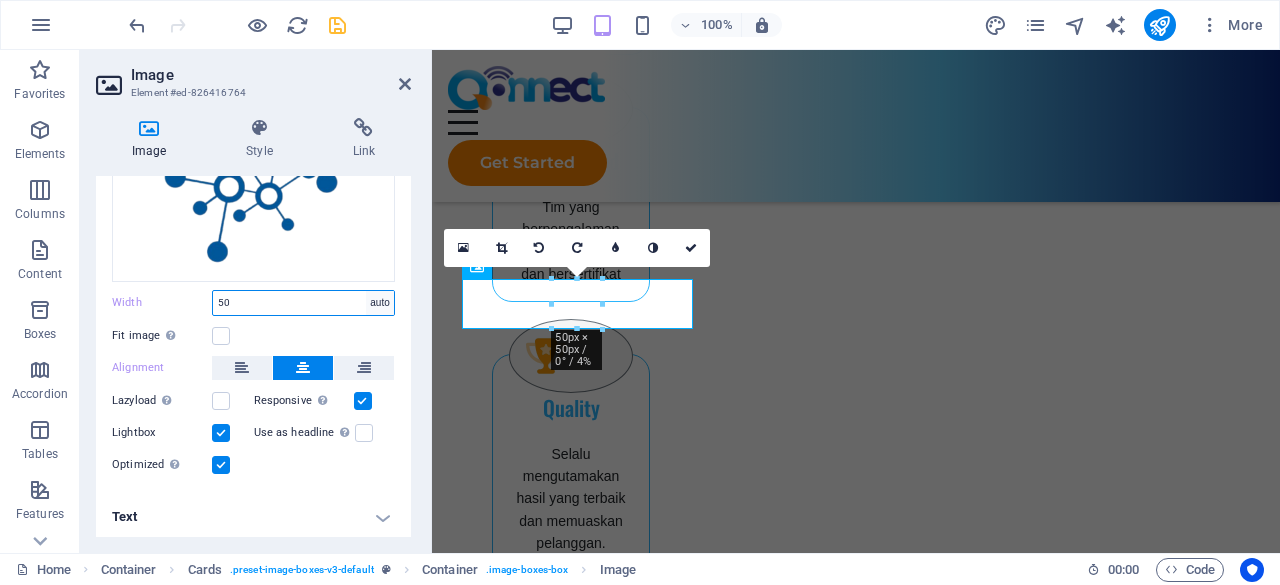 click on "Default auto px rem % em vh vw" at bounding box center (380, 303) 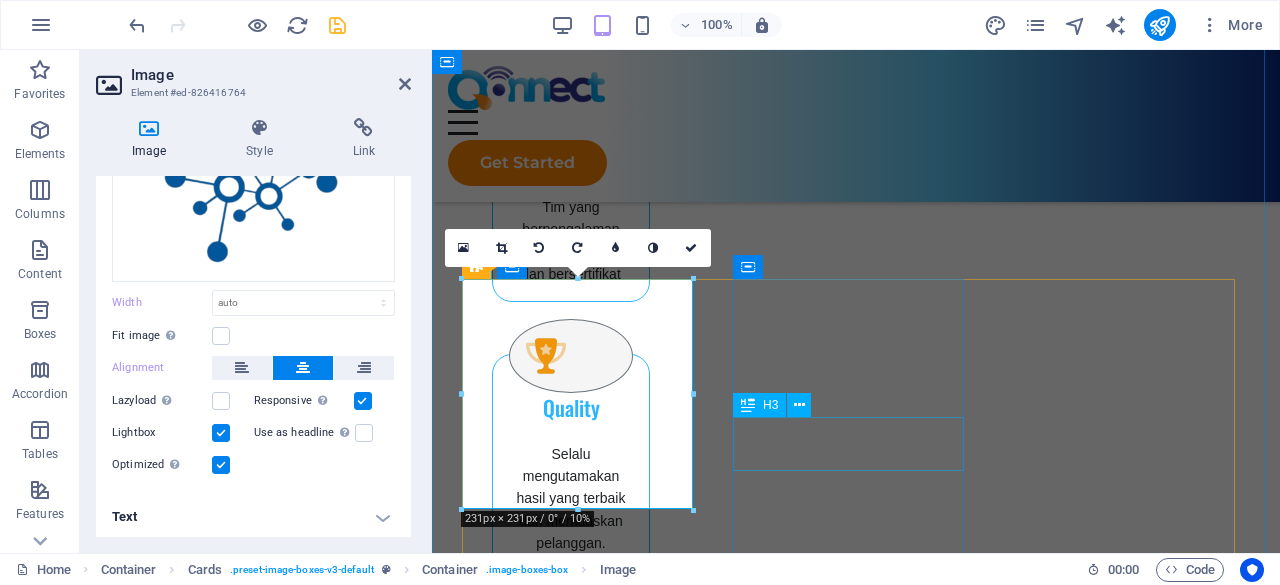 click on "Headline" at bounding box center [602, 2228] 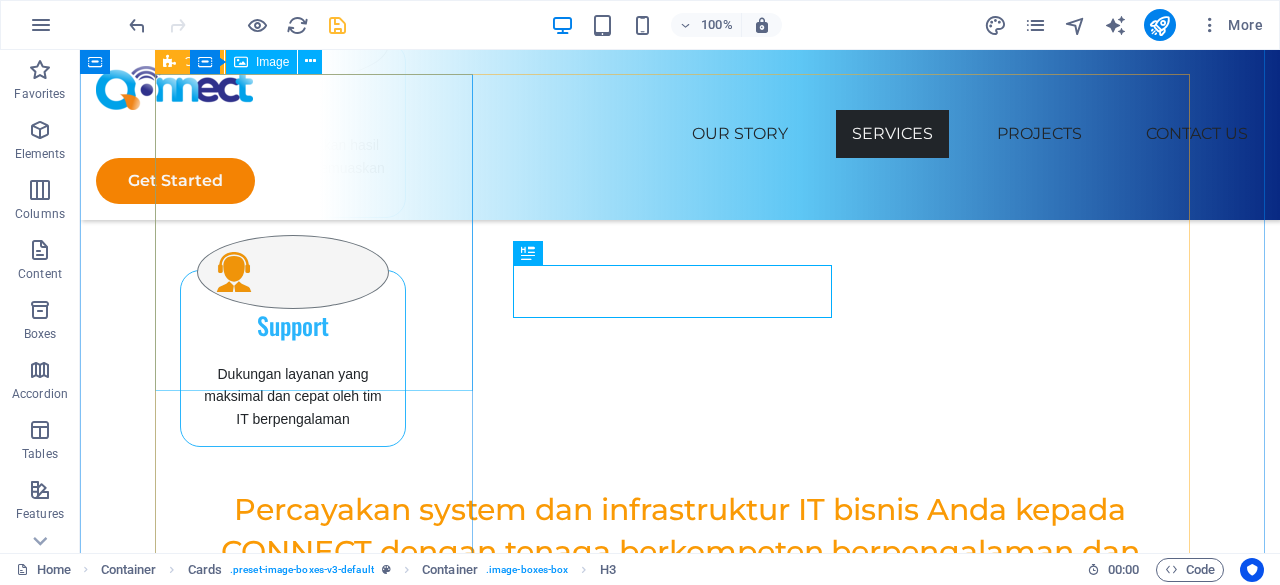 scroll, scrollTop: 2175, scrollLeft: 0, axis: vertical 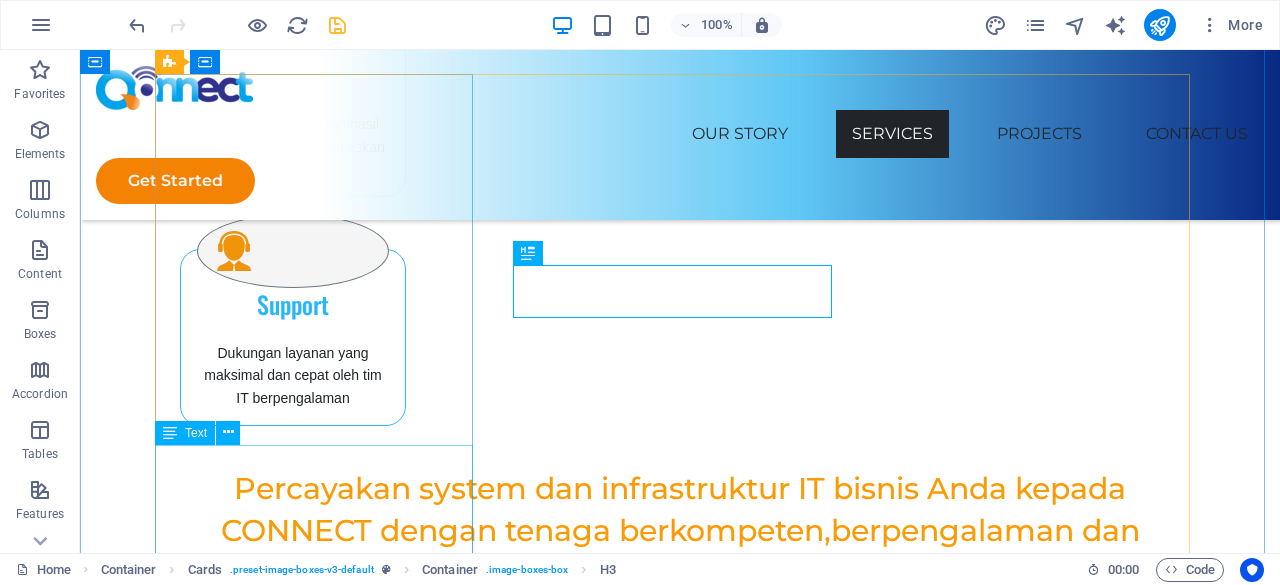 click on "Lorem ipsum dolor sit amet, consectetuer adipiscing elit. Aenean commodo ligula eget dolor. Lorem ipsum dolor sit amet." at bounding box center (285, 1460) 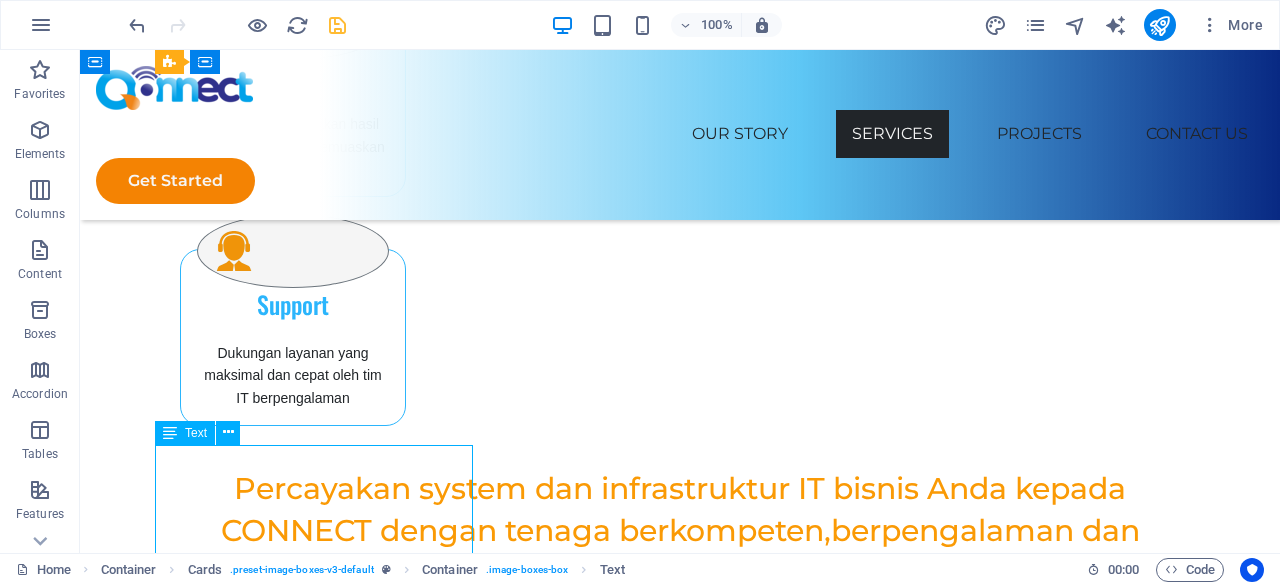 click on "Lorem ipsum dolor sit amet, consectetuer adipiscing elit. Aenean commodo ligula eget dolor. Lorem ipsum dolor sit amet." at bounding box center (285, 1460) 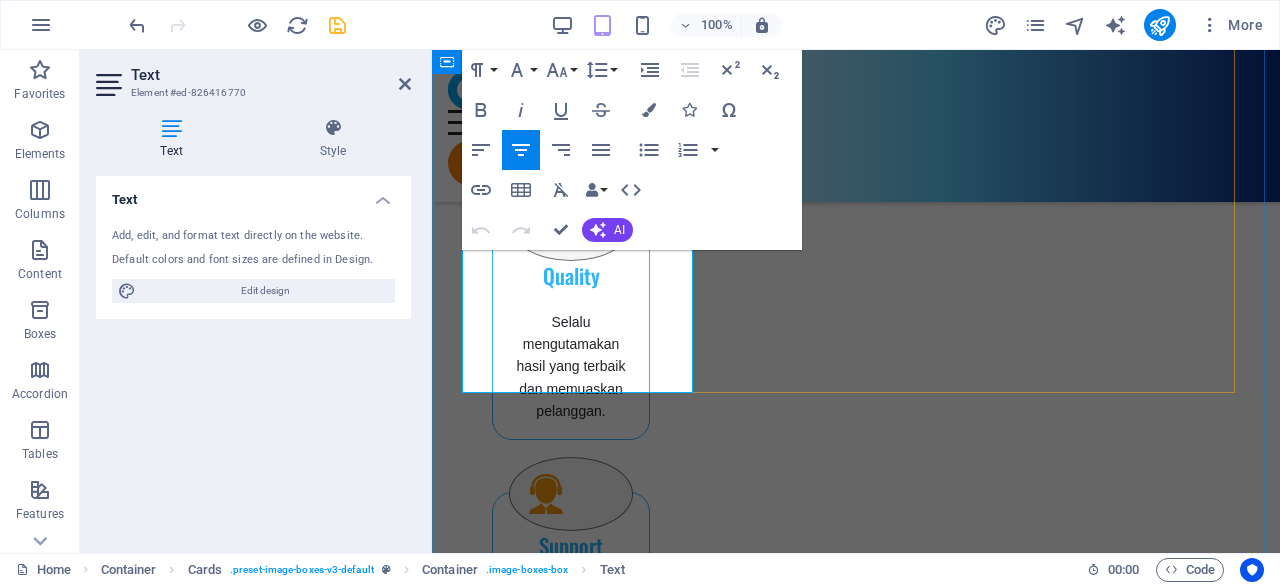 click on "Lorem ipsum dolor sit amet, consectetuer adipiscing elit. Aenean commodo ligula eget dolor. Lorem ipsum dolor sit amet." at bounding box center [602, 1839] 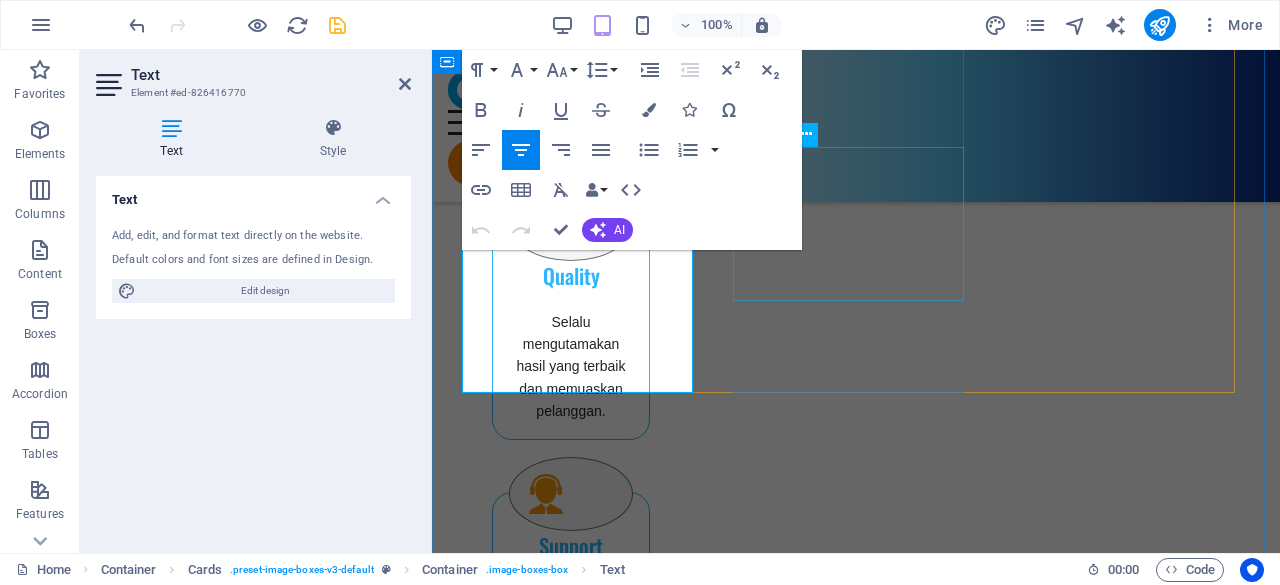 click on "Lorem ipsum dolor sit amet, consectetuer adipiscing elit. Aenean commodo ligula eget dolor. Lorem ipsum dolor sit amet." at bounding box center [602, 2196] 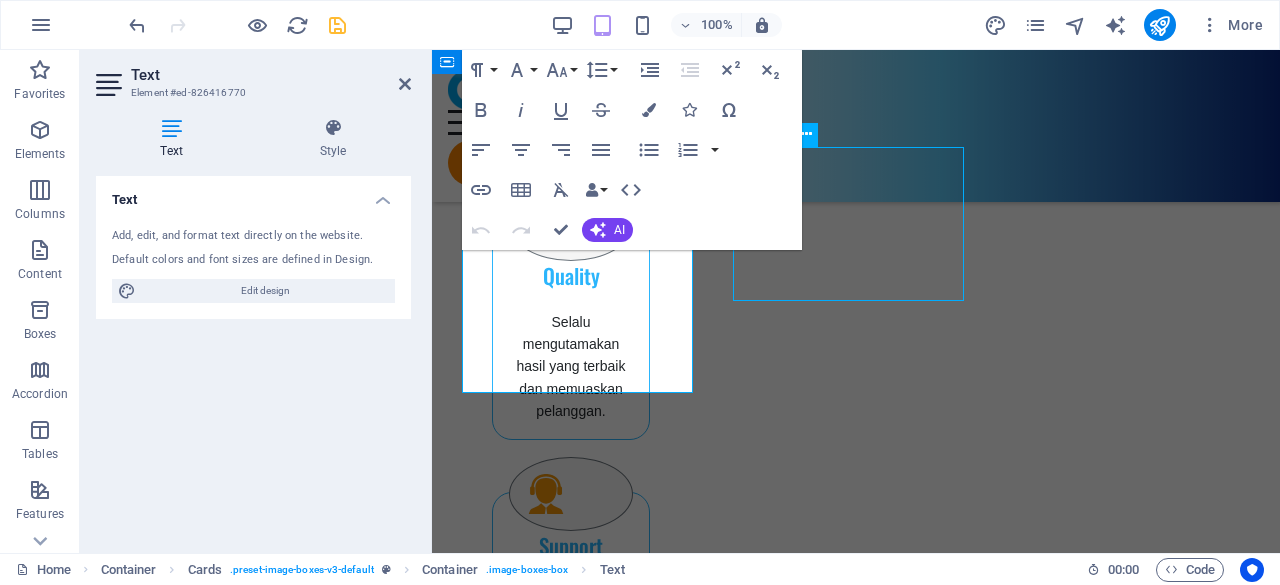 click on "Lorem ipsum dolor sit amet, consectetuer adipiscing elit. Aenean commodo ligula eget dolor. Lorem ipsum dolor sit amet." at bounding box center (602, 2196) 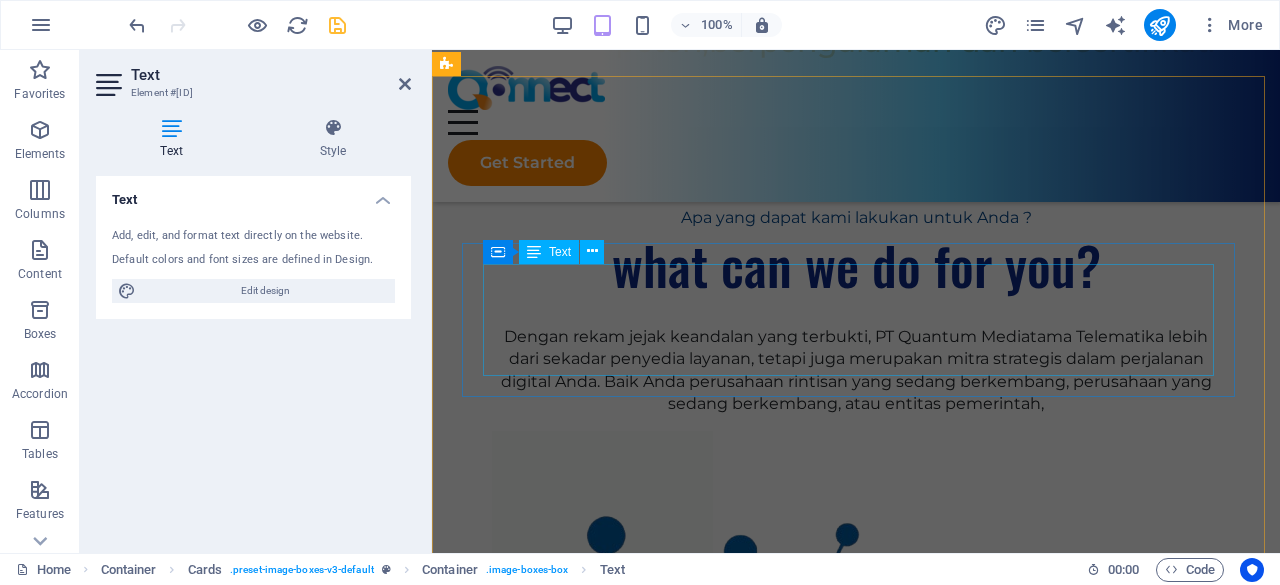 scroll, scrollTop: 2975, scrollLeft: 0, axis: vertical 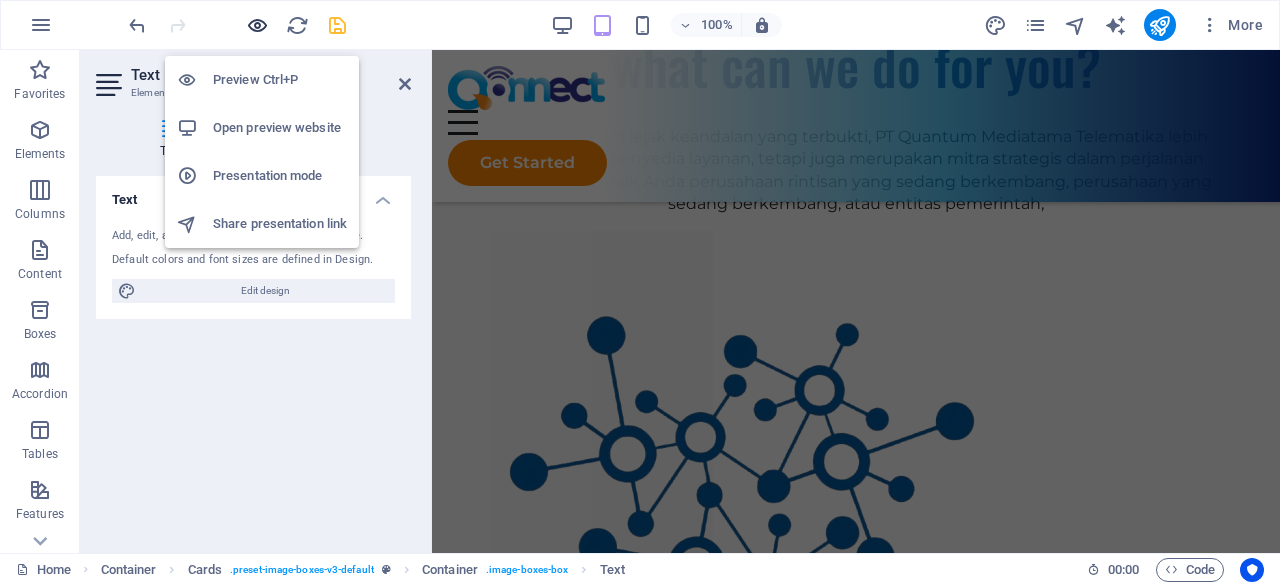 click at bounding box center [257, 25] 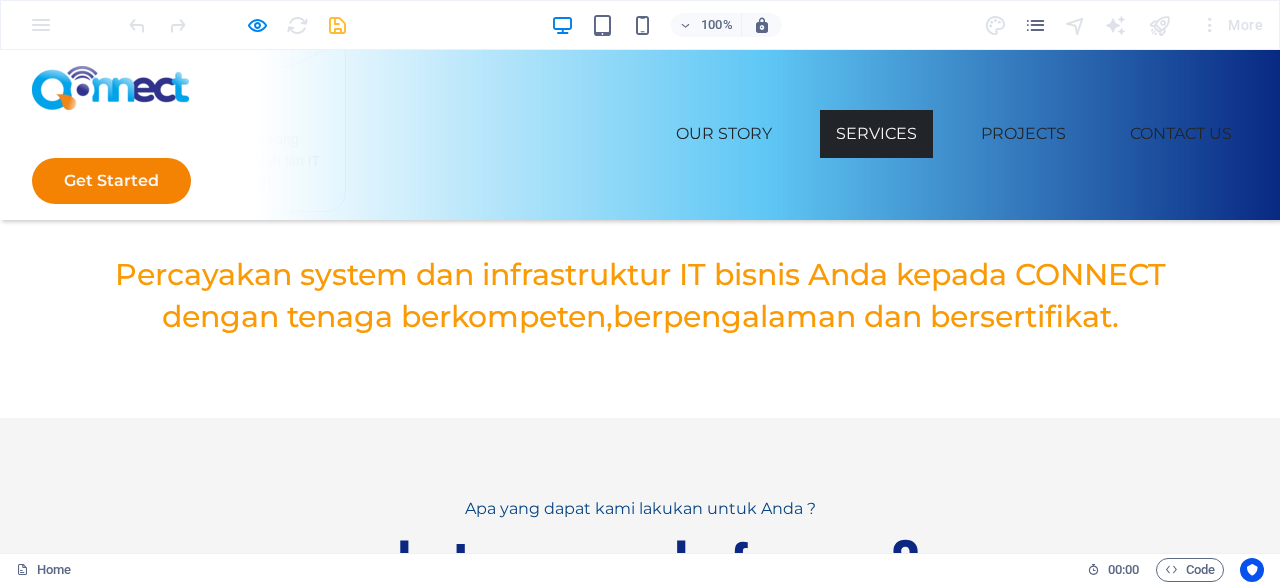 scroll, scrollTop: 2400, scrollLeft: 0, axis: vertical 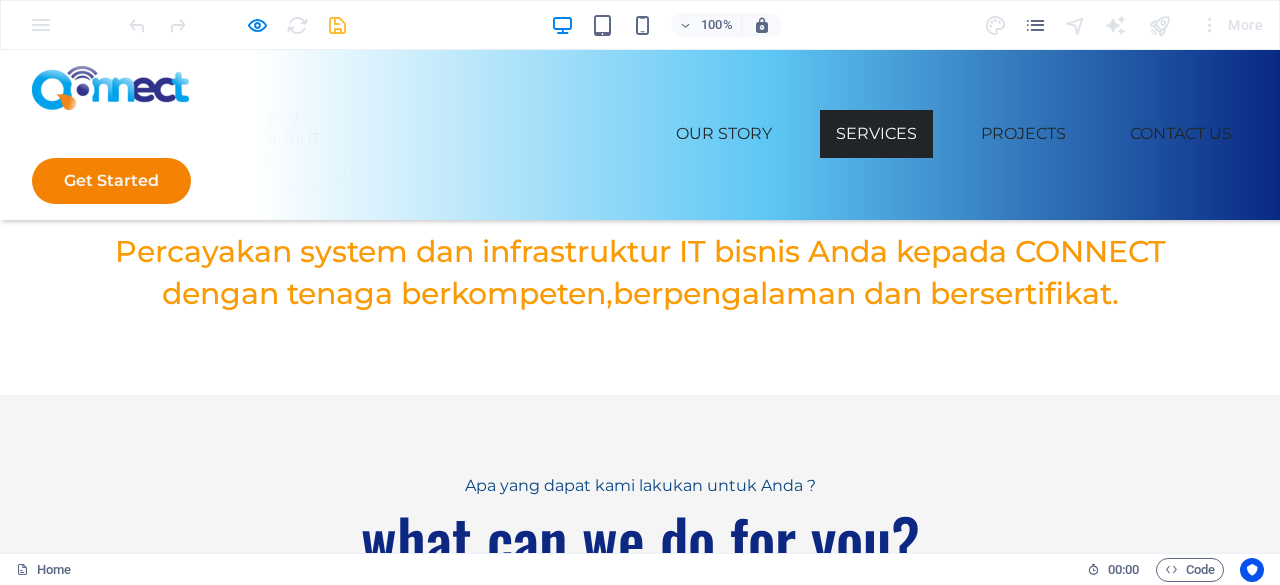 click on "Lorem ipsum dolor sit amet, consectetuer adipiscing elit. Aenean commodo ligula eget dolor. Lorem ipsum dolor sit amet." at bounding box center [229, 1177] 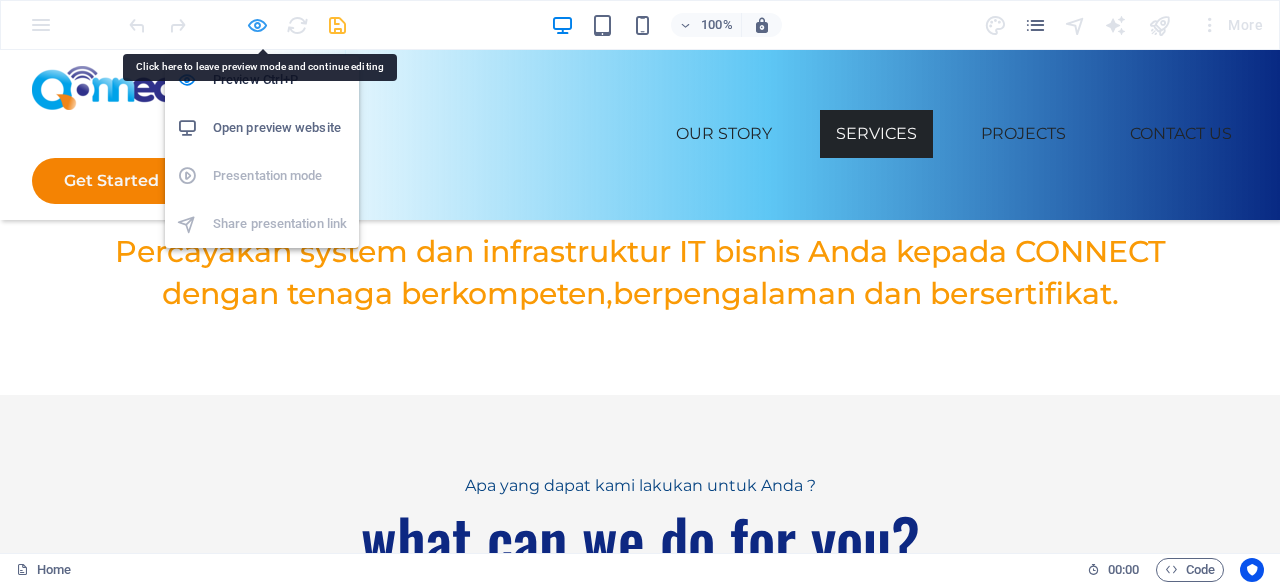 click at bounding box center [257, 25] 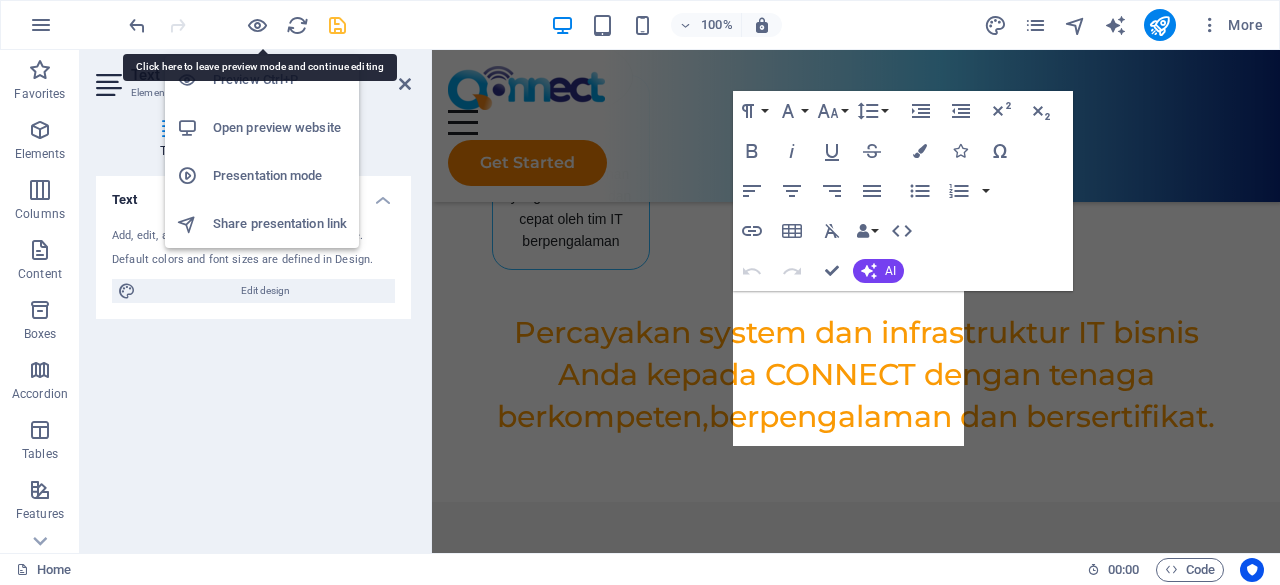 scroll, scrollTop: 2030, scrollLeft: 0, axis: vertical 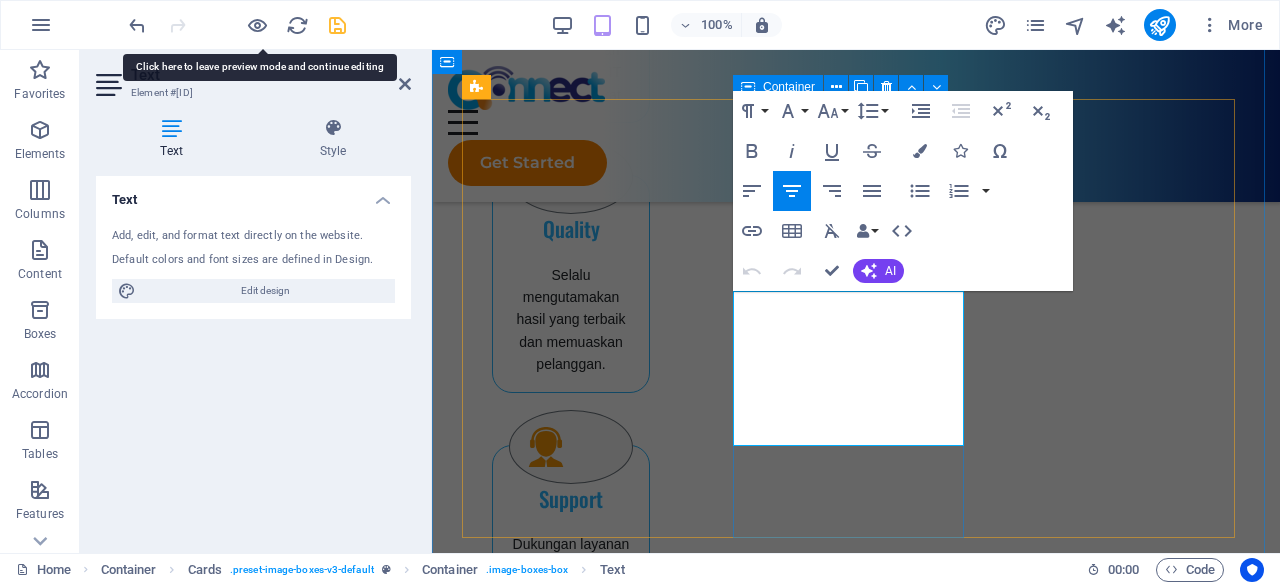 click on "Lorem ipsum dolor sit amet, consectetuer adipiscing elit. Aenean commodo ligula eget dolor. Lorem ipsum dolor sit amet." at bounding box center (602, 2141) 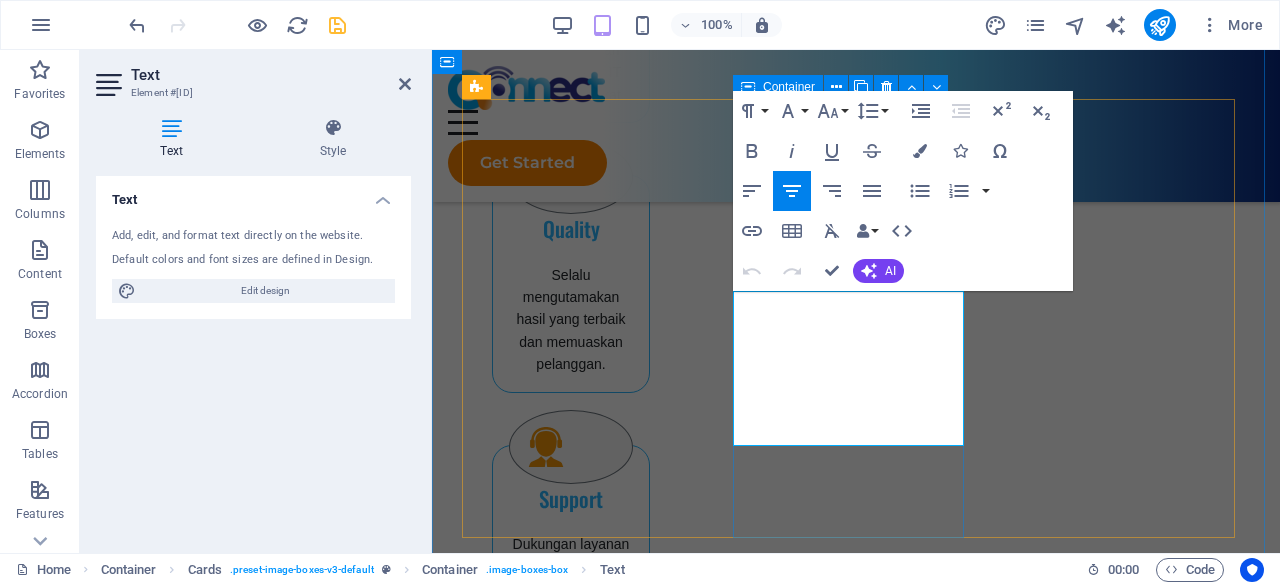 click on "Lorem ipsum dolor sit amet, consectetuer adipiscing elit. Aenean commodo ligula eget dolor. Lorem ipsum dolor sit amet." at bounding box center (602, 2141) 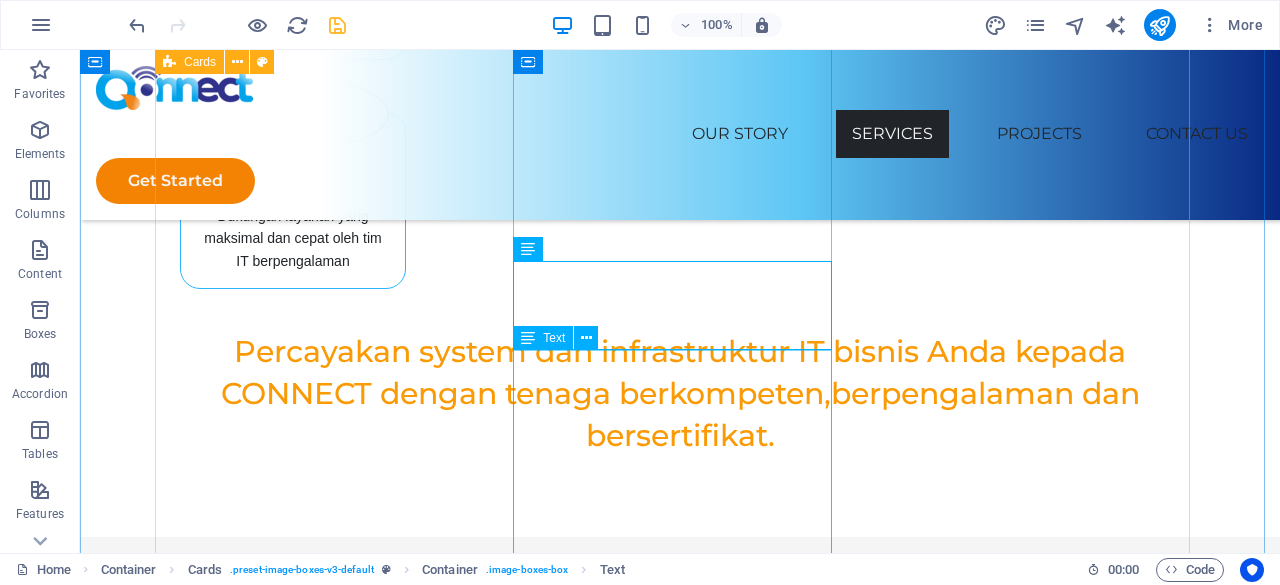 scroll, scrollTop: 2330, scrollLeft: 0, axis: vertical 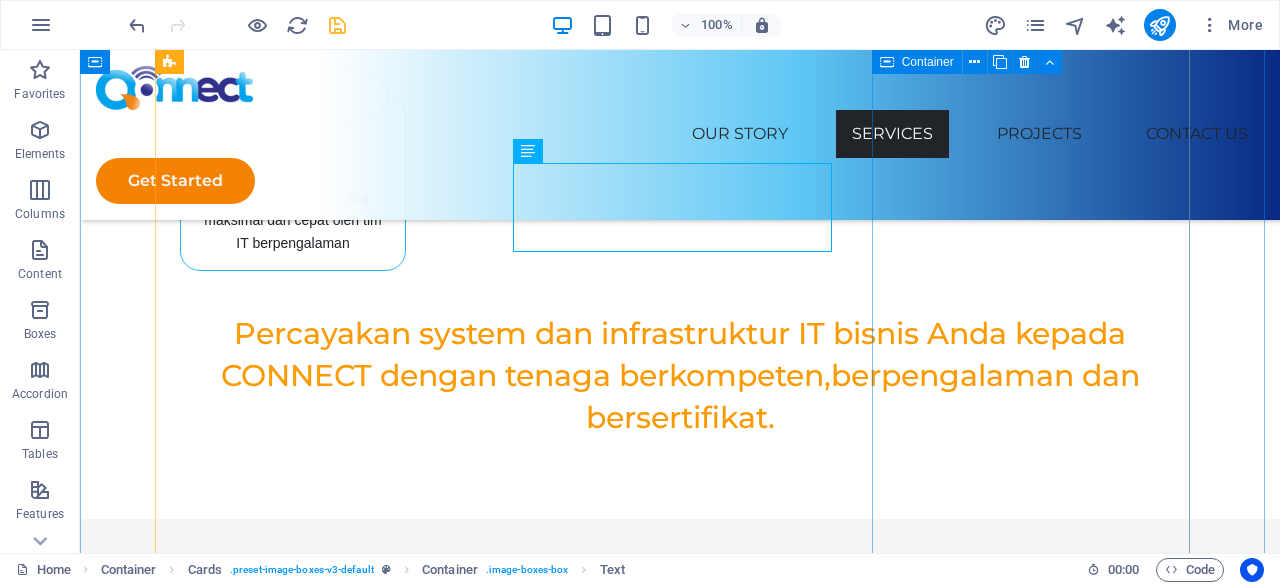 click on "Headline Lorem ipsum dolor sit amet, consectetuer adipiscing elit. Aenean commodo ligula eget dolor. Lorem ipsum dolor sit amet." at bounding box center [285, 2237] 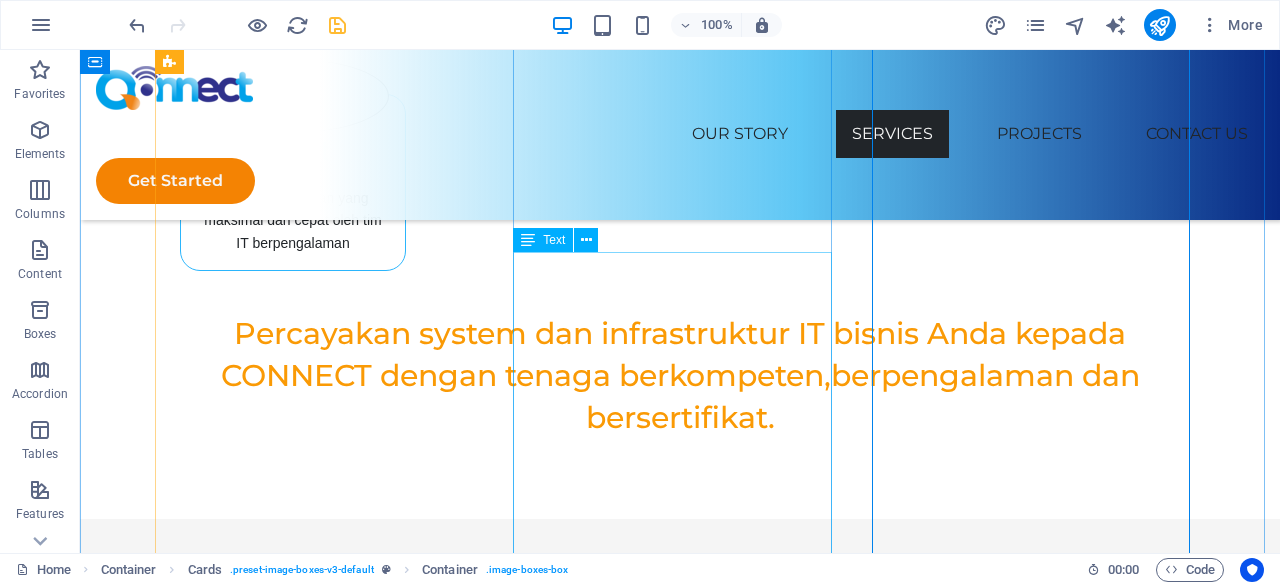 scroll, scrollTop: 2630, scrollLeft: 0, axis: vertical 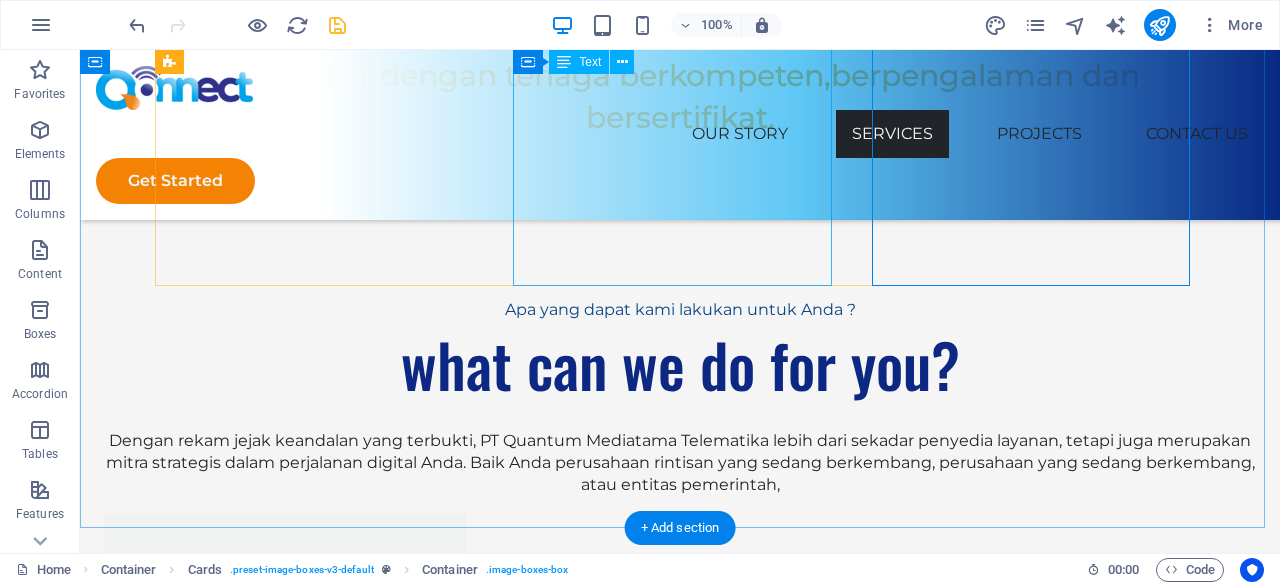 click on "Manajemen jaringan yang efisien bukan hanya tentang menghindari masalah teknis, tetapi juga tentang mewujudkan potensi penuh teknologi dalam mendukung tujuan bisnis. Investasi dalam infrastruktur jaringan yang tangguh dan layanan manajemen mutu membantu perusahaan tetap kompetitif dalam lingkungan bisnis yang semakin kompetitif dan teknologi yang terus berkembang." at bounding box center [285, 1590] 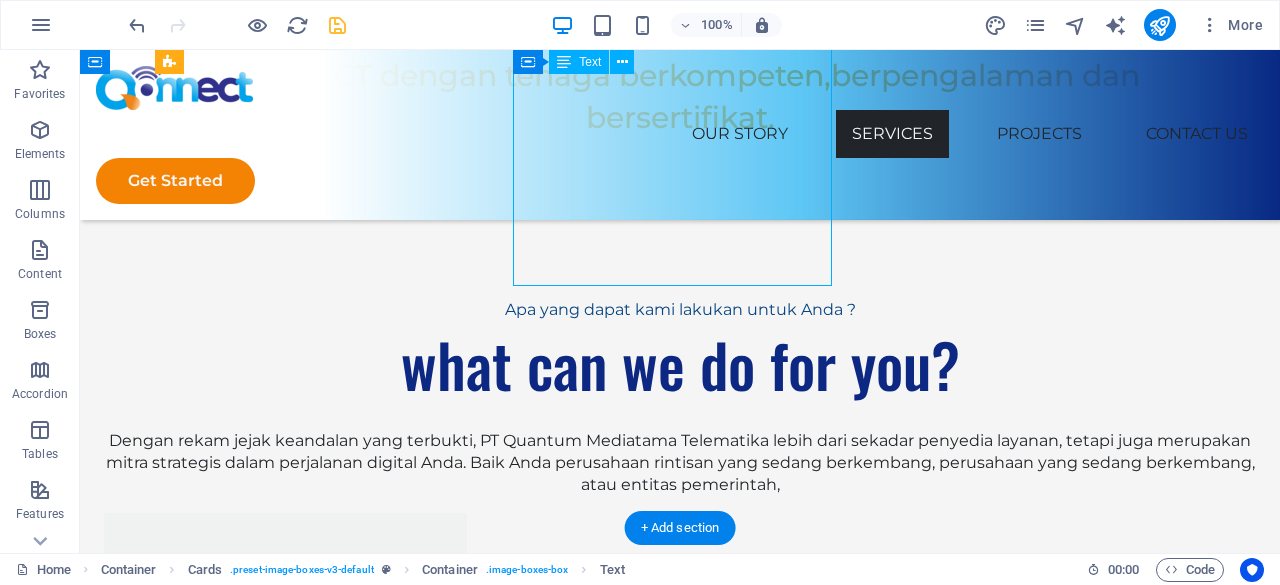 click on "Manajemen jaringan yang efisien bukan hanya tentang menghindari masalah teknis, tetapi juga tentang mewujudkan potensi penuh teknologi dalam mendukung tujuan bisnis. Investasi dalam infrastruktur jaringan yang tangguh dan layanan manajemen mutu membantu perusahaan tetap kompetitif dalam lingkungan bisnis yang semakin kompetitif dan teknologi yang terus berkembang." at bounding box center [285, 1590] 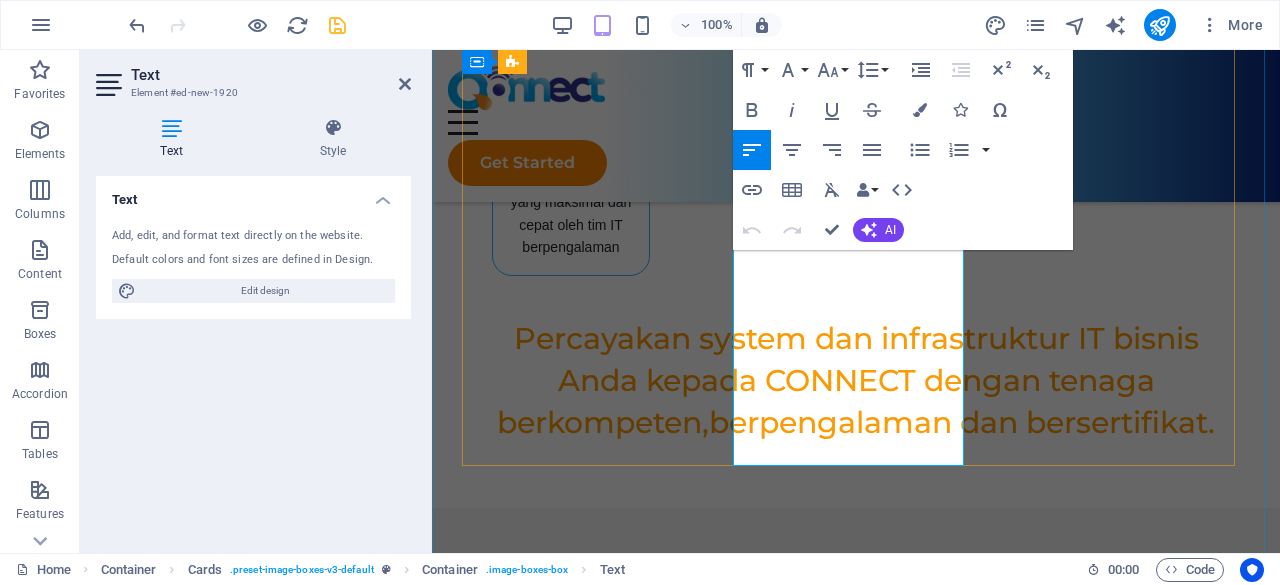 scroll, scrollTop: 2464, scrollLeft: 0, axis: vertical 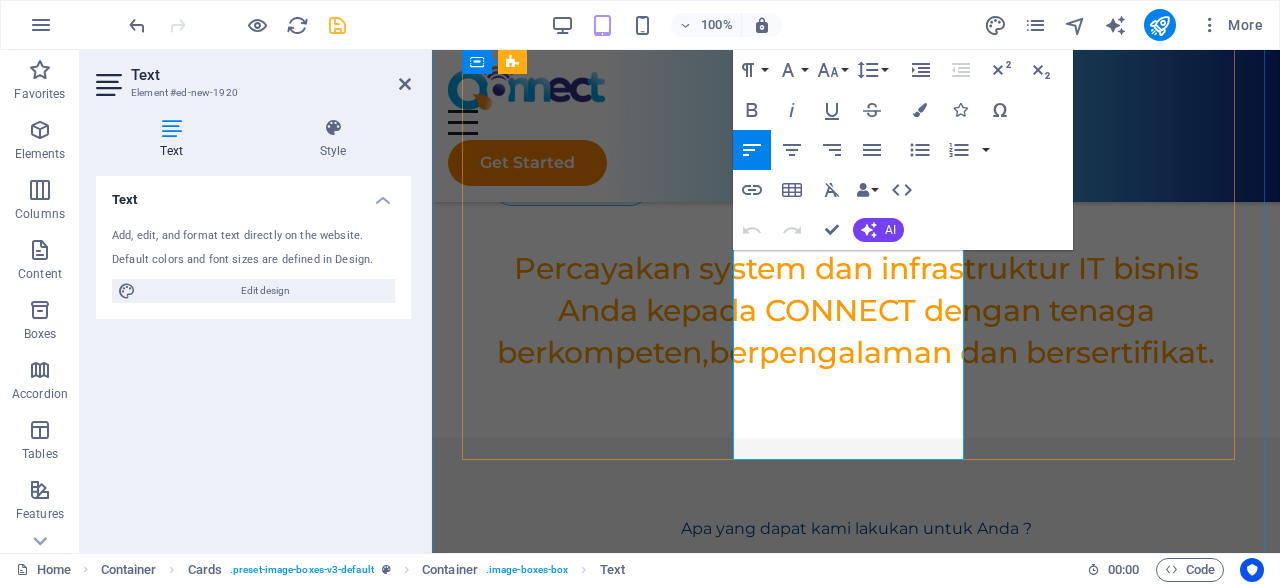 click on "Manajemen jaringan yang efisien bukan hanya tentang menghindari masalah teknis, tetapi juga tentang mewujudkan potensi penuh teknologi dalam mendukung tujuan bisnis. Investasi dalam infrastruktur jaringan yang tangguh dan layanan manajemen mutu membantu perusahaan tetap kompetitif dalam lingkungan bisnis yang semakin kompetitif dan teknologi yang terus berkembang." at bounding box center (602, 1998) 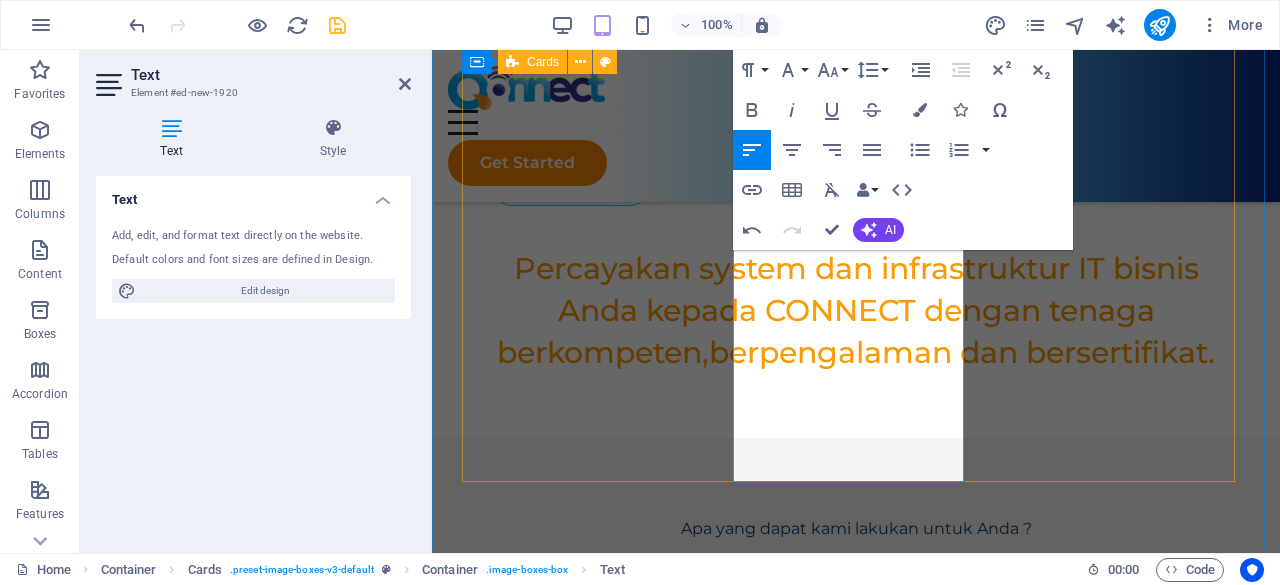 click on "Connectivity Lorem ipsum dolor sit amet, consectetuer adipiscing elit. Aenean commodo ligula eget dolor. Lorem ipsum dolor sit amet. Headline Di era digital ini konekifias sangat di butuhkan dalam menunjang dalam keseharian bisnis Anda. Manajemen jaringan yang efisien bukan hanya tentang menghindari masalah teknis, tetapi juga tentang mewujudkan potensi penuh teknologi dalam mendukung tujuan bisnis. Investasi dalam infrastruktur jaringan yang tangguh dan layanan manajemen mutu membantu perusahaan tetap kompetitif dalam lingkungan bisnis yang semakin kompetitif dan teknologi yang terus berkembang. <a h ref = #> More </a> Headline Lorem ipsum dolor sit amet, consectetuer adipiscing elit. Aenean commodo ligula eget dolor. Lorem ipsum dolor sit amet." at bounding box center [856, 1675] 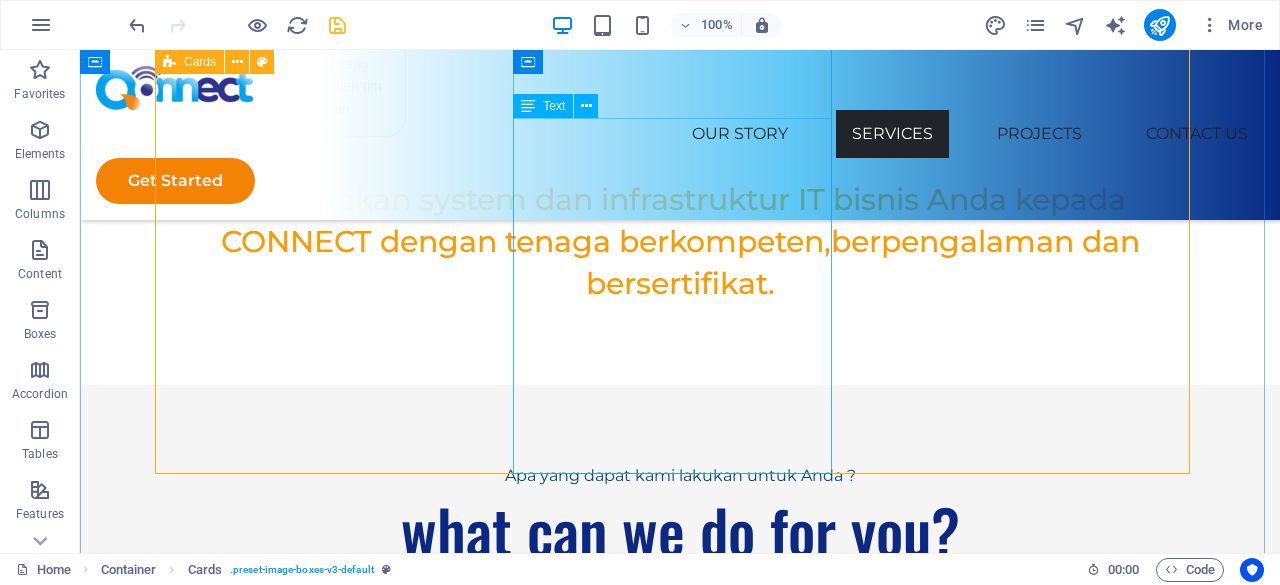 click on "Manajemen jaringan yang efisien bukan hanya tentang menghindari masalah teknis, tetapi juga tentang mewujudkan potensi penuh teknologi dalam mendukung tujuan bisnis. Investasi dalam infrastruktur jaringan yang tangguh dan layanan manajemen mutu membantu perusahaan tetap kompetitif dalam lingkungan bisnis yang semakin kompetitif dan teknologi yang terus berkembang. <a h ref = #> More </a>" at bounding box center (285, 1756) 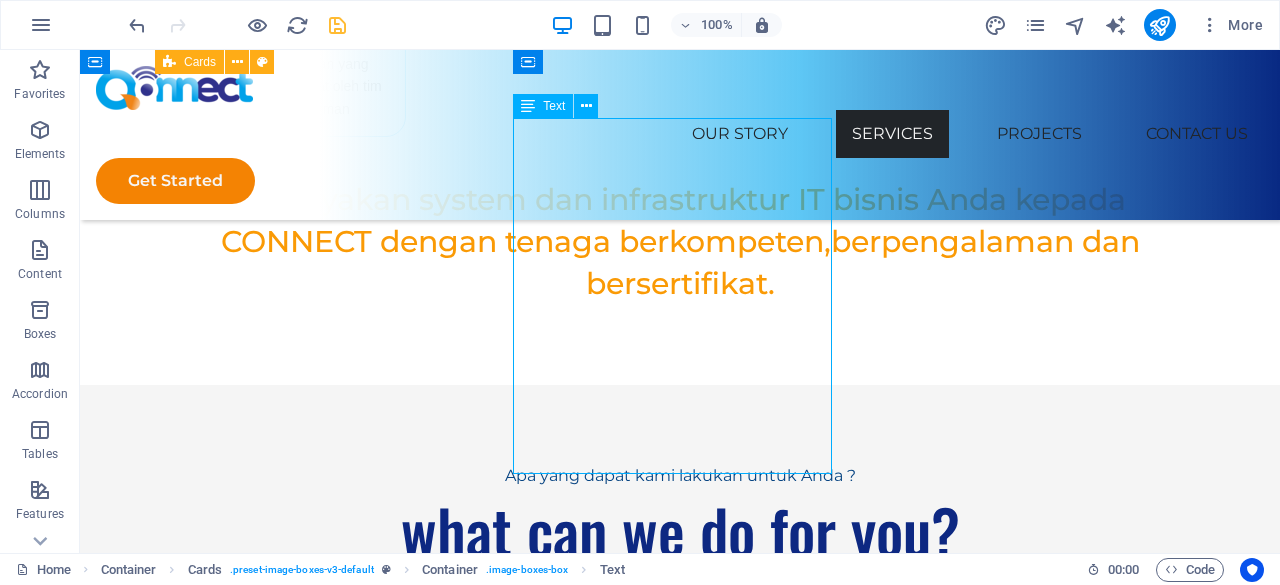 click on "Manajemen jaringan yang efisien bukan hanya tentang menghindari masalah teknis, tetapi juga tentang mewujudkan potensi penuh teknologi dalam mendukung tujuan bisnis. Investasi dalam infrastruktur jaringan yang tangguh dan layanan manajemen mutu membantu perusahaan tetap kompetitif dalam lingkungan bisnis yang semakin kompetitif dan teknologi yang terus berkembang. <a h ref = #> More </a>" at bounding box center [285, 1756] 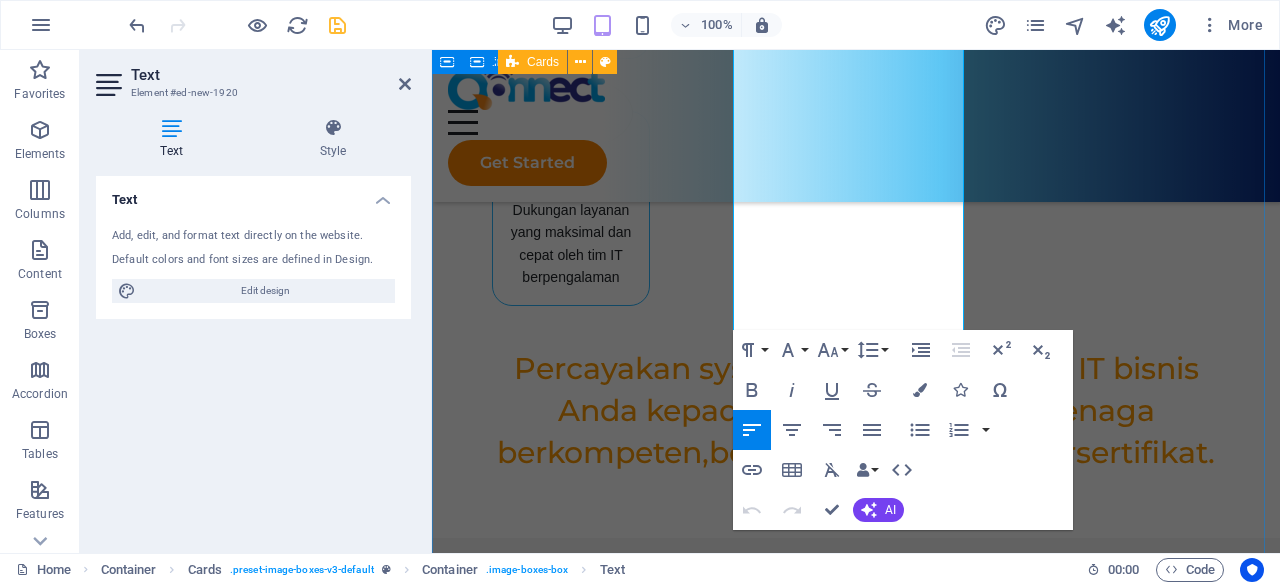 scroll, scrollTop: 2664, scrollLeft: 0, axis: vertical 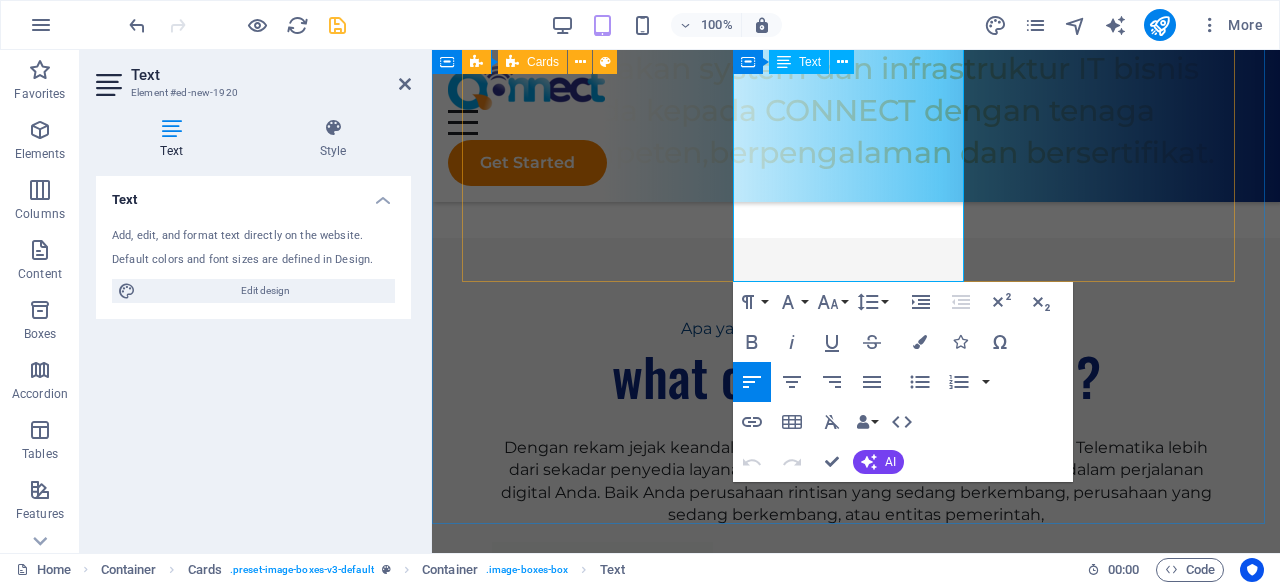 drag, startPoint x: 911, startPoint y: 229, endPoint x: 928, endPoint y: 259, distance: 34.48188 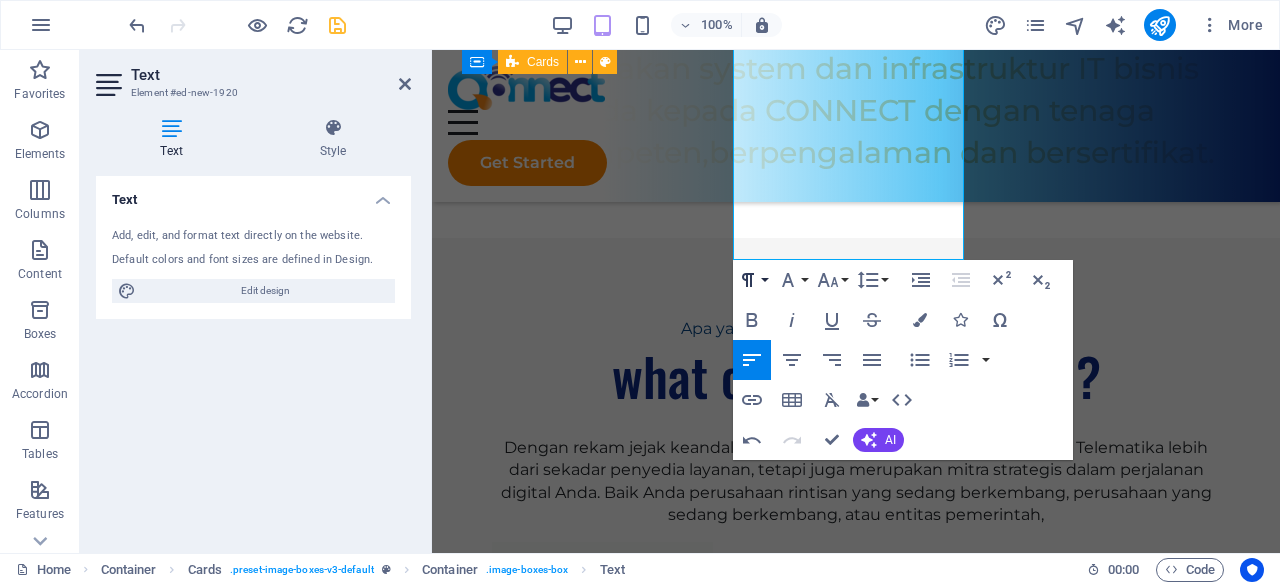 click on "Paragraph Format" at bounding box center [752, 280] 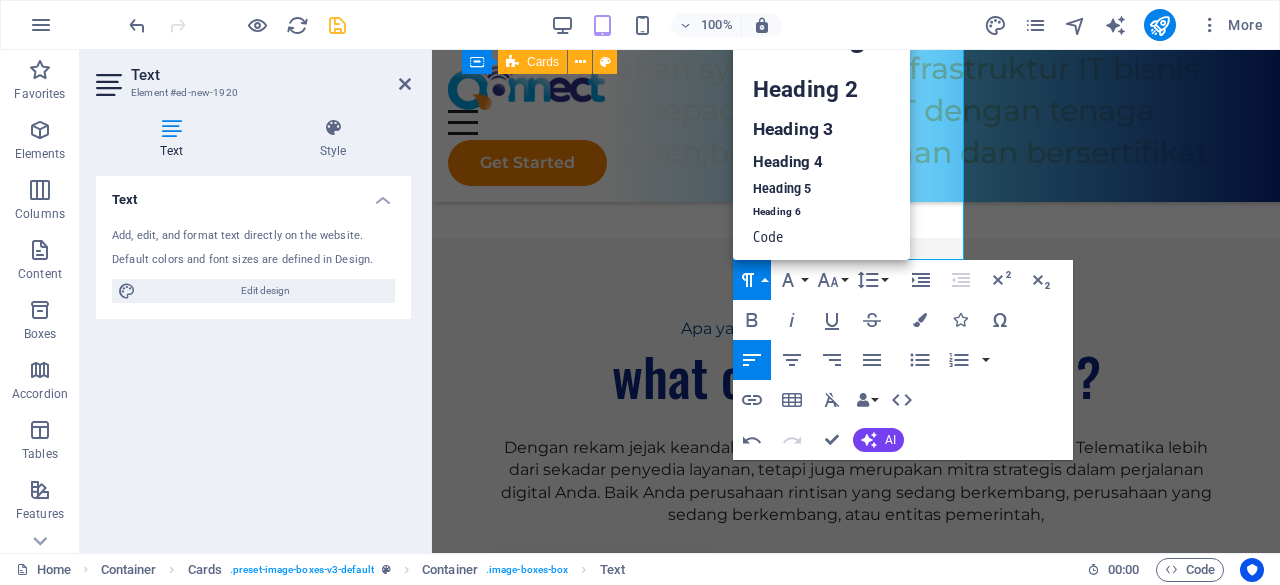 scroll, scrollTop: 16, scrollLeft: 0, axis: vertical 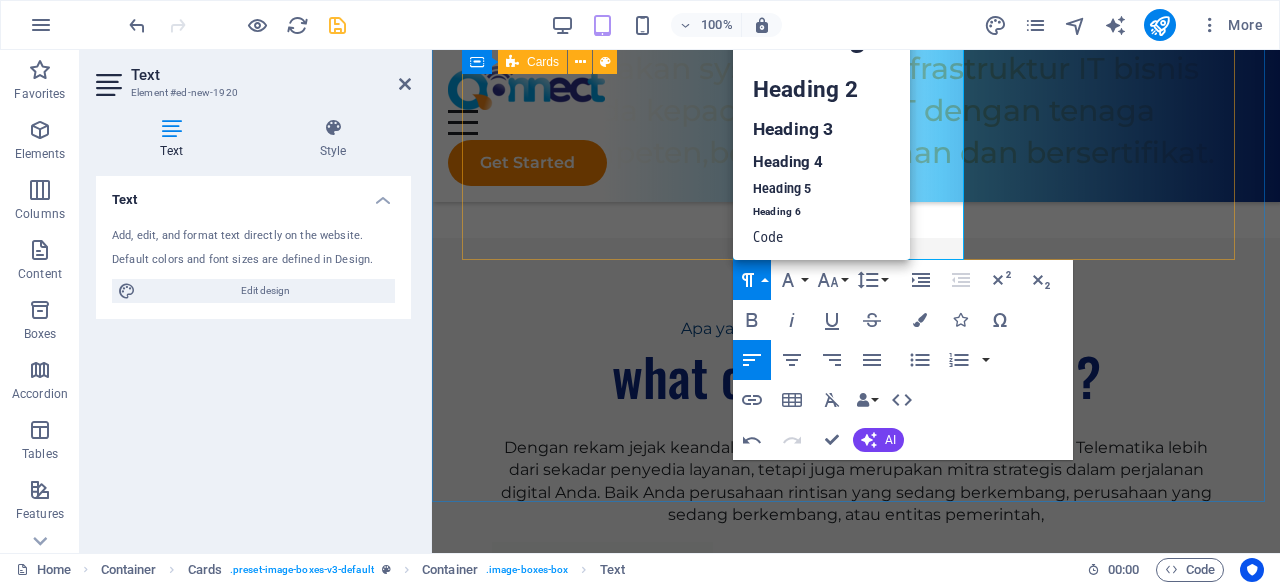 click on "Connectivity Lorem ipsum dolor sit amet, consectetuer adipiscing elit. Aenean commodo ligula eget dolor. Lorem ipsum dolor sit amet. Headline Di era digital ini konekifias sangat di butuhkan dalam menunjang dalam keseharian bisnis Anda. Manajemen jaringan yang efisien bukan hanya tentang menghindari masalah teknis, tetapi juga tentang mewujudkan potensi penuh teknologi dalam mendukung tujuan bisnis. Investasi dalam infrastruktur jaringan yang tangguh dan layanan manajemen mutu membantu perusahaan tetap kompetitif dalam lingkungan bisnis yang semakin kompetitif dan teknologi yang terus berkembang.  Headline Lorem ipsum dolor sit amet, consectetuer adipiscing elit. Aenean commodo ligula eget dolor. Lorem ipsum dolor sit amet." at bounding box center [856, 1464] 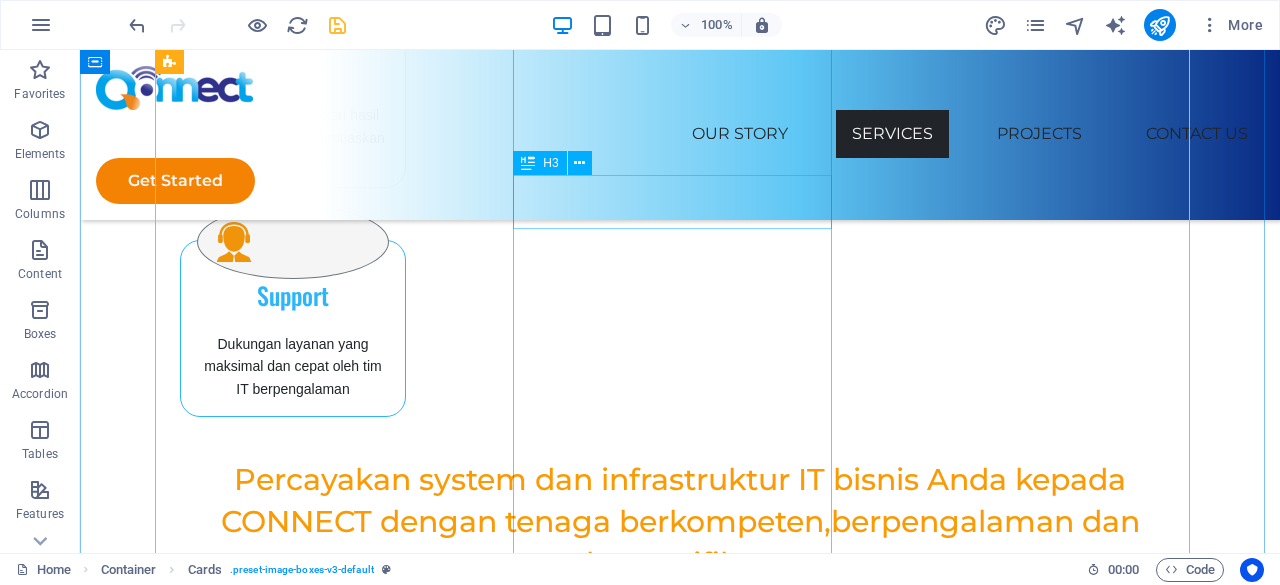 scroll, scrollTop: 2164, scrollLeft: 0, axis: vertical 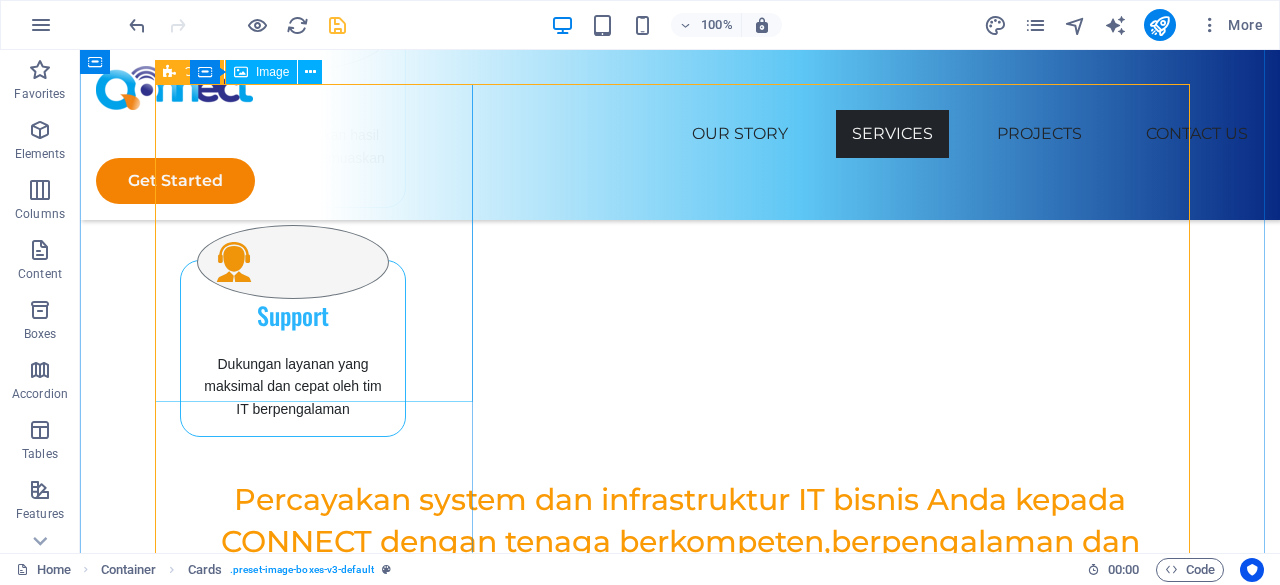 click at bounding box center (285, 1160) 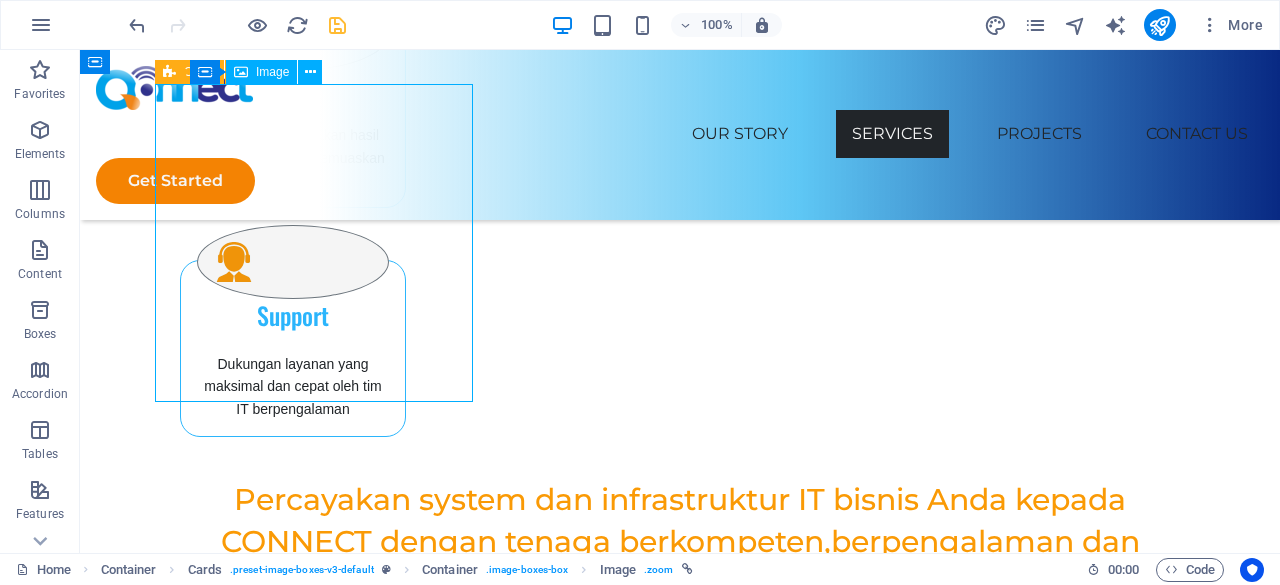 click at bounding box center [285, 1160] 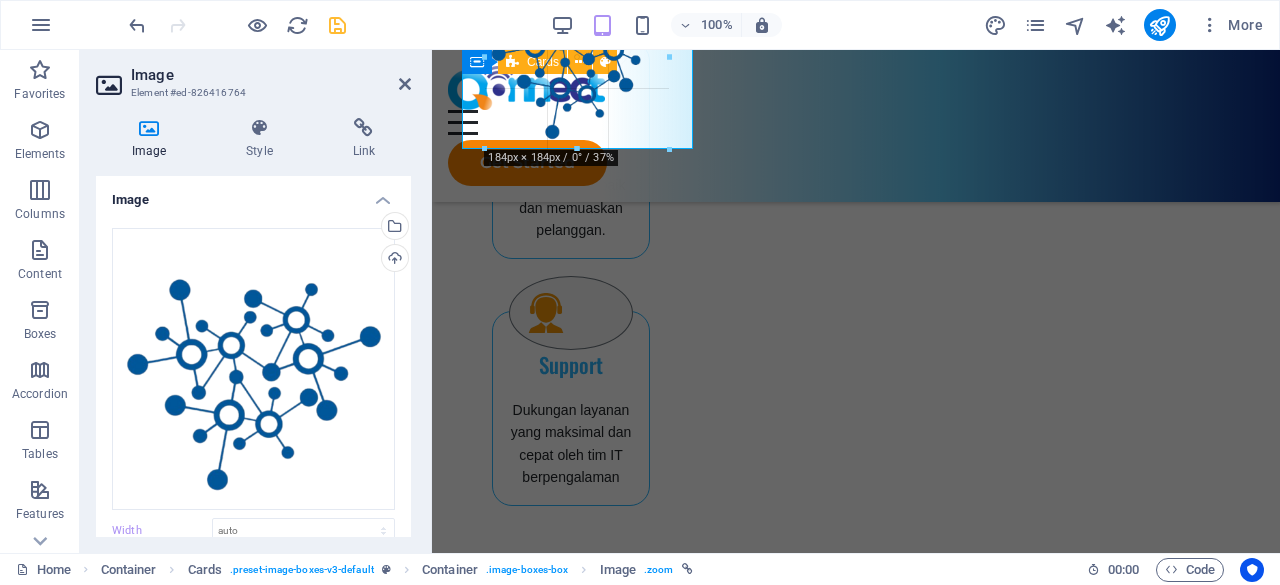 drag, startPoint x: 695, startPoint y: 200, endPoint x: 216, endPoint y: 113, distance: 486.83673 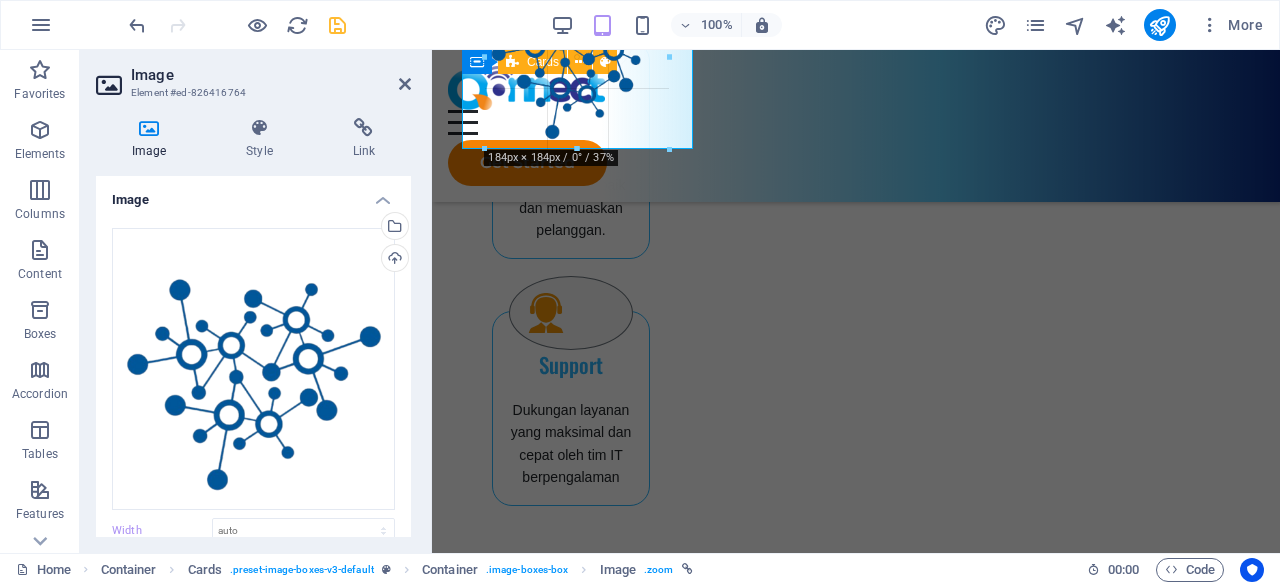 type on "184" 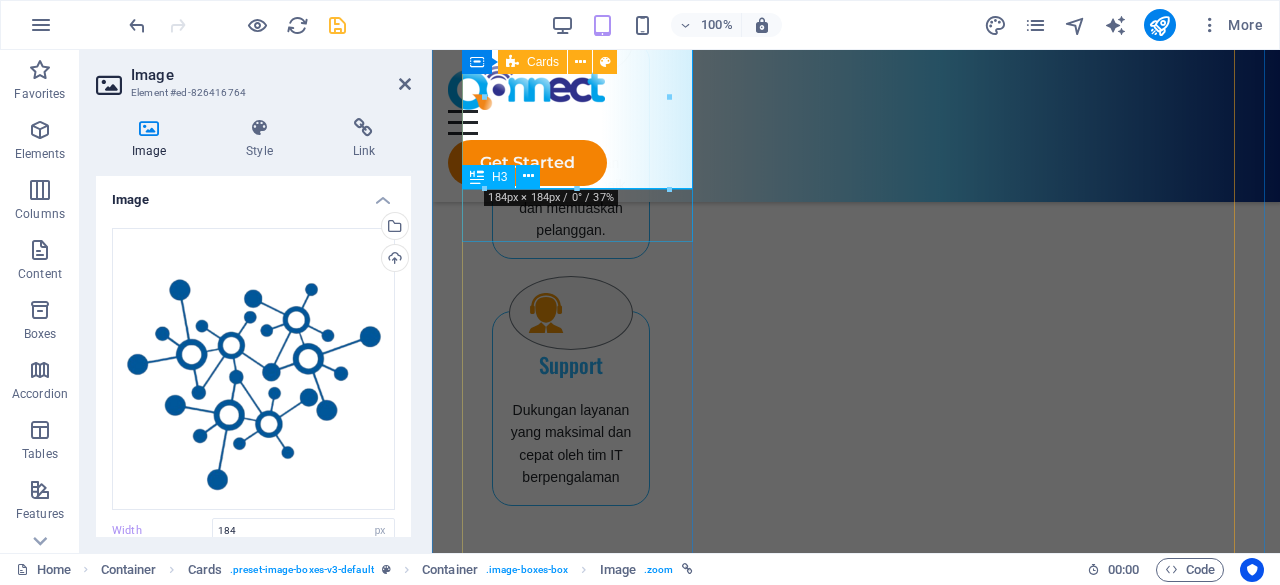 scroll, scrollTop: 1964, scrollLeft: 0, axis: vertical 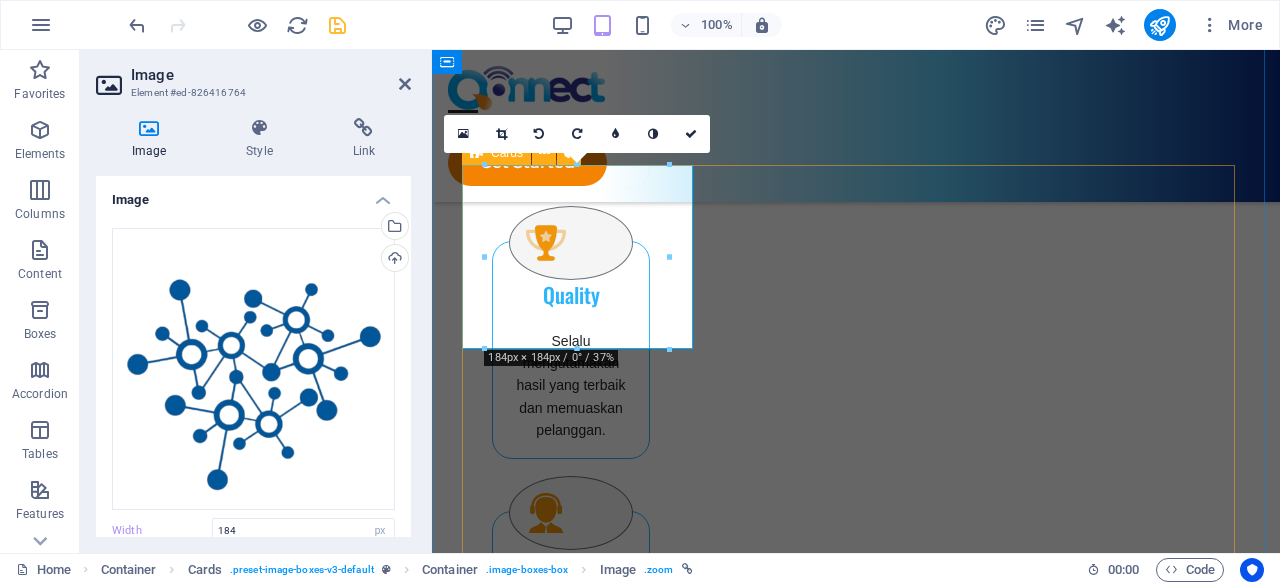click on "Connectivity Lorem ipsum dolor sit amet, consectetuer adipiscing elit. Aenean commodo ligula eget dolor. Lorem ipsum dolor sit amet. Headline Di era digital ini konekifias sangat di butuhkan dalam menunjang dalam keseharian bisnis Anda. Manajemen jaringan yang efisien bukan hanya tentang menghindari masalah teknis, tetapi juga tentang mewujudkan potensi penuh teknologi dalam mendukung tujuan bisnis. Investasi dalam infrastruktur jaringan yang tangguh dan layanan manajemen mutu membantu perusahaan tetap kompetitif dalam lingkungan bisnis yang semakin kompetitif dan teknologi yang terus berkembang.  Headline Lorem ipsum dolor sit amet, consectetuer adipiscing elit. Aenean commodo ligula eget dolor. Lorem ipsum dolor sit amet." at bounding box center [856, 2007] 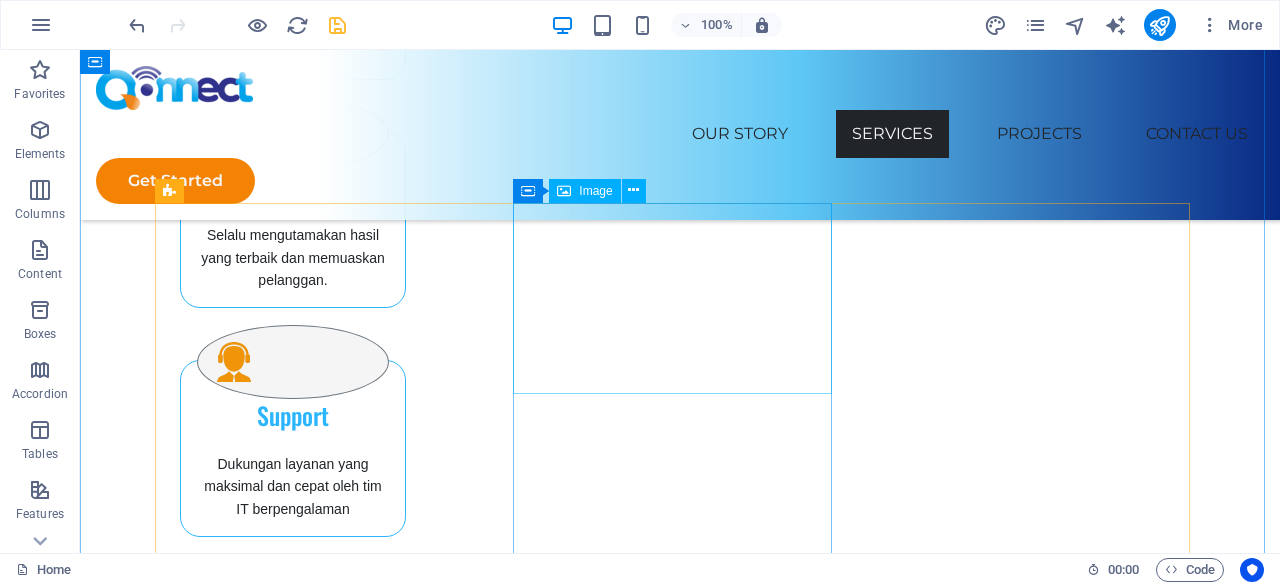 scroll, scrollTop: 1864, scrollLeft: 0, axis: vertical 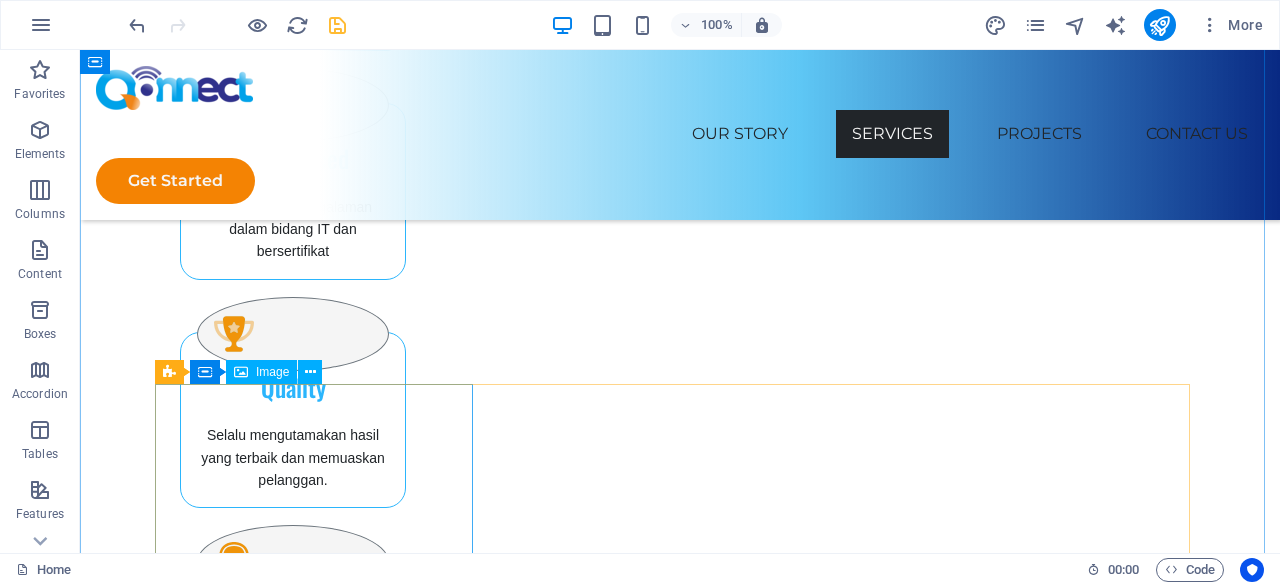 click at bounding box center (285, 1460) 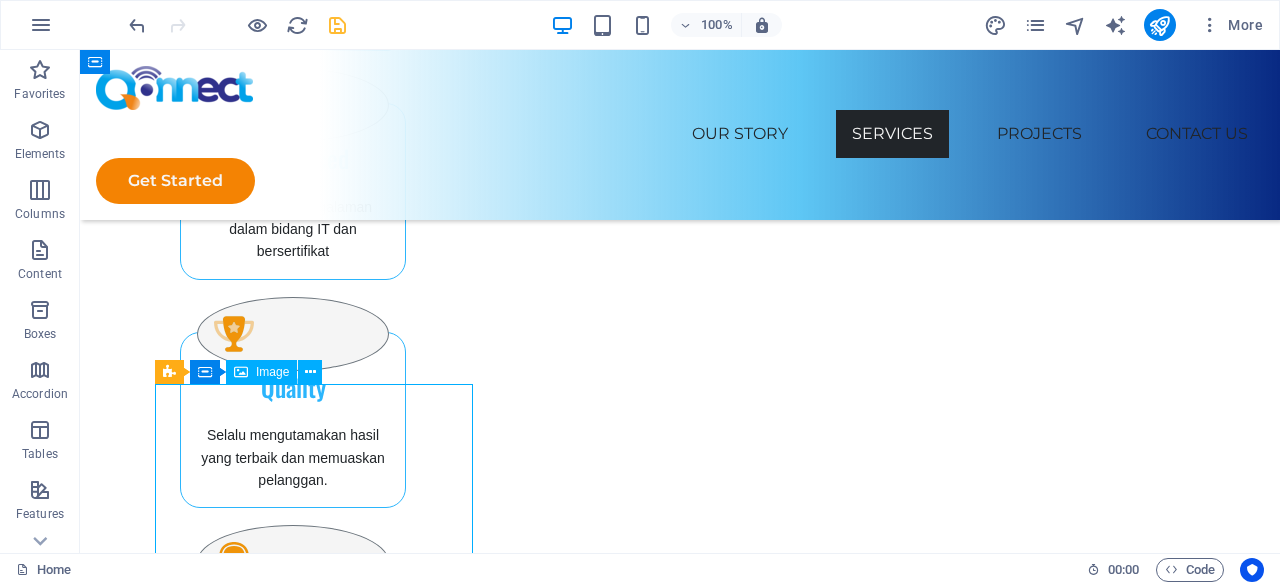 click at bounding box center (285, 1460) 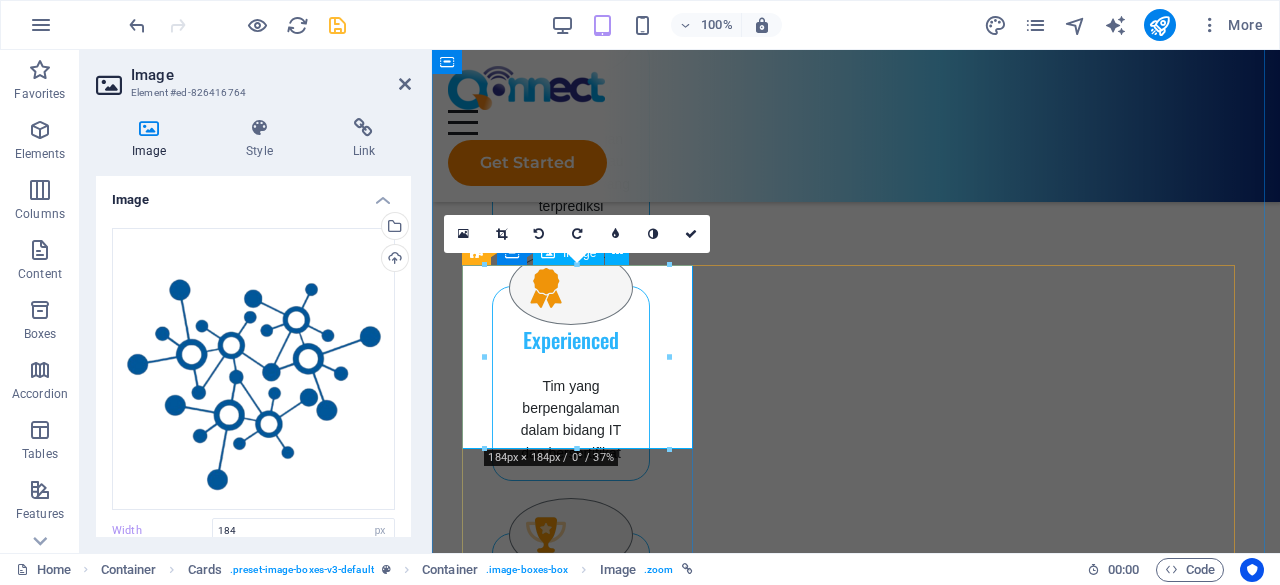 click at bounding box center [602, 1626] 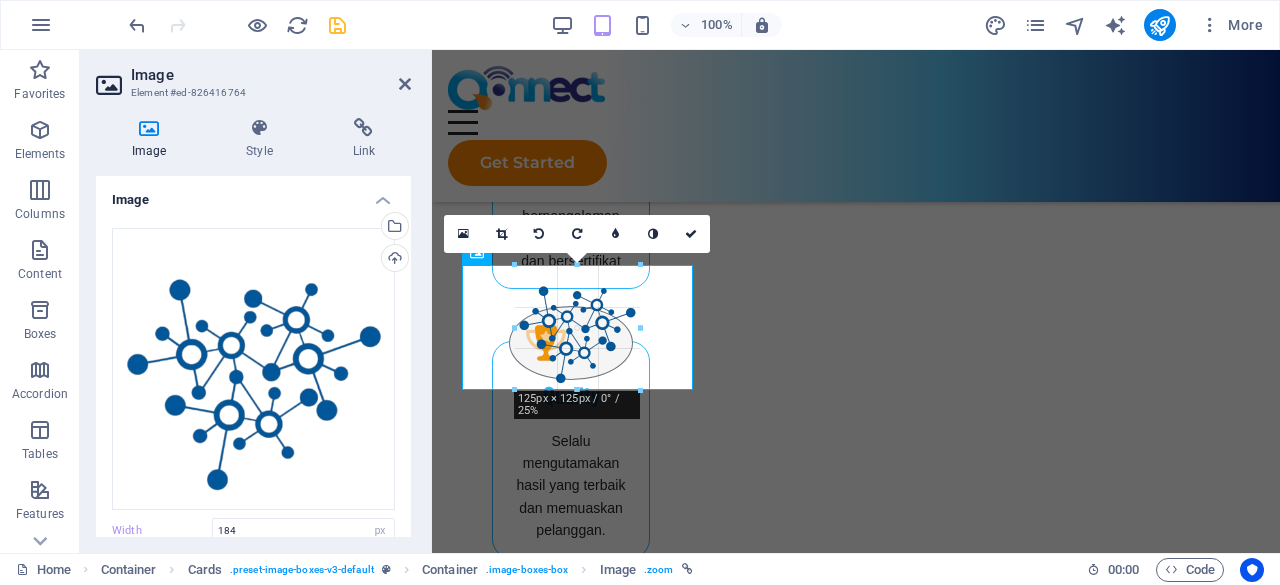drag, startPoint x: 482, startPoint y: 450, endPoint x: 563, endPoint y: 383, distance: 105.11898 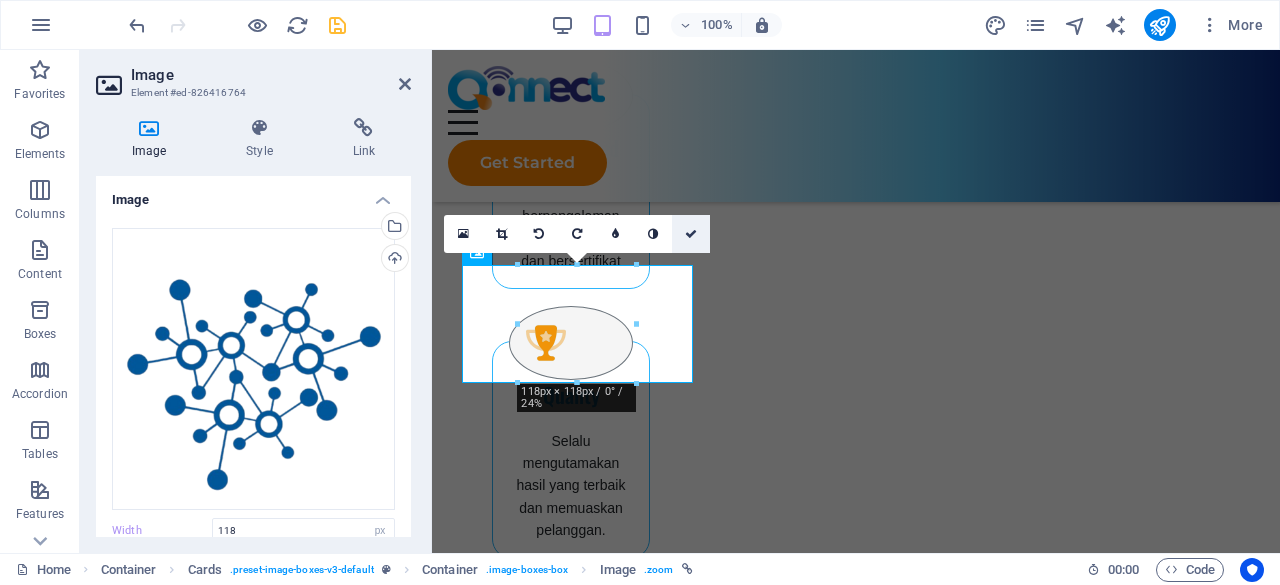 click at bounding box center [691, 234] 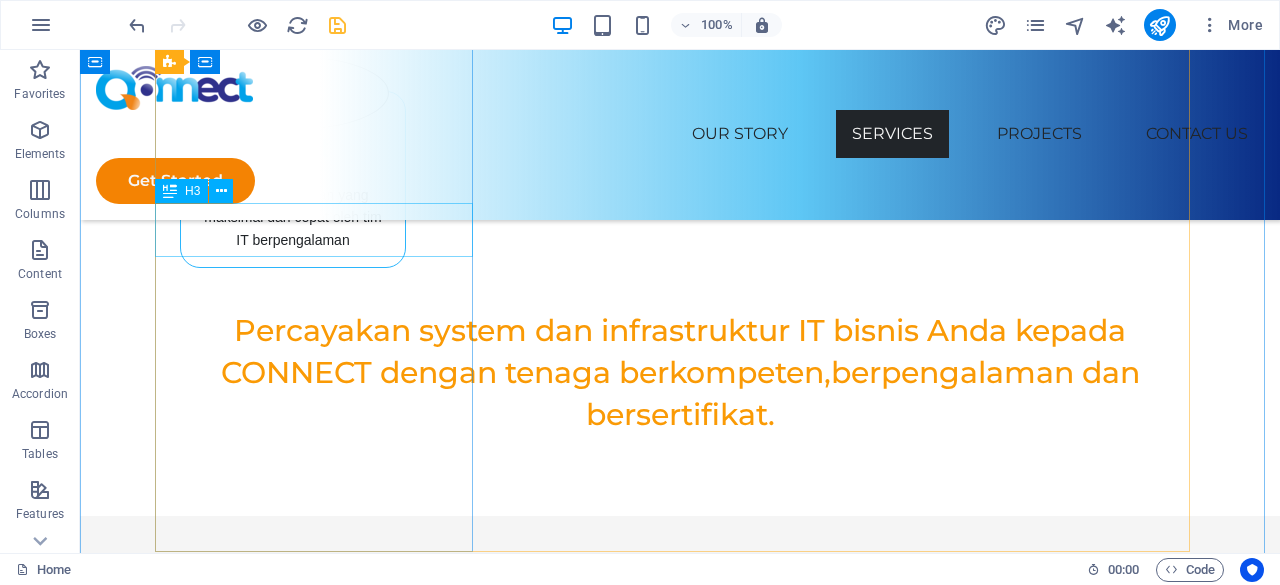 scroll, scrollTop: 2364, scrollLeft: 0, axis: vertical 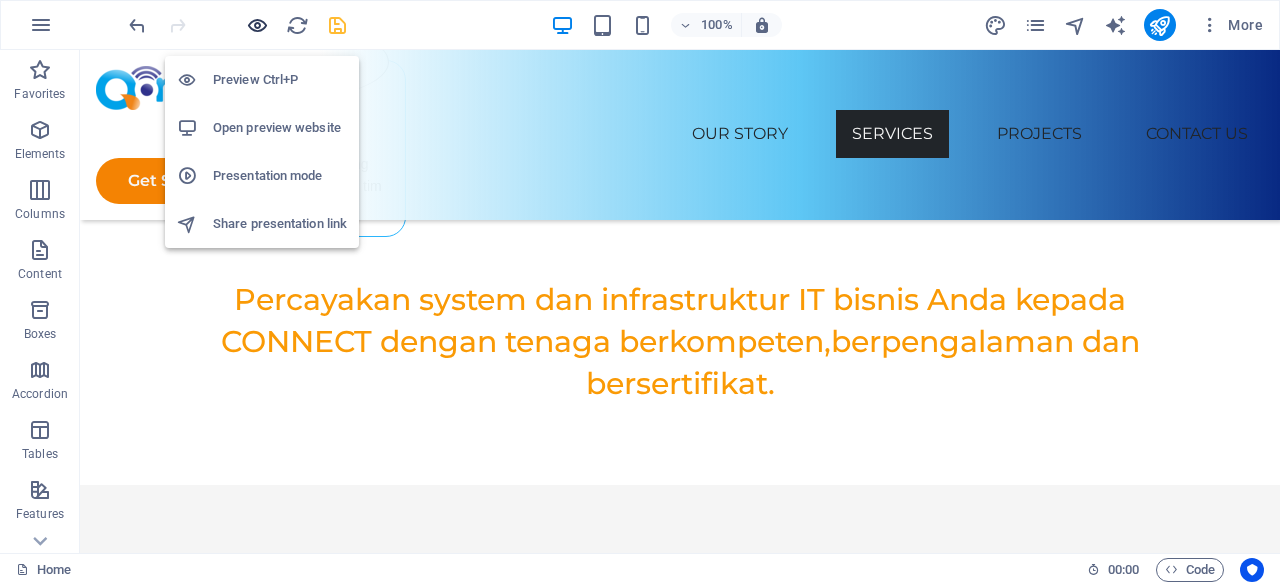 click at bounding box center (257, 25) 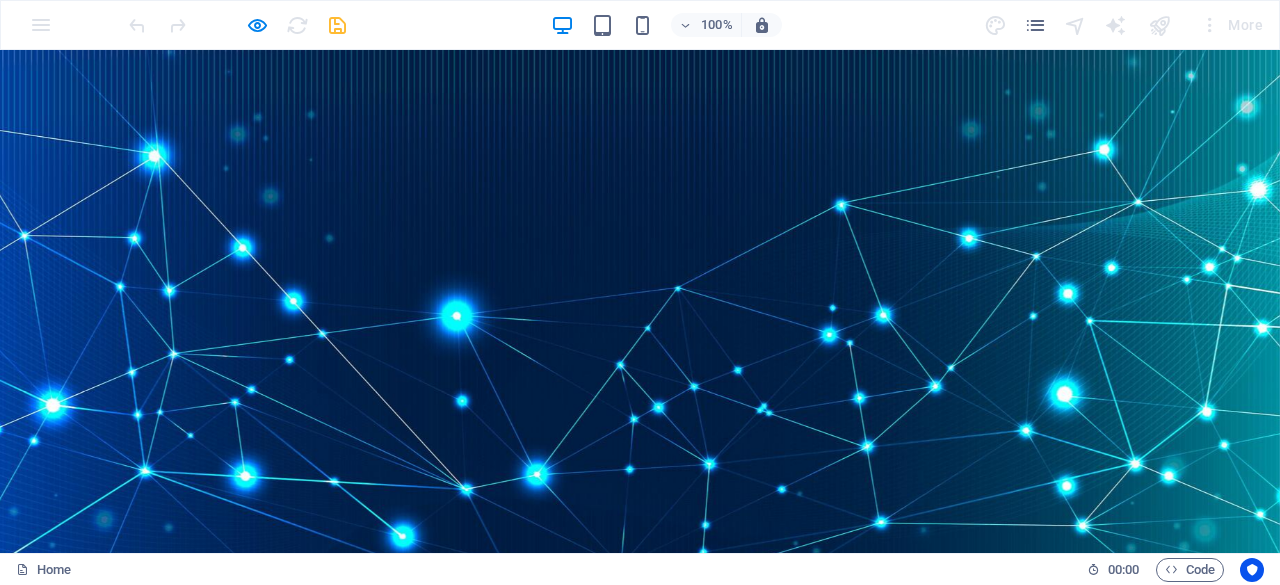 scroll, scrollTop: 0, scrollLeft: 0, axis: both 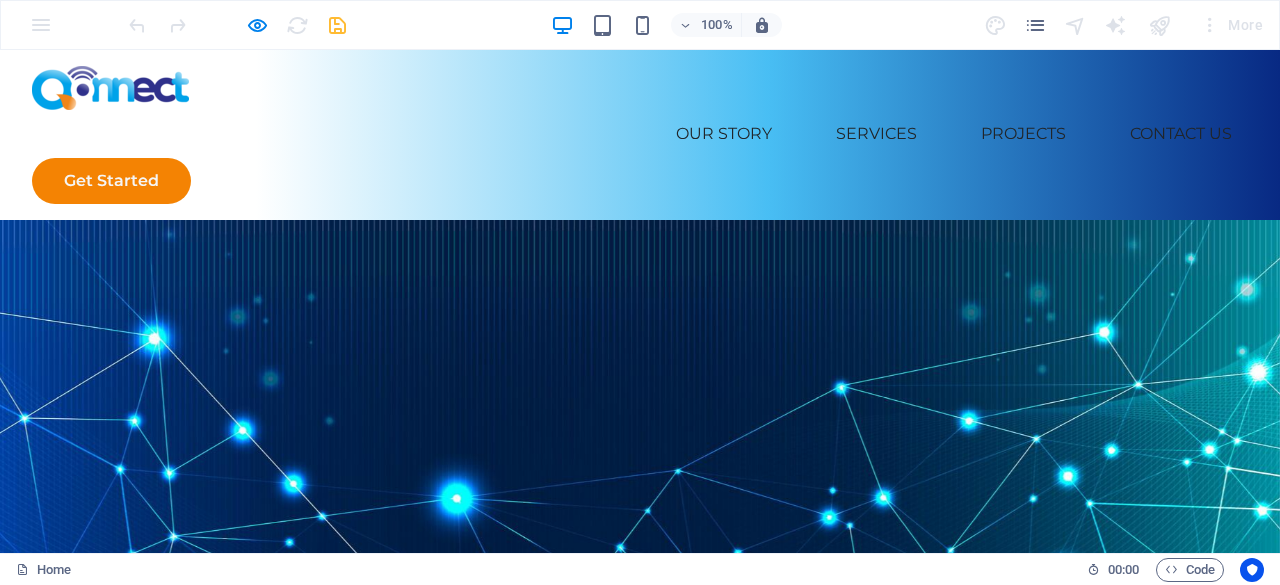 click on "100% More" at bounding box center [640, 25] 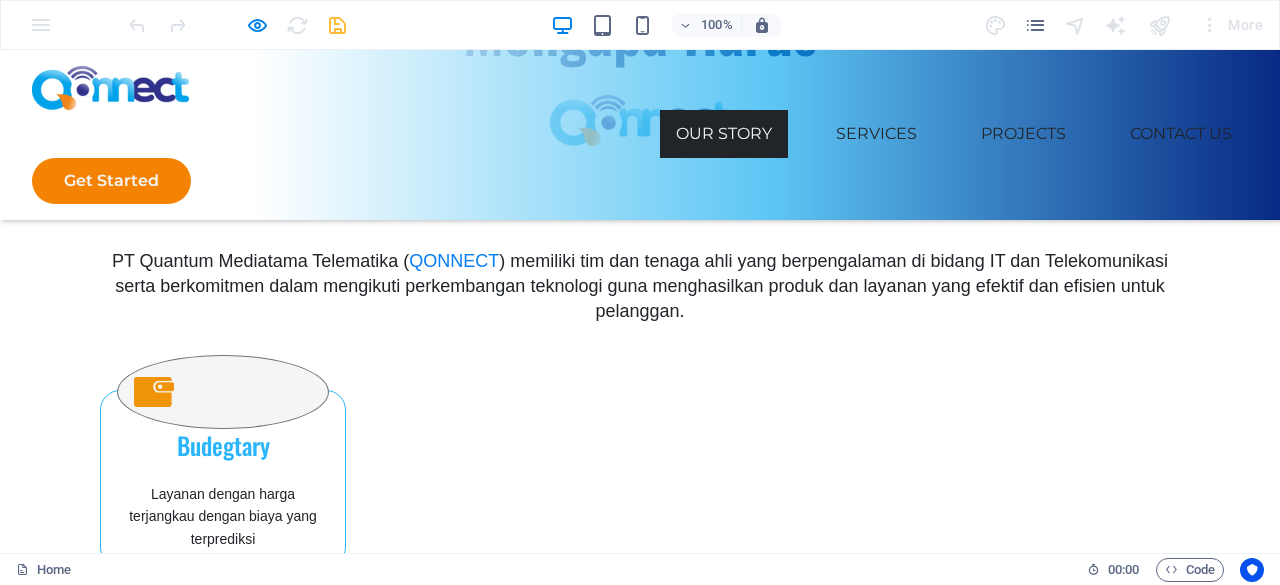 scroll, scrollTop: 2000, scrollLeft: 0, axis: vertical 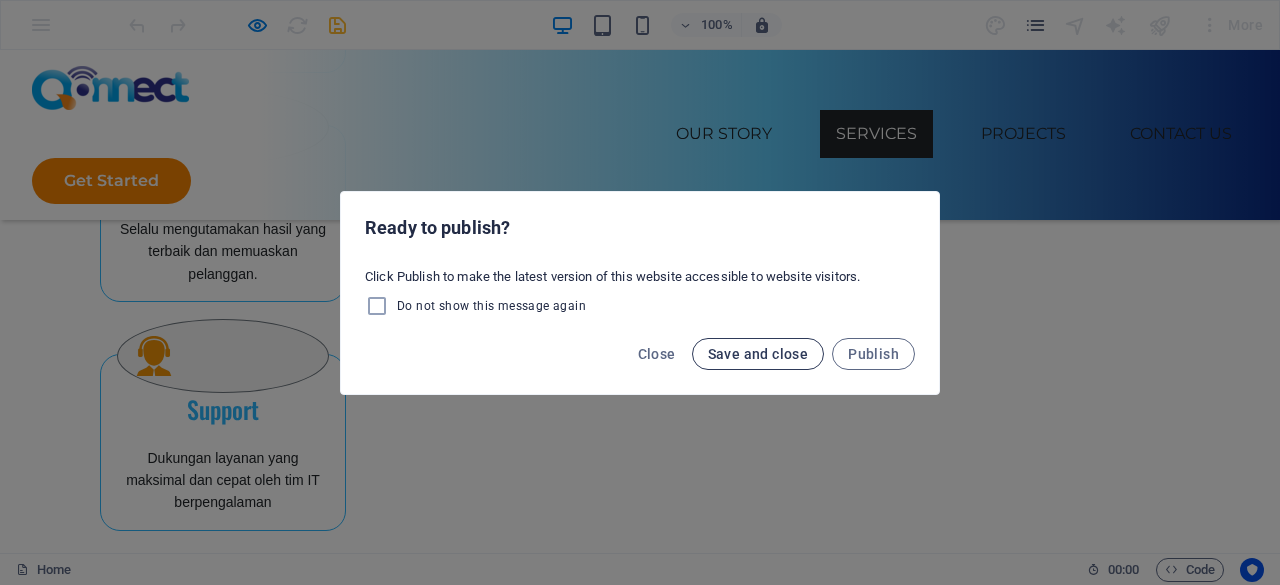 click on "Save and close" at bounding box center [758, 354] 